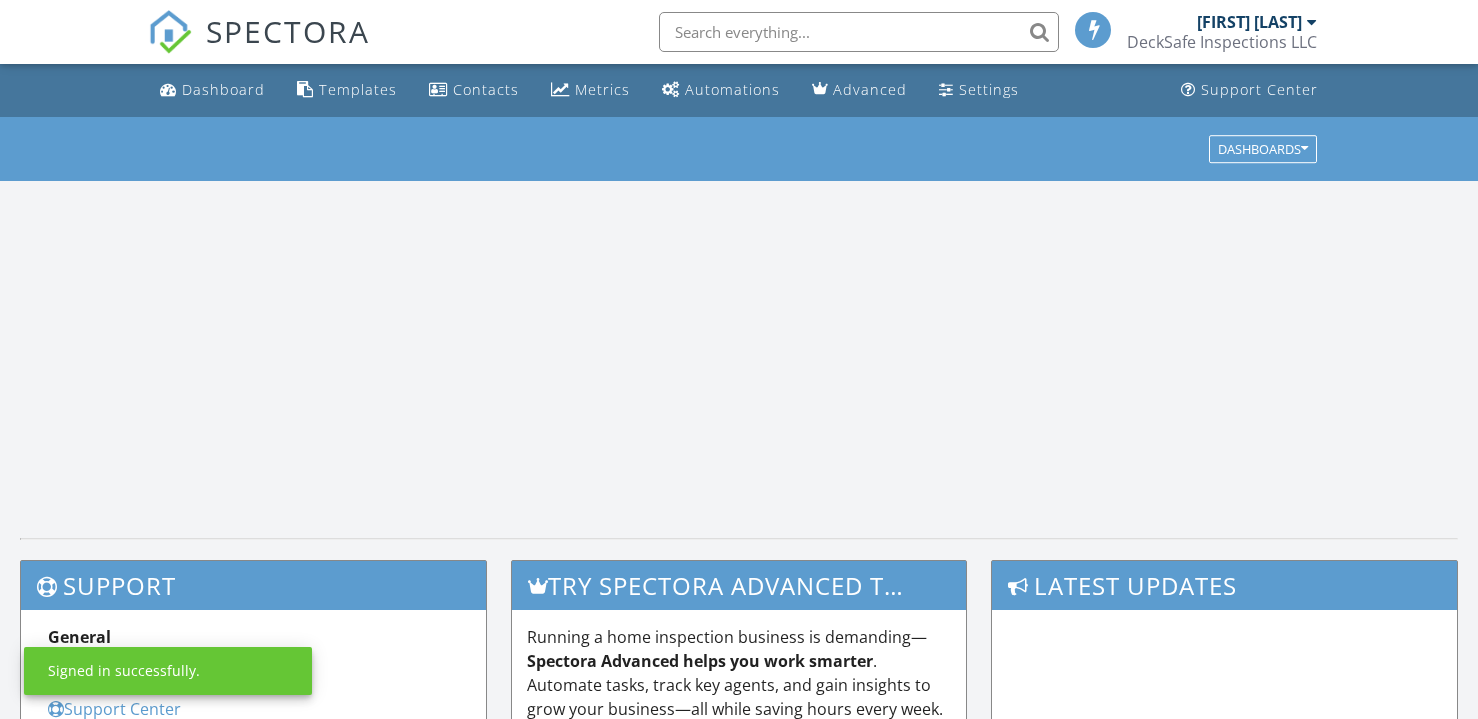 scroll, scrollTop: 0, scrollLeft: 0, axis: both 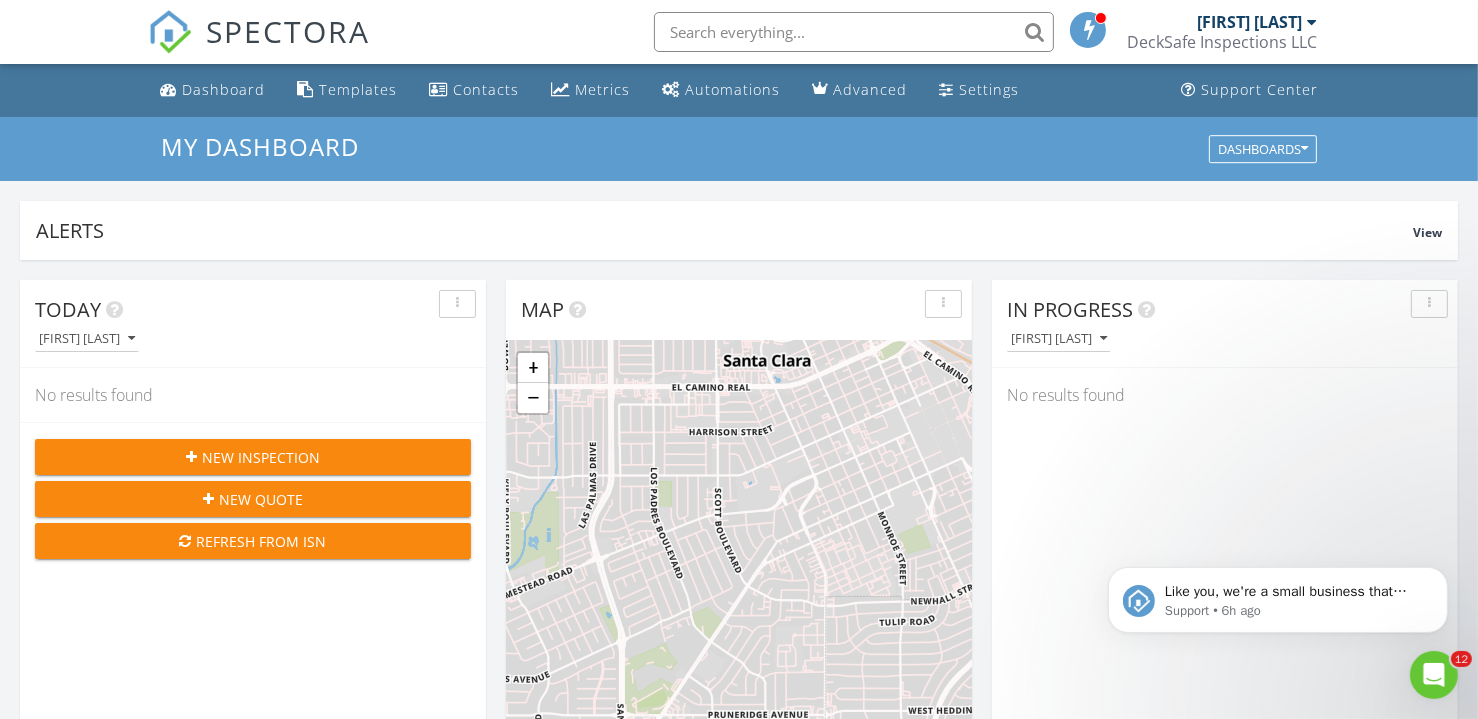 click on "DeckSafe Inspections LLC" at bounding box center (1222, 42) 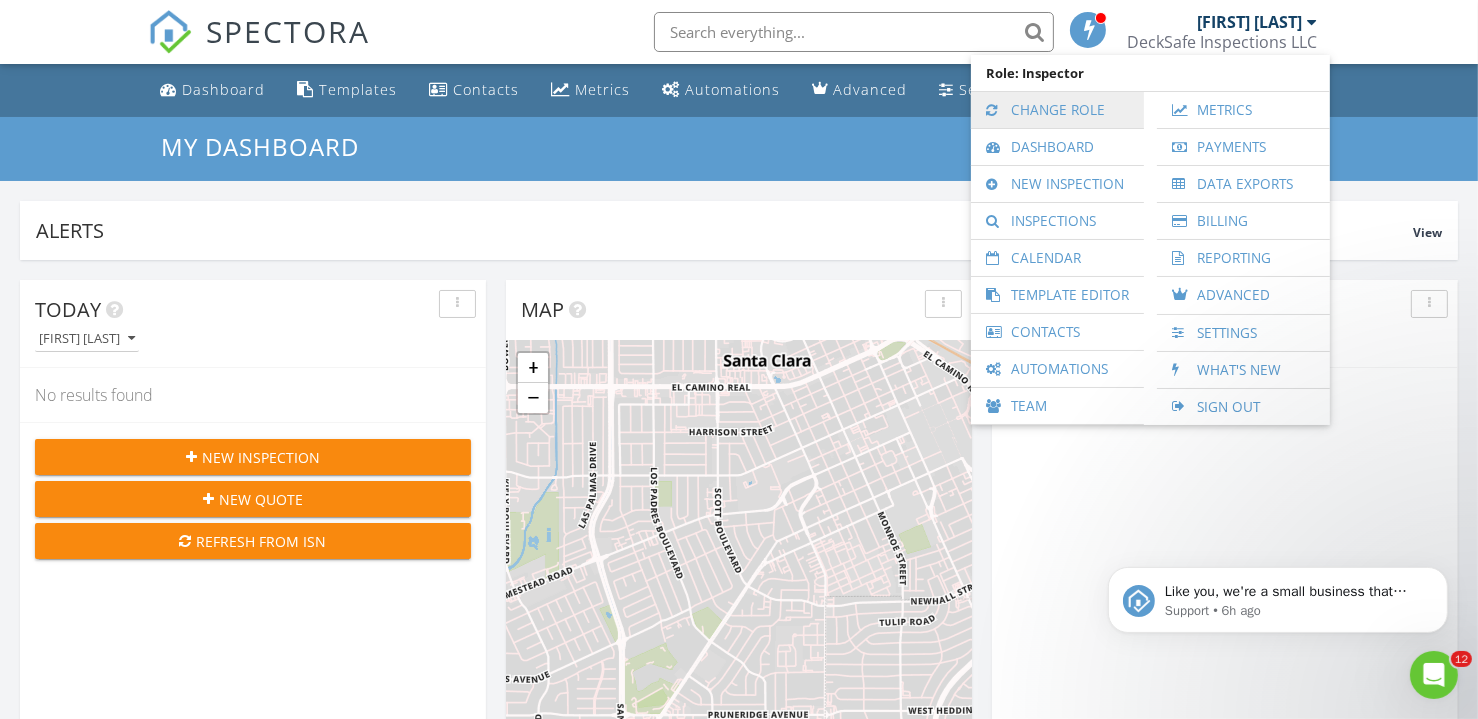 click on "Change Role" at bounding box center (1057, 110) 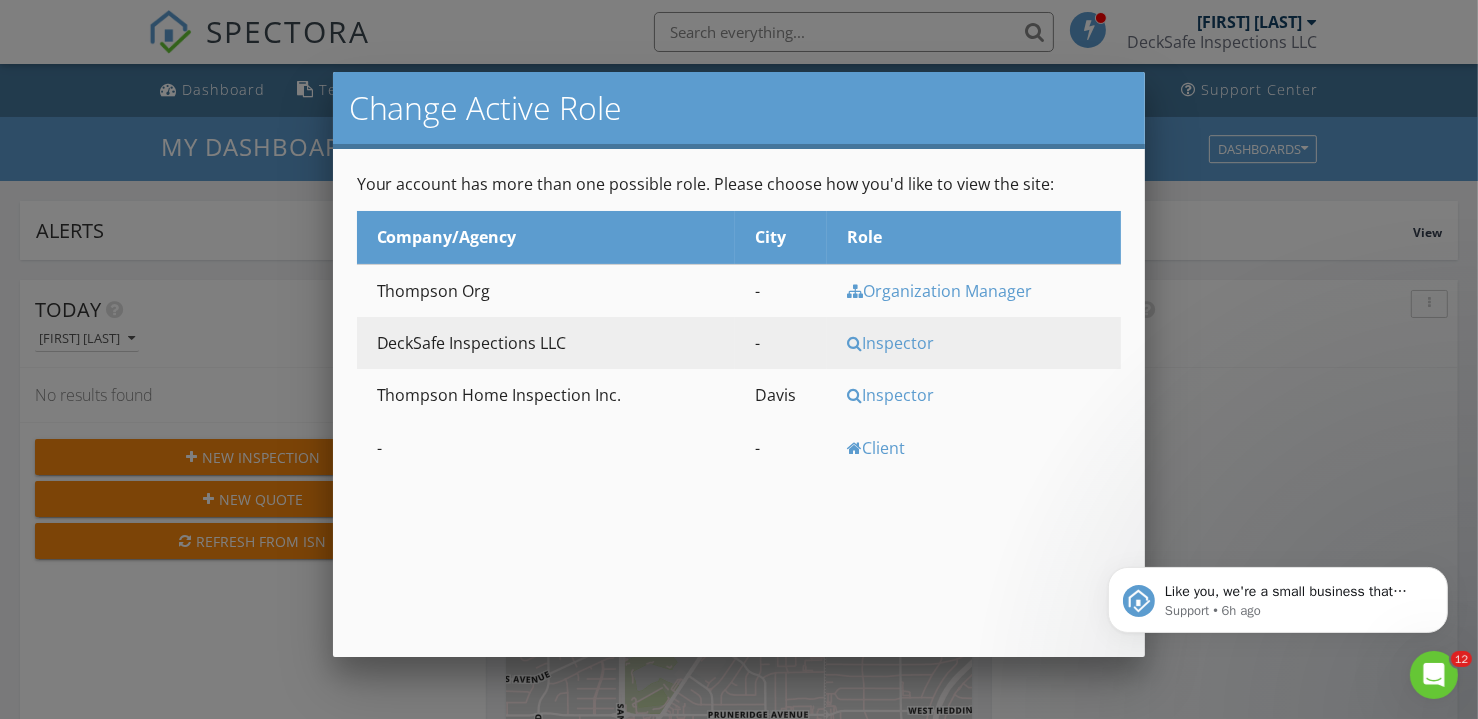 click on "Inspector" at bounding box center (981, 395) 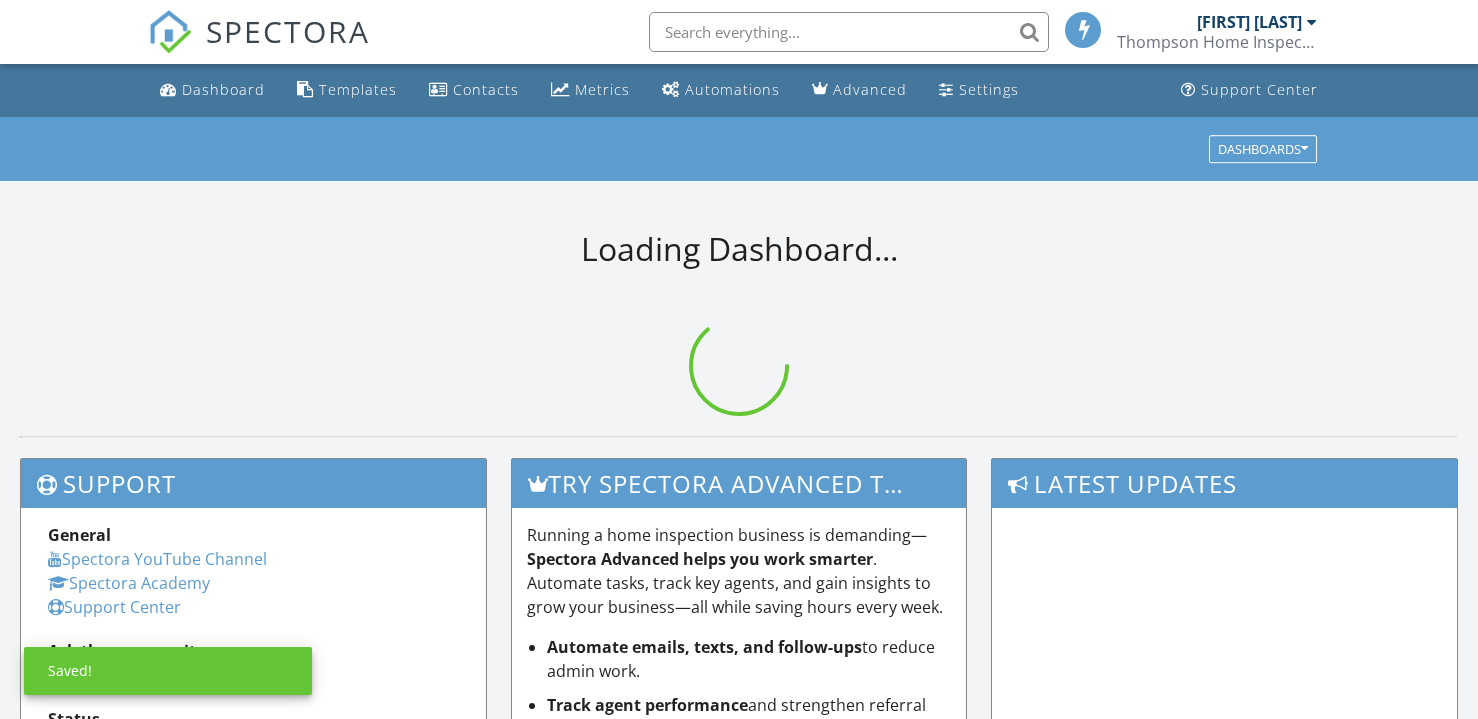 scroll, scrollTop: 0, scrollLeft: 0, axis: both 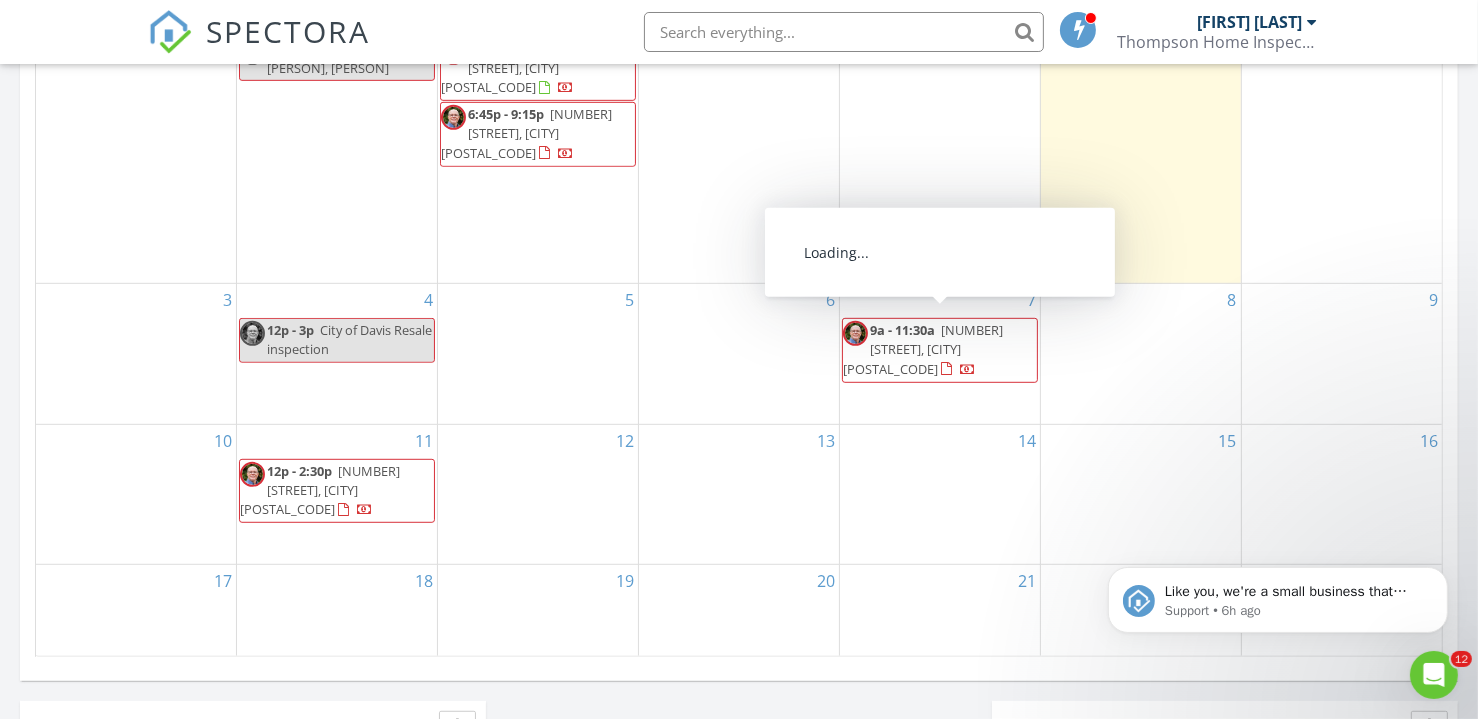 click on "9a - 11:30a
151 Jasmine Ct, Mountain View 94043" at bounding box center (940, 350) 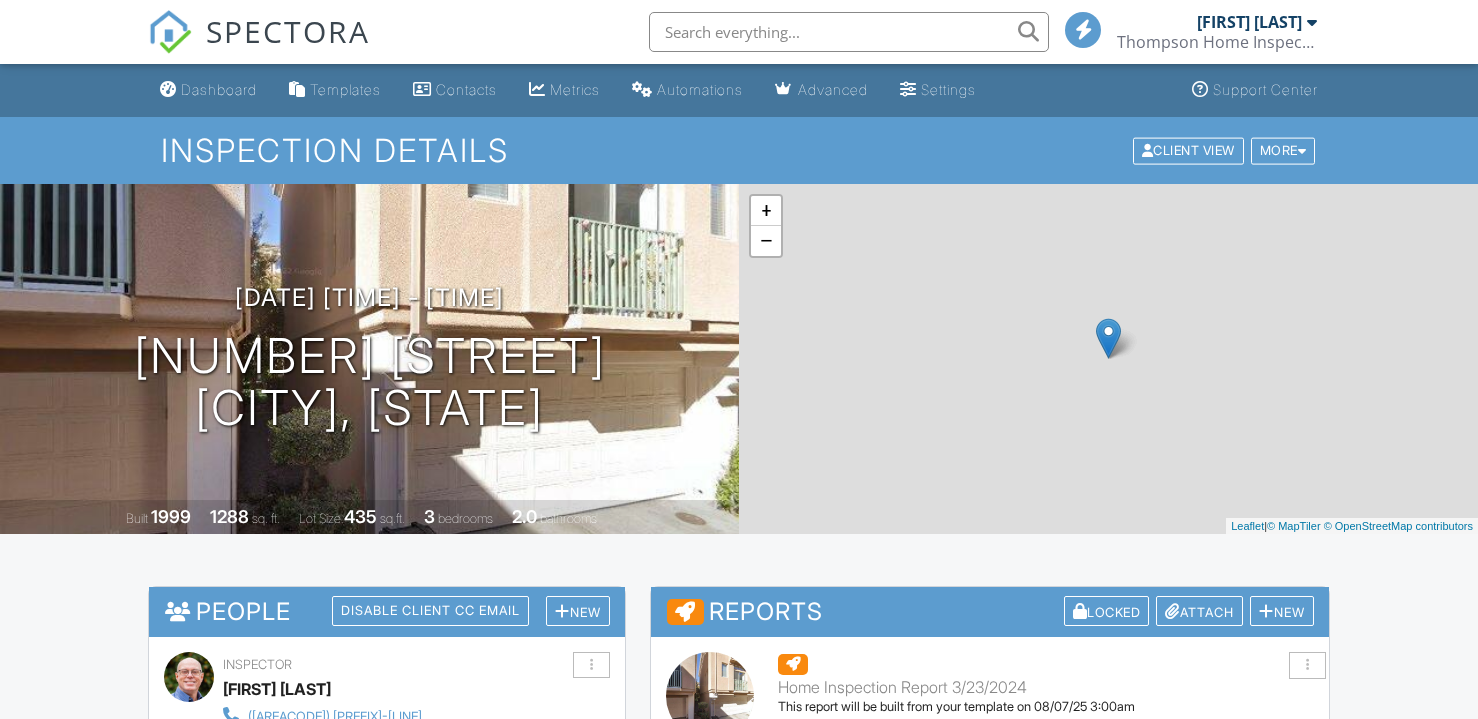 scroll, scrollTop: 0, scrollLeft: 0, axis: both 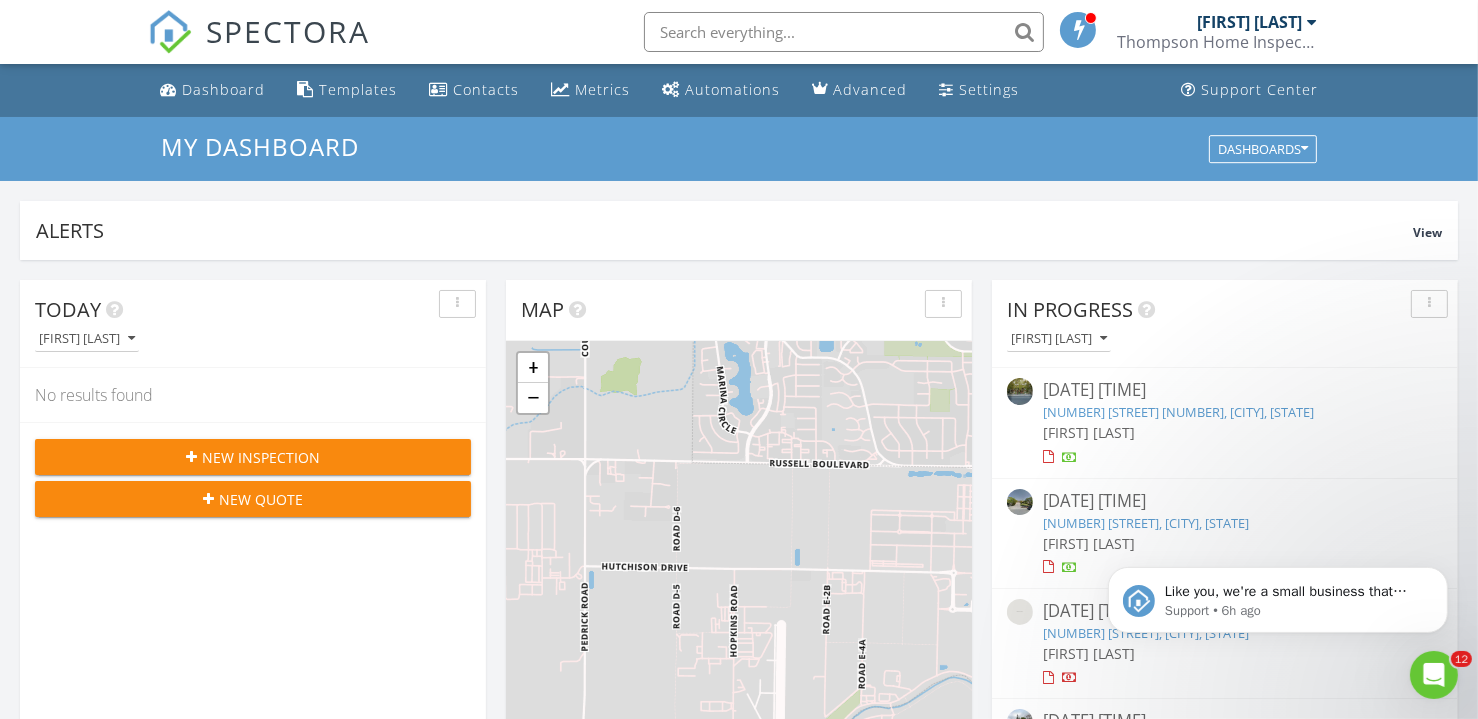 click on "Thompson Home Inspection Inc." at bounding box center (1217, 42) 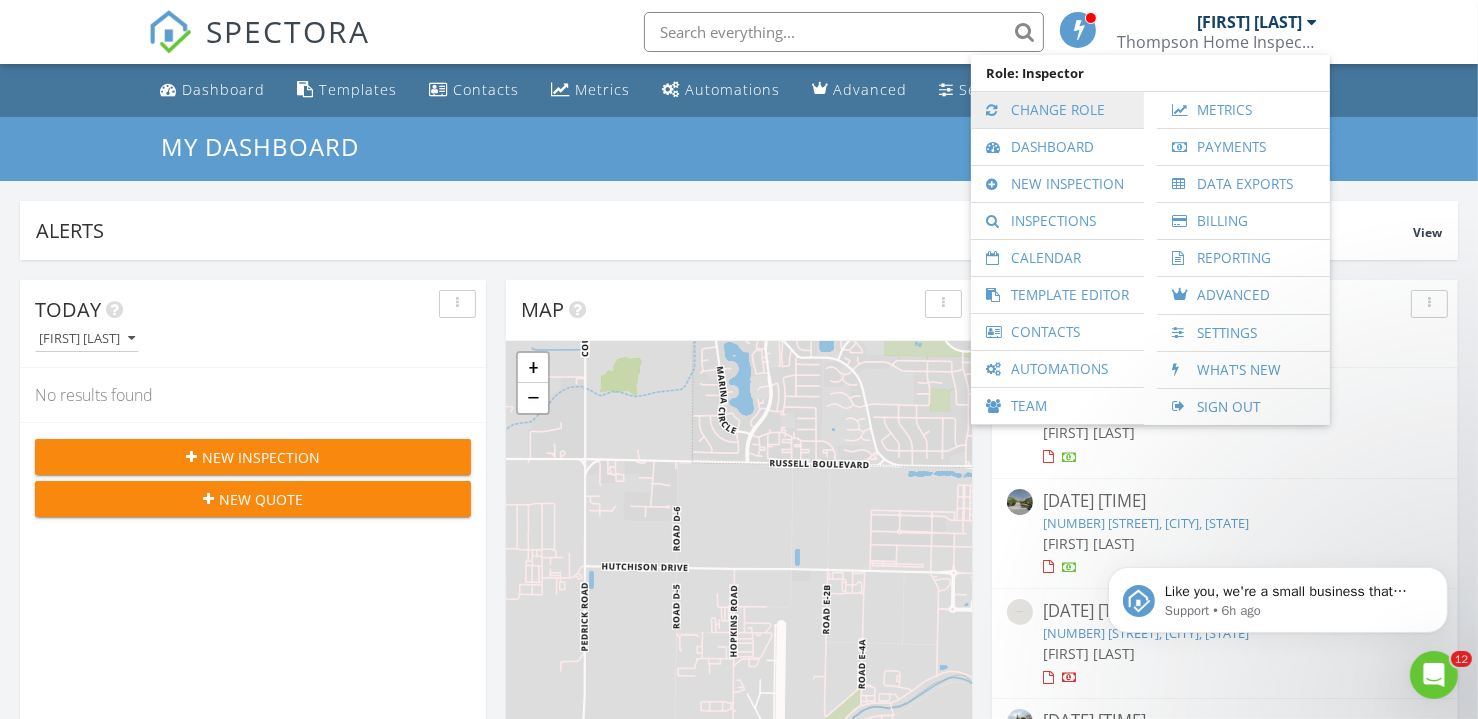 click on "Change Role" at bounding box center [1057, 110] 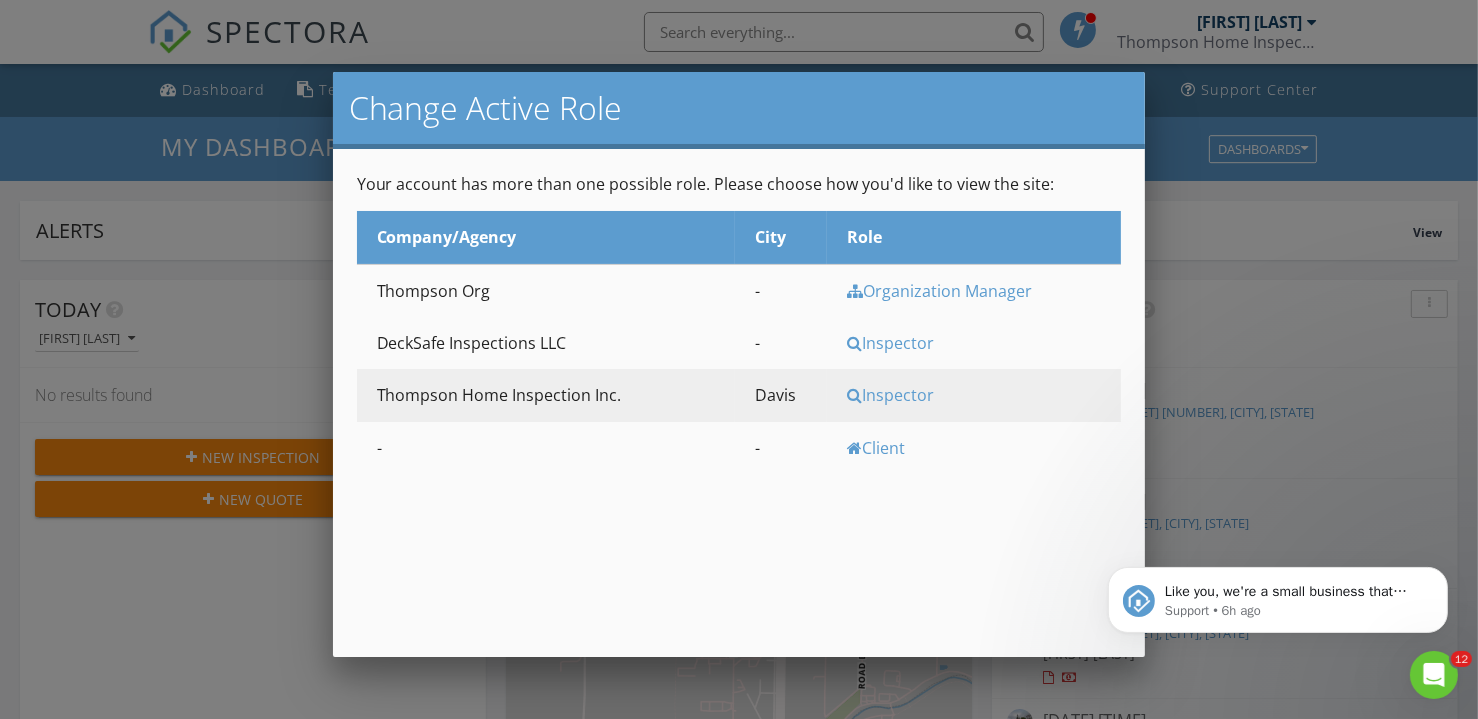 click on "Inspector" at bounding box center (981, 343) 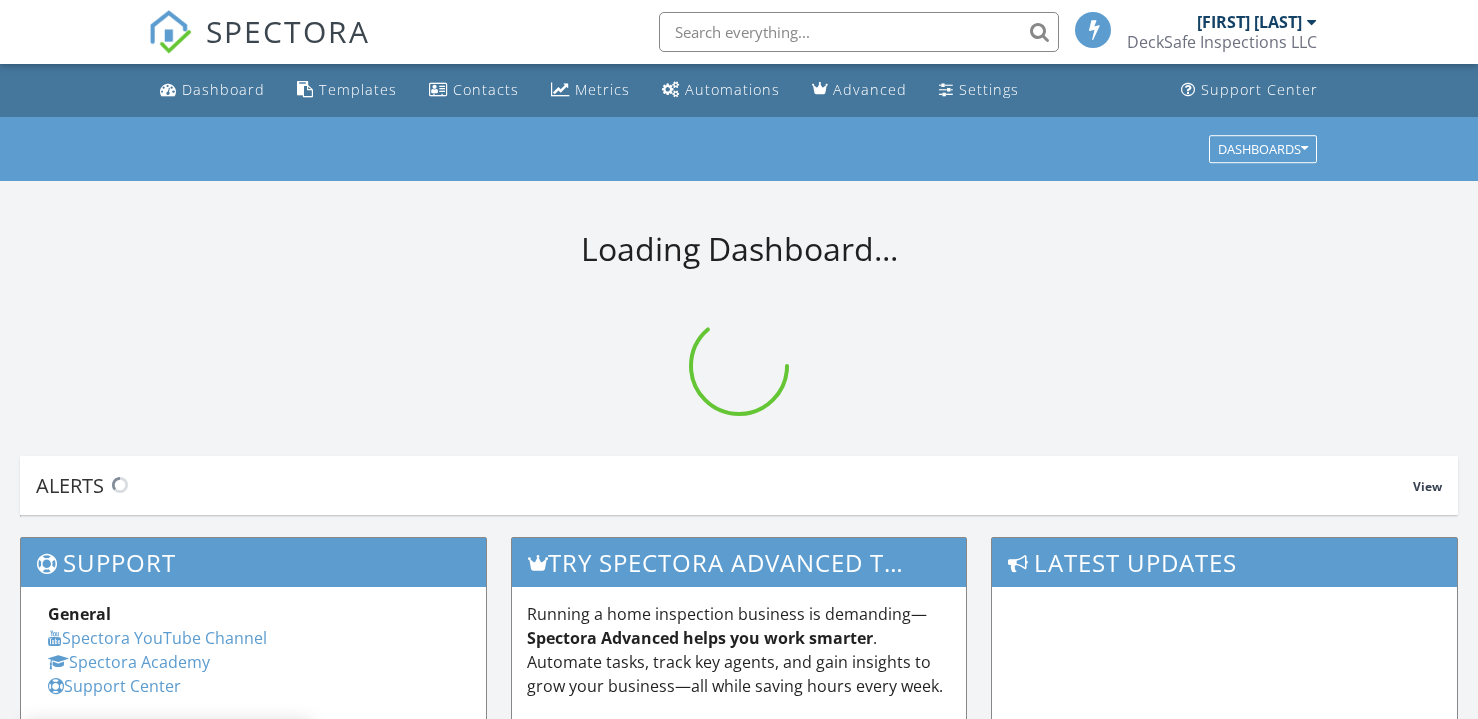 scroll, scrollTop: 0, scrollLeft: 0, axis: both 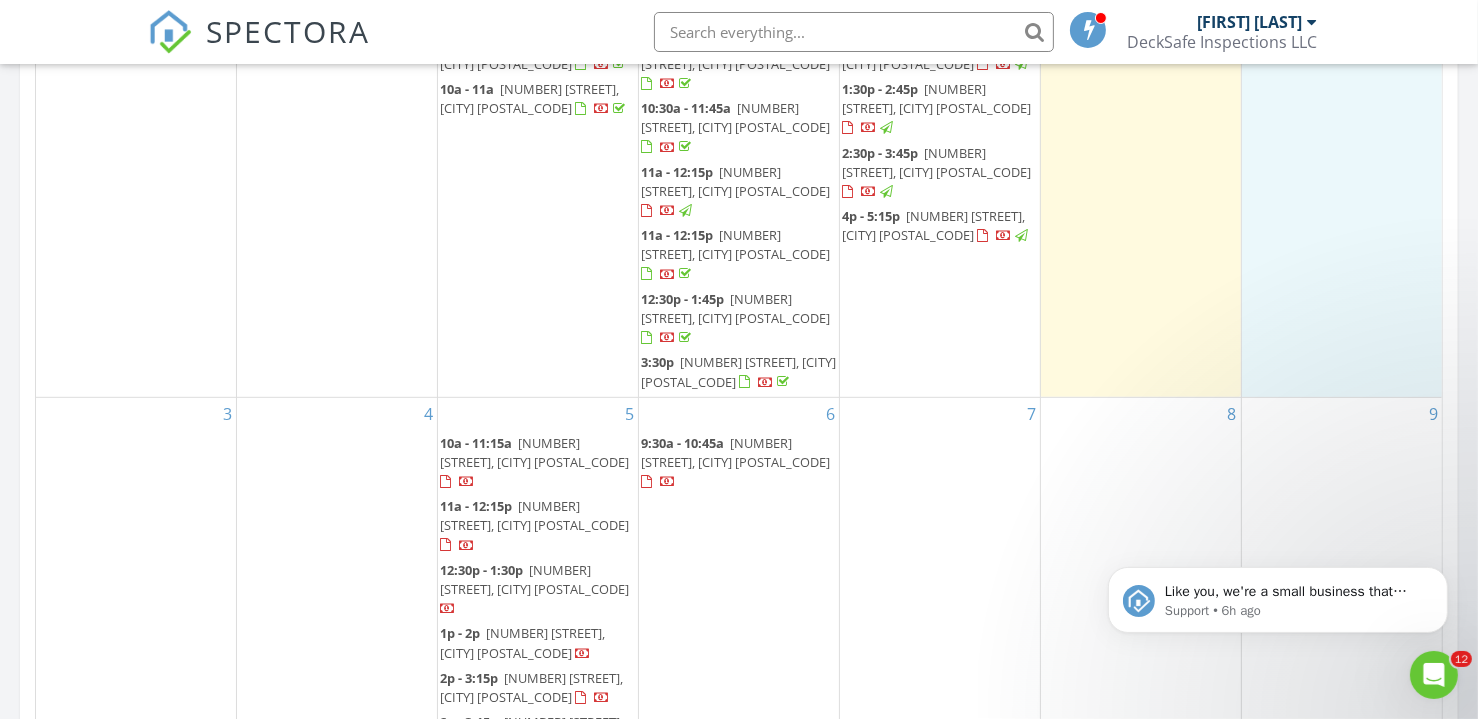 click on "2" at bounding box center (1342, 198) 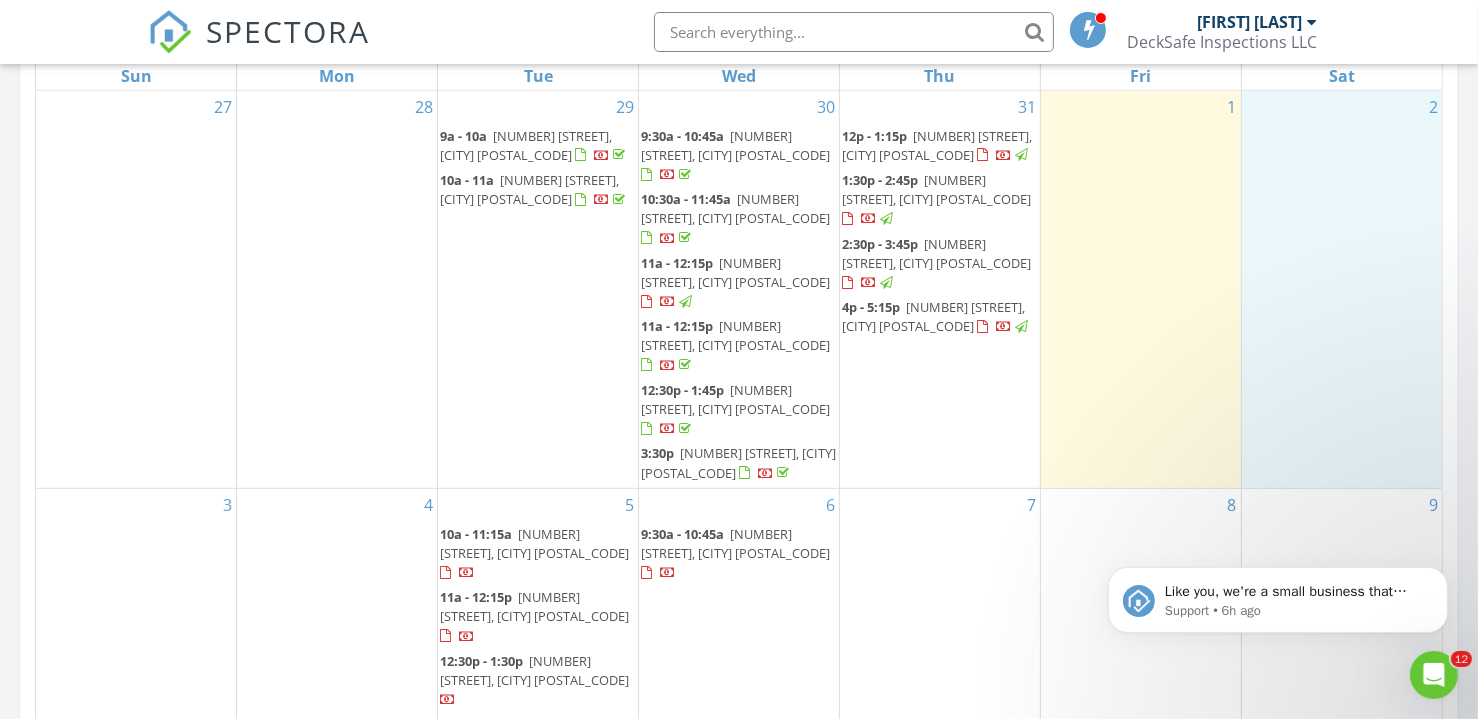 scroll, scrollTop: 960, scrollLeft: 0, axis: vertical 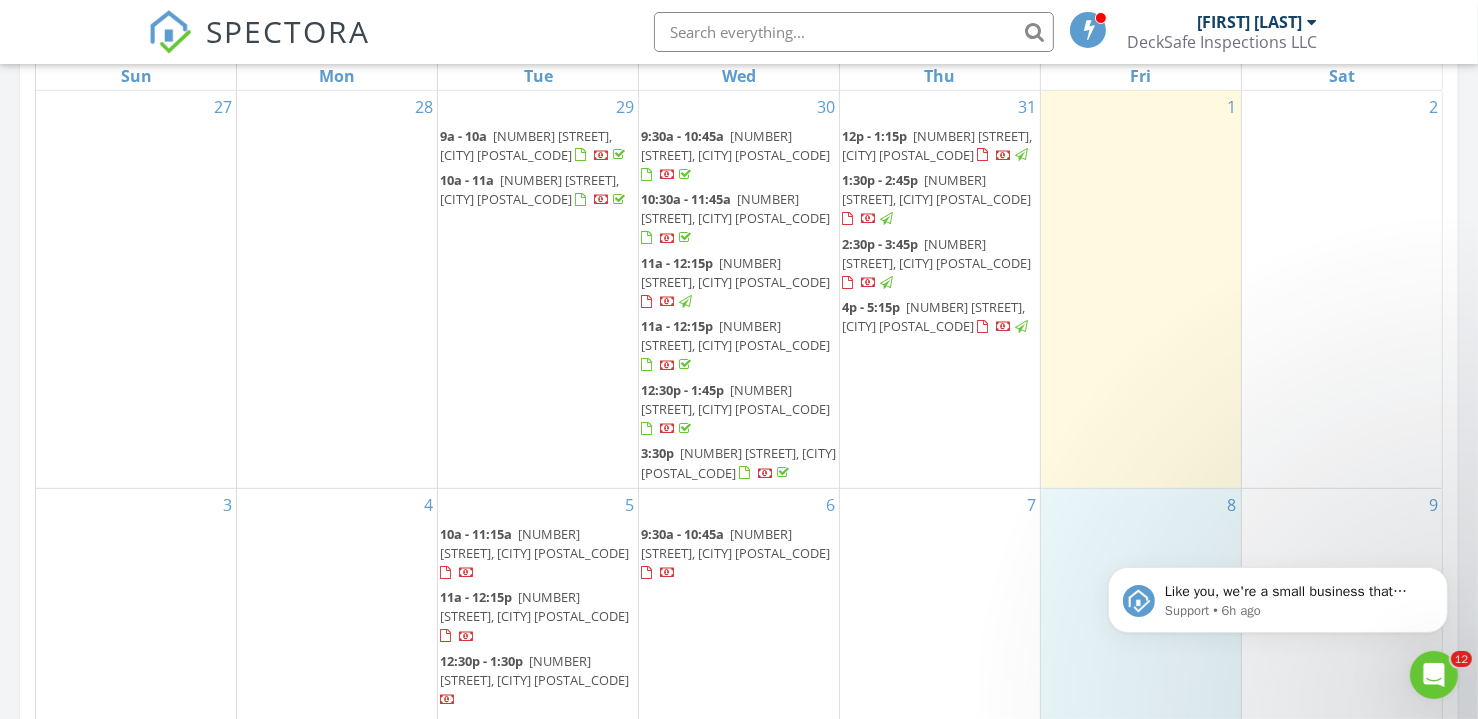 click on "8" at bounding box center (1141, 668) 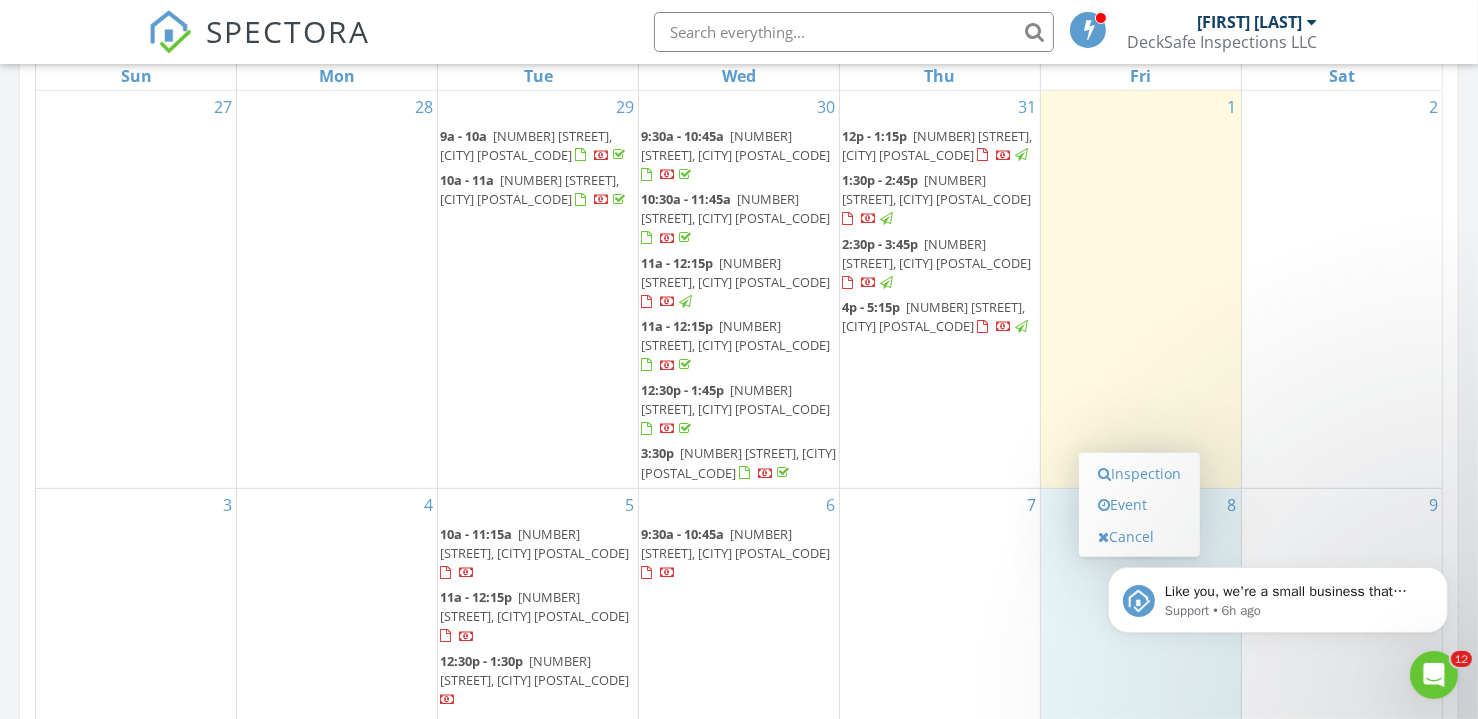 click on "7" at bounding box center (940, 668) 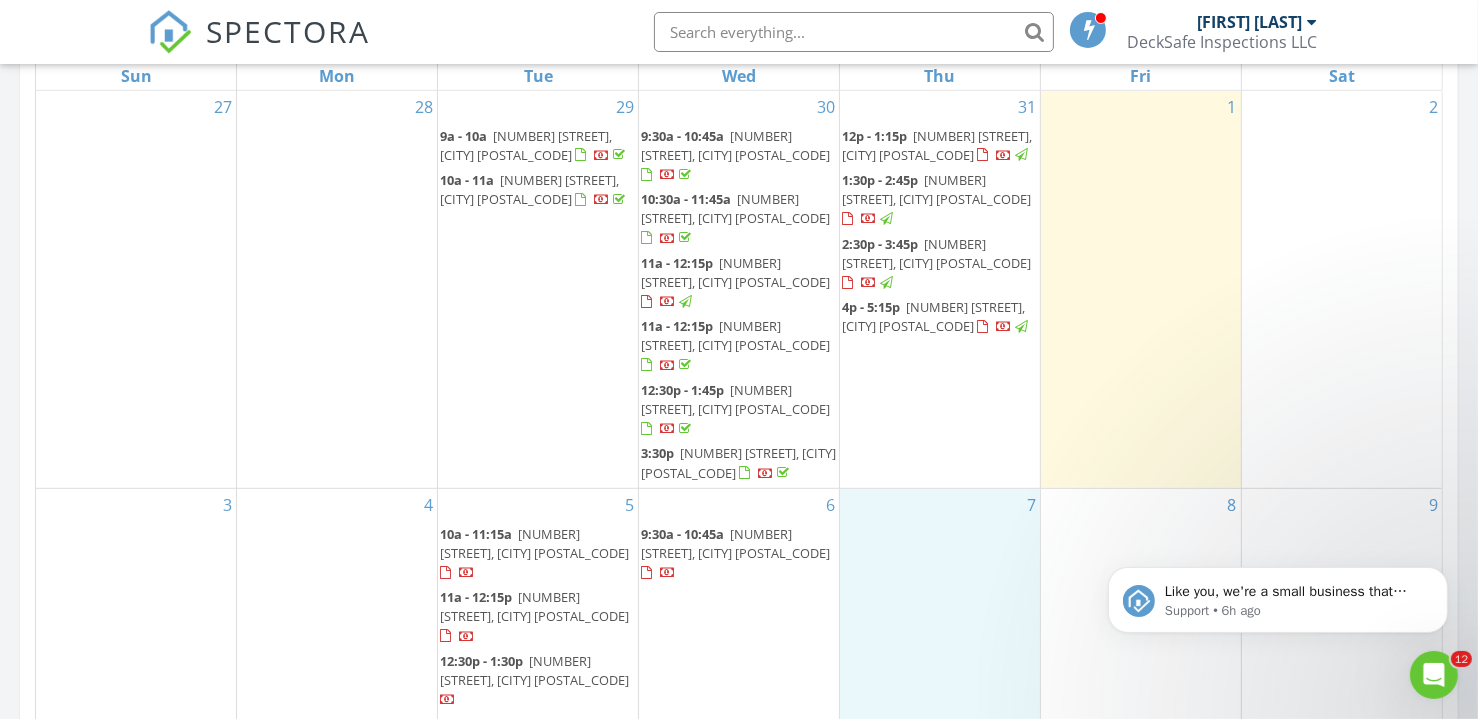click on "Like you, we're a small business that relies on reviews to grow.  If you have a few minutes, we'd love it if you can leave us a review on Capterra:      If not, no problem - we'll ask you again later. Support • 6h ago" at bounding box center [1277, 507] 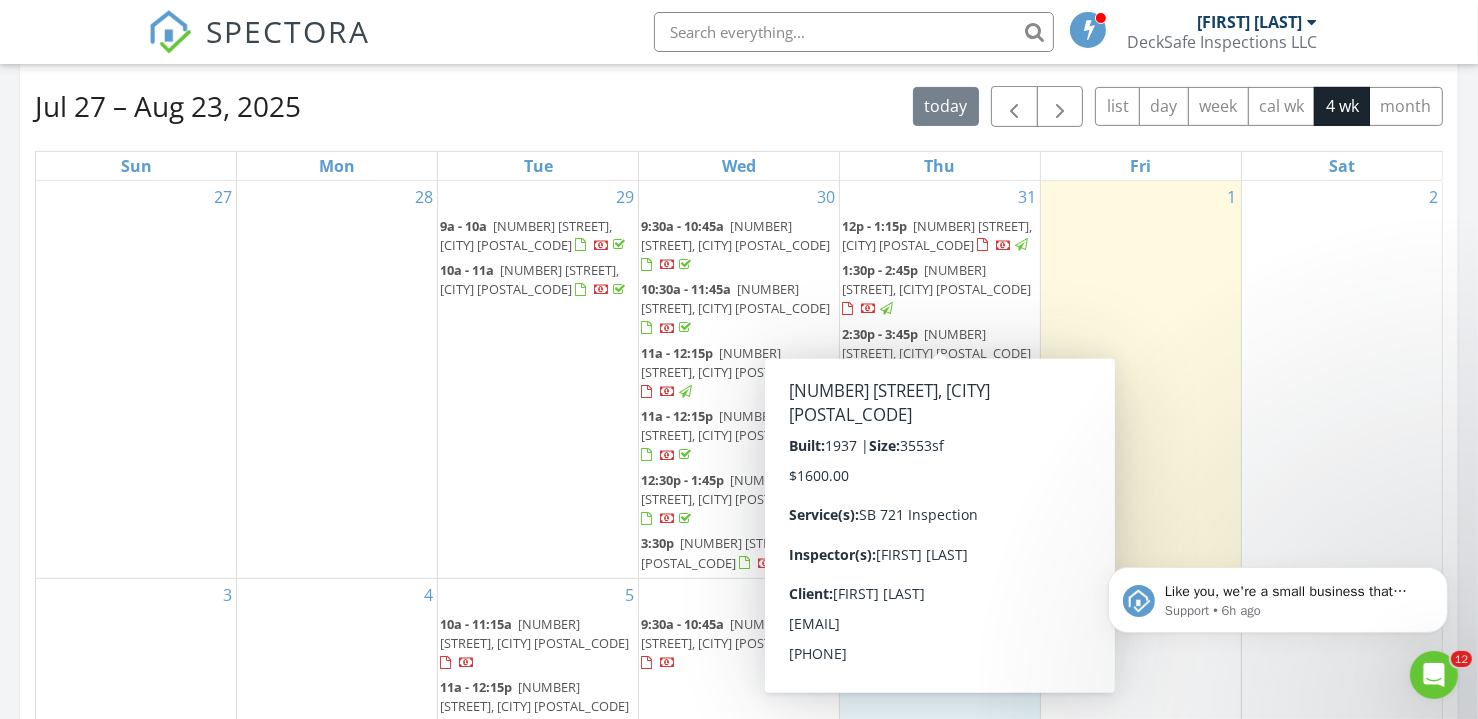 scroll, scrollTop: 779, scrollLeft: 0, axis: vertical 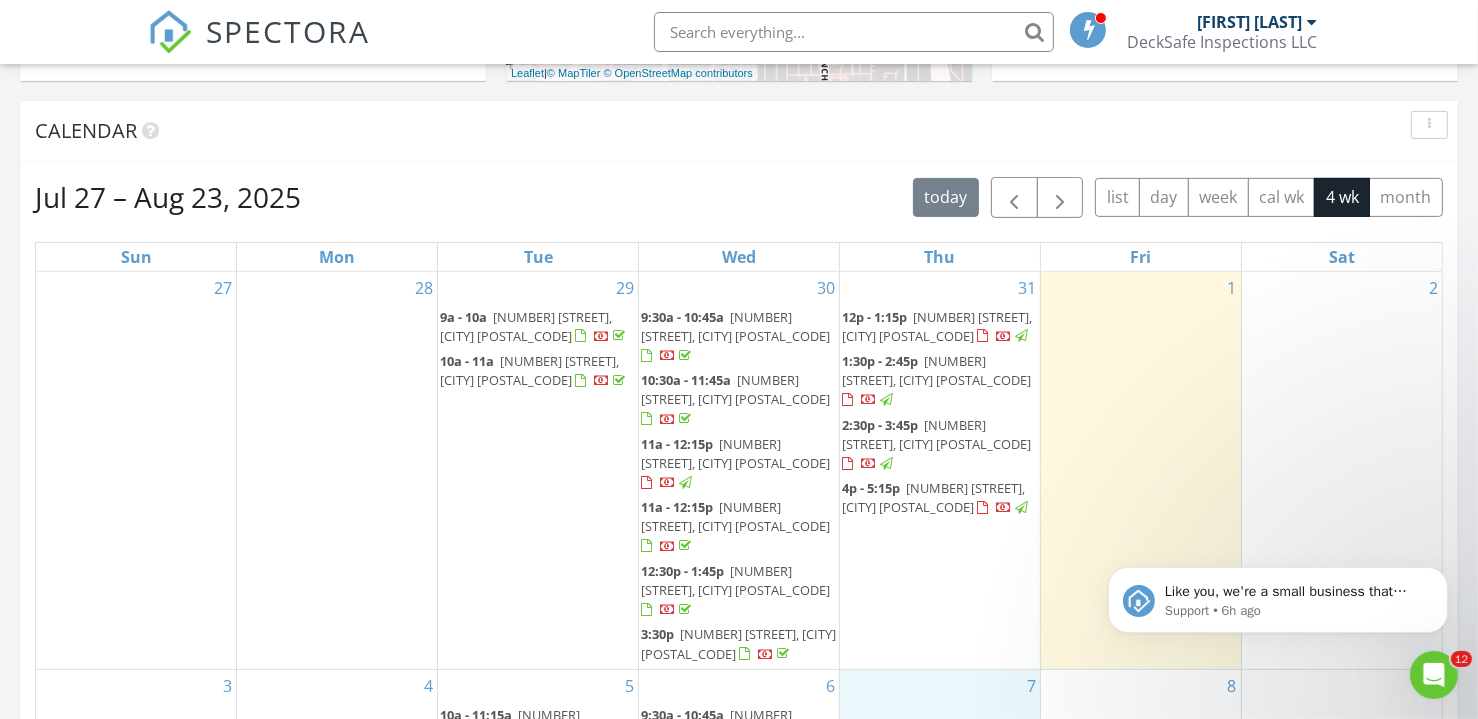 click on "DeckSafe Inspections LLC" at bounding box center (1222, 42) 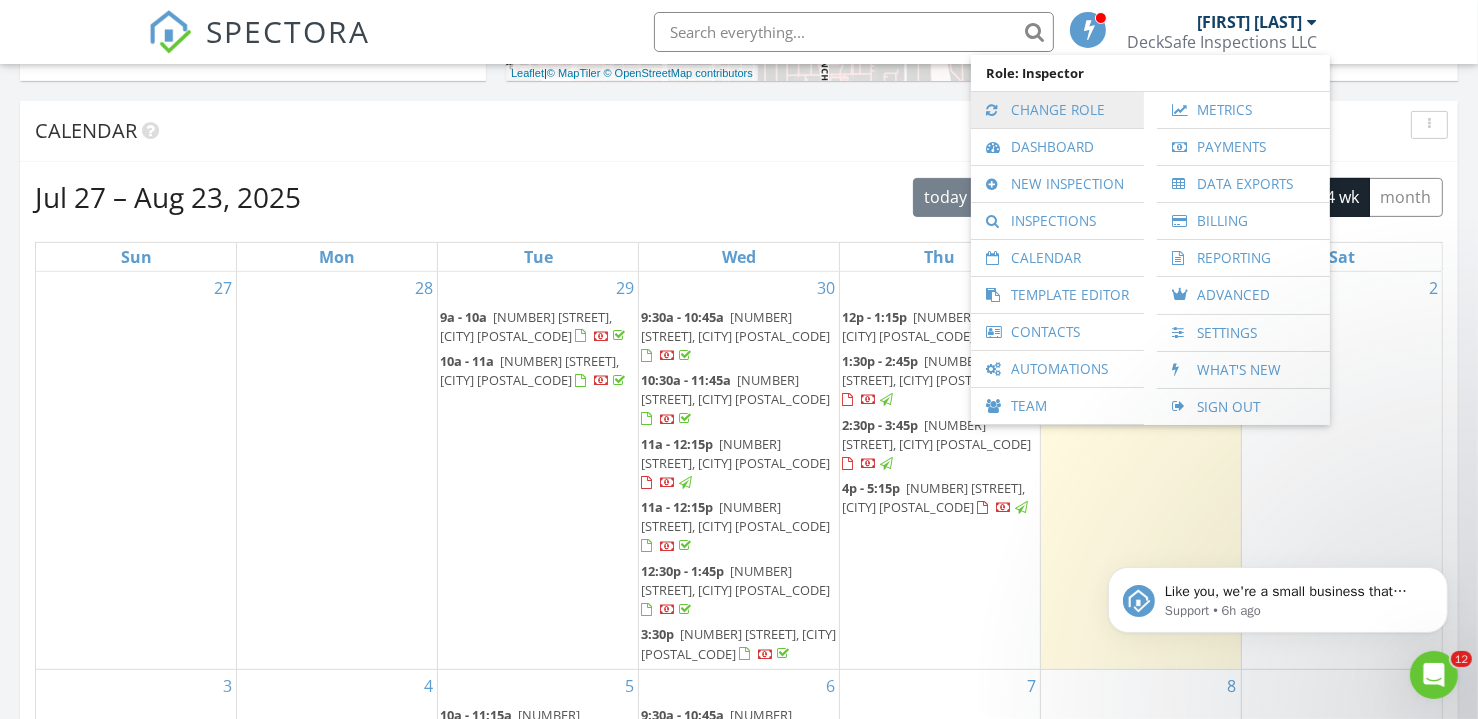 click on "Change Role" at bounding box center [1057, 110] 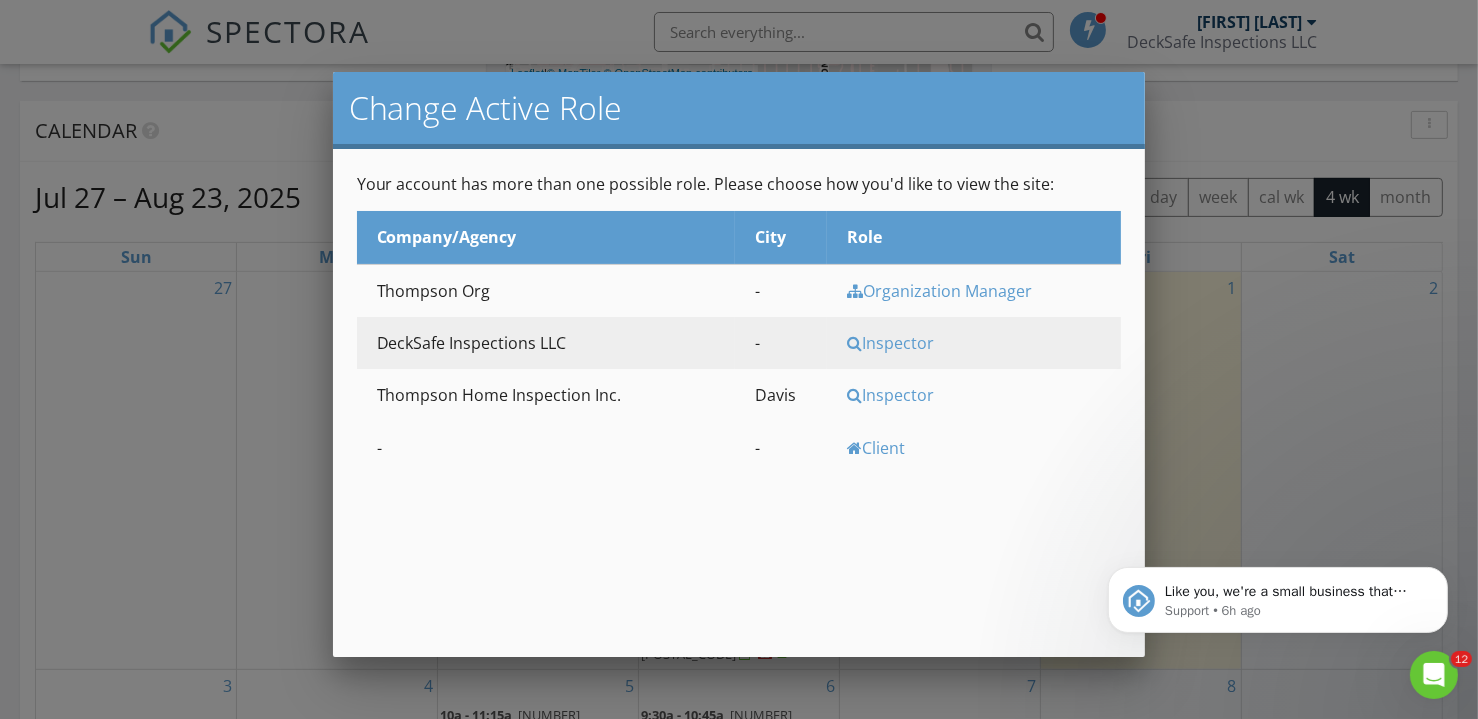 click on "Inspector" at bounding box center (981, 395) 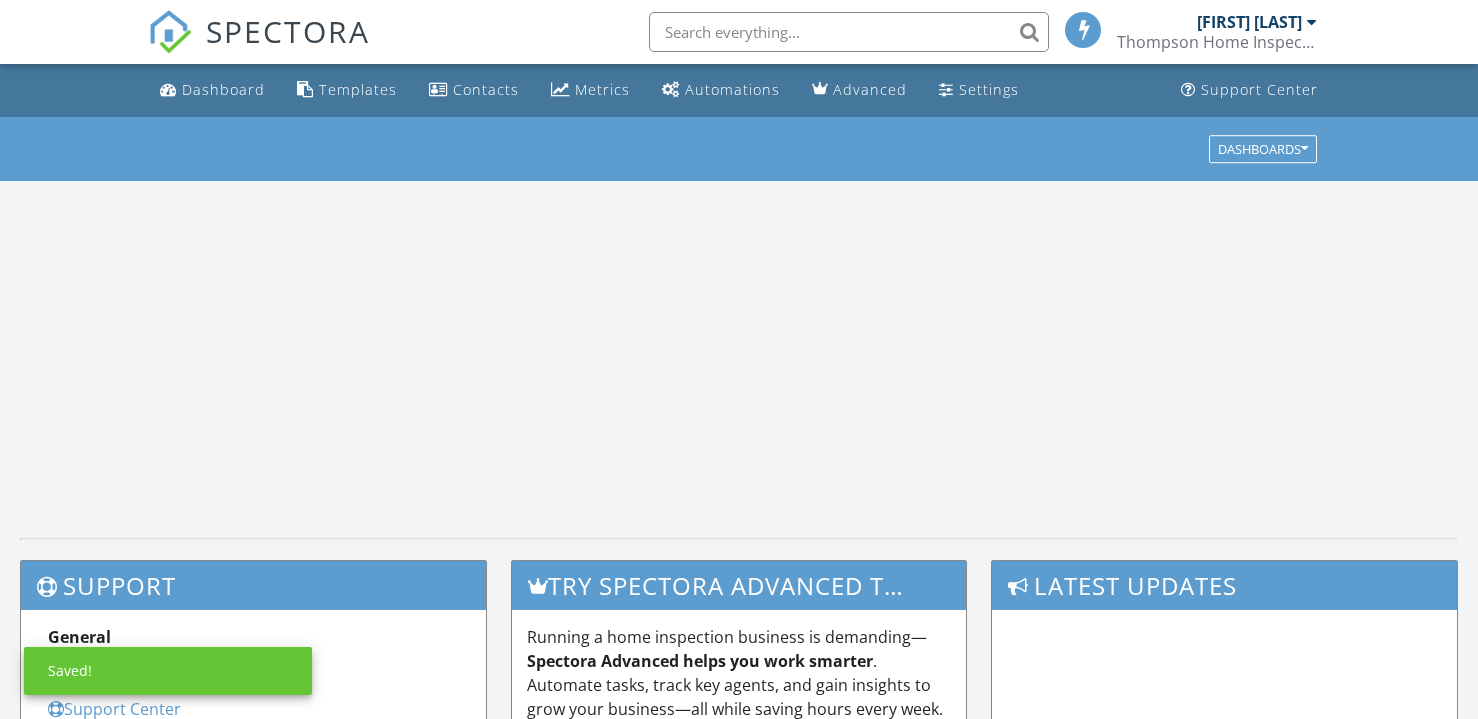 scroll, scrollTop: 0, scrollLeft: 0, axis: both 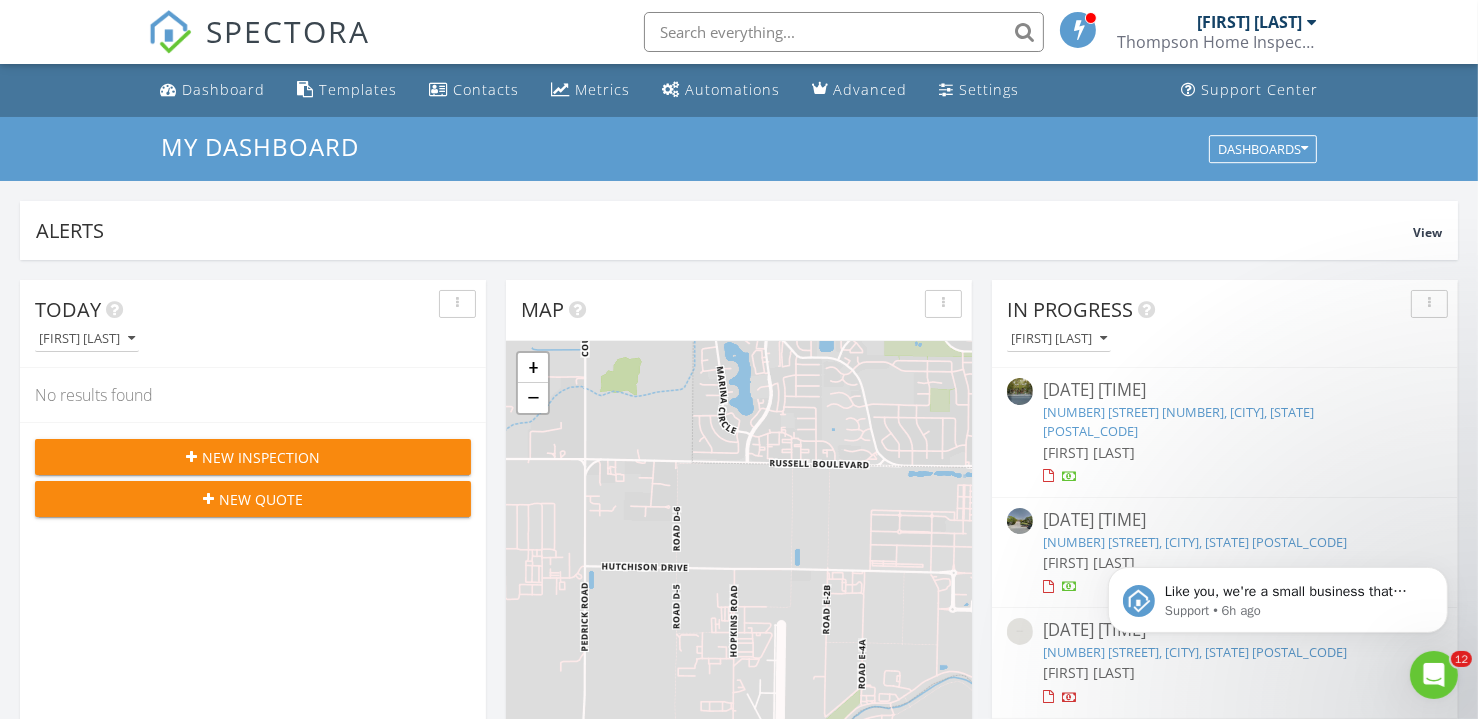 click on "Thompson Home Inspection Inc." at bounding box center (1217, 42) 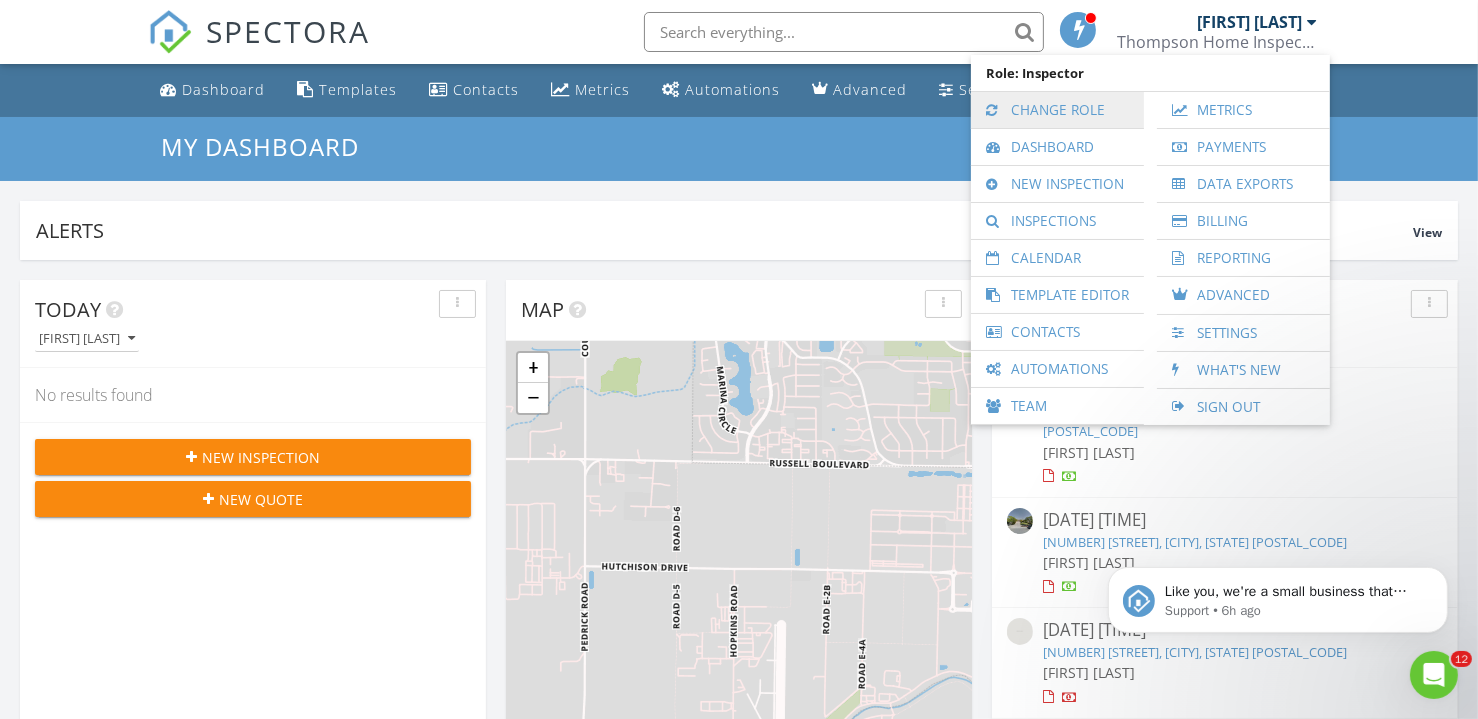 click on "Change Role" at bounding box center [1057, 110] 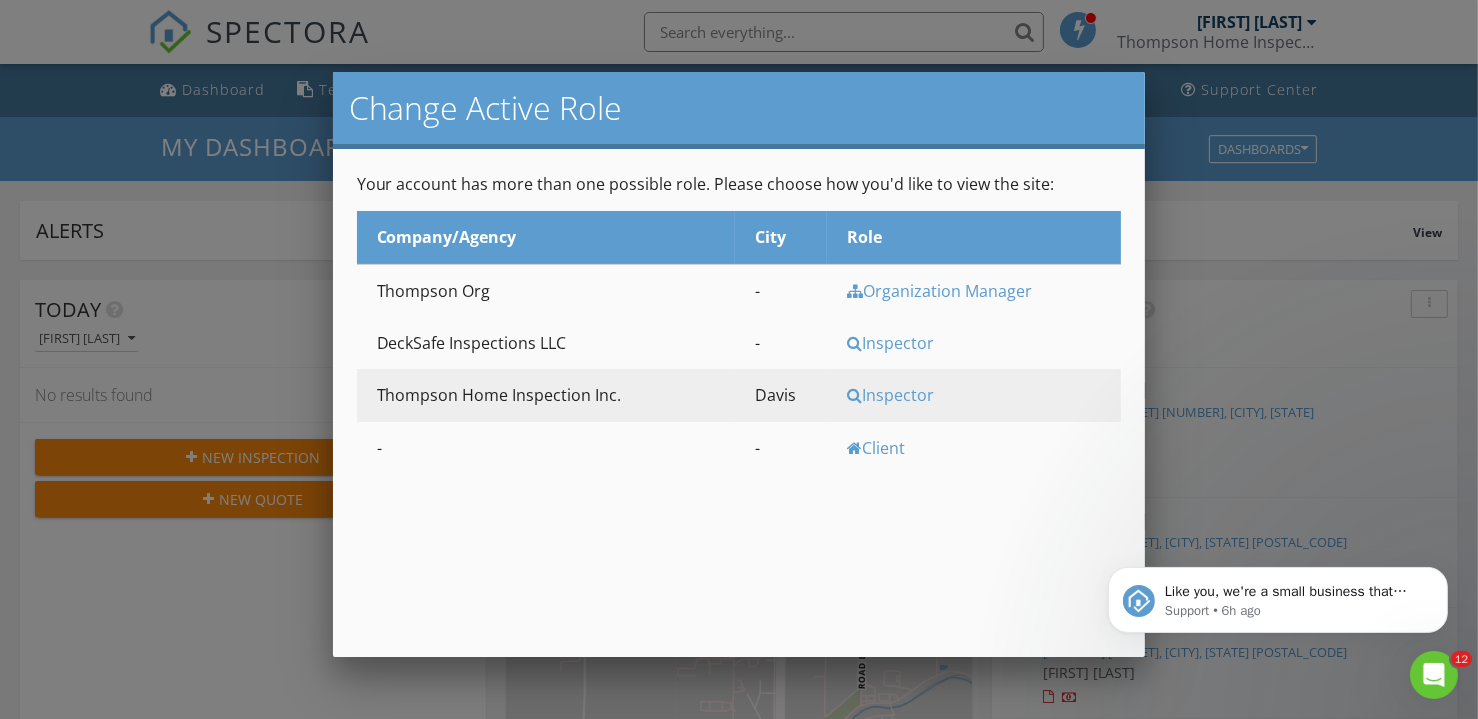 click at bounding box center [739, 349] 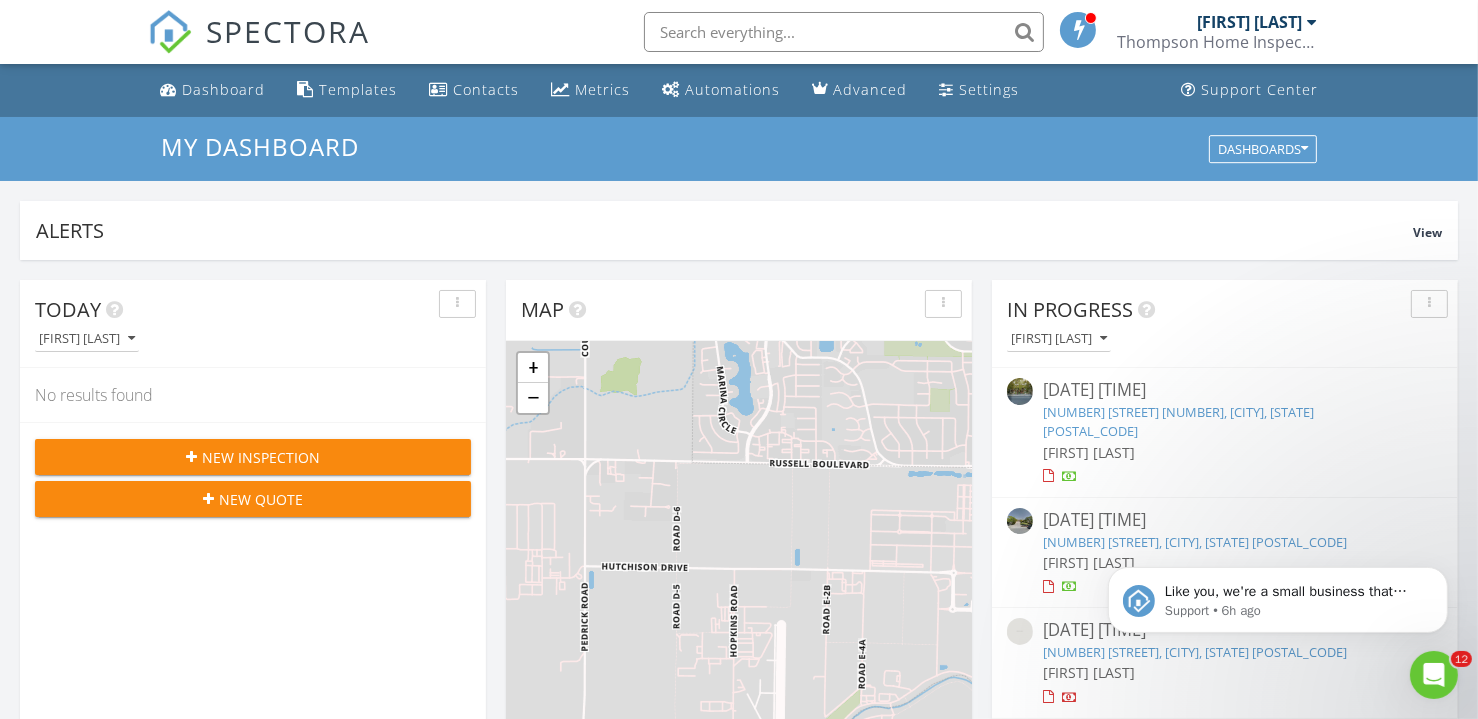 click on "New Inspection" at bounding box center [253, 457] 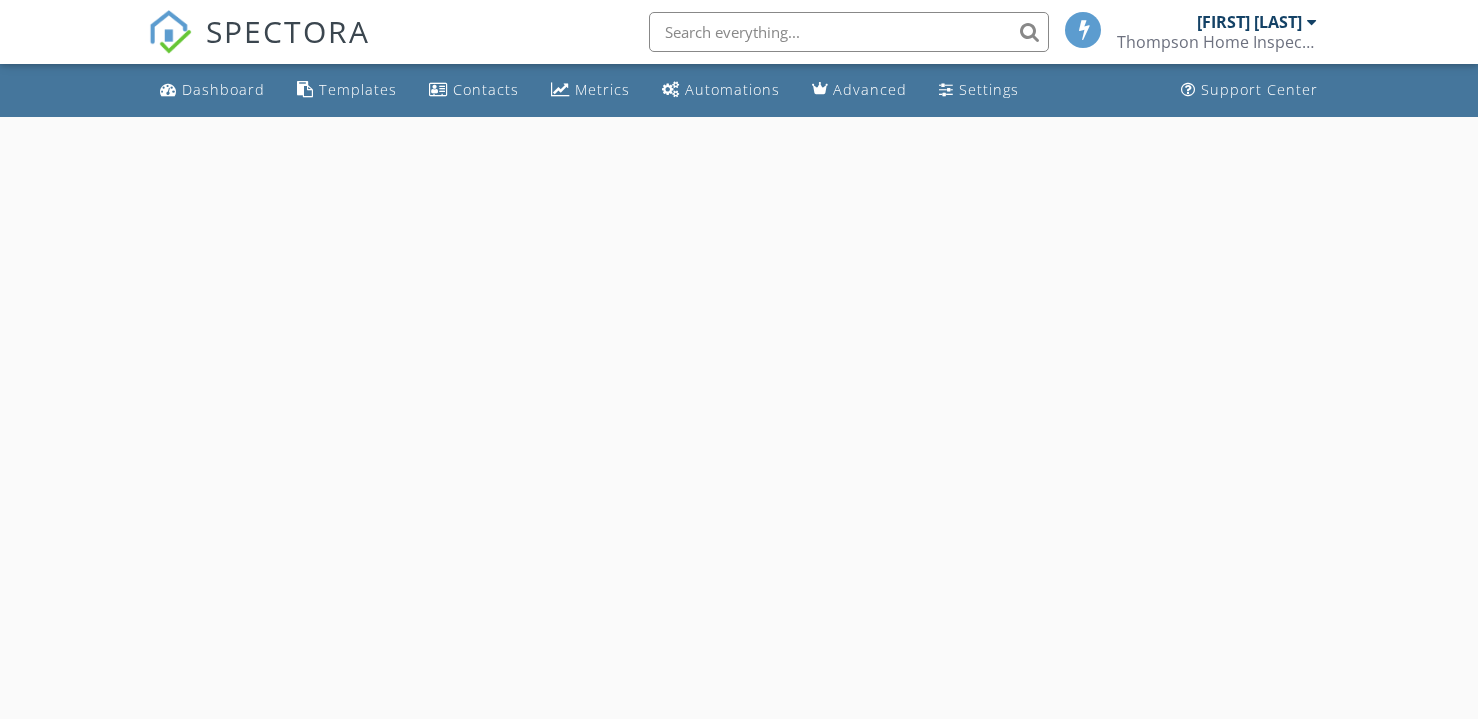 scroll, scrollTop: 0, scrollLeft: 0, axis: both 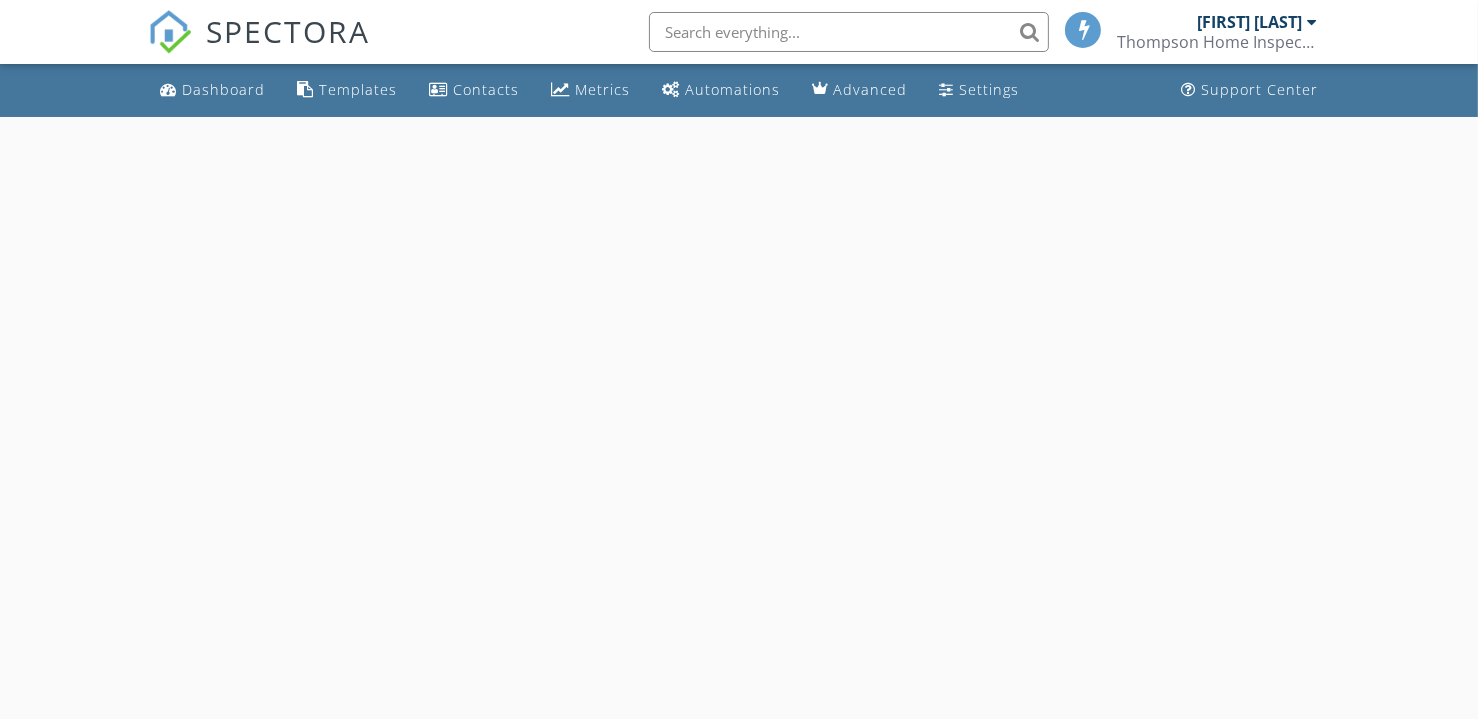 select on "7" 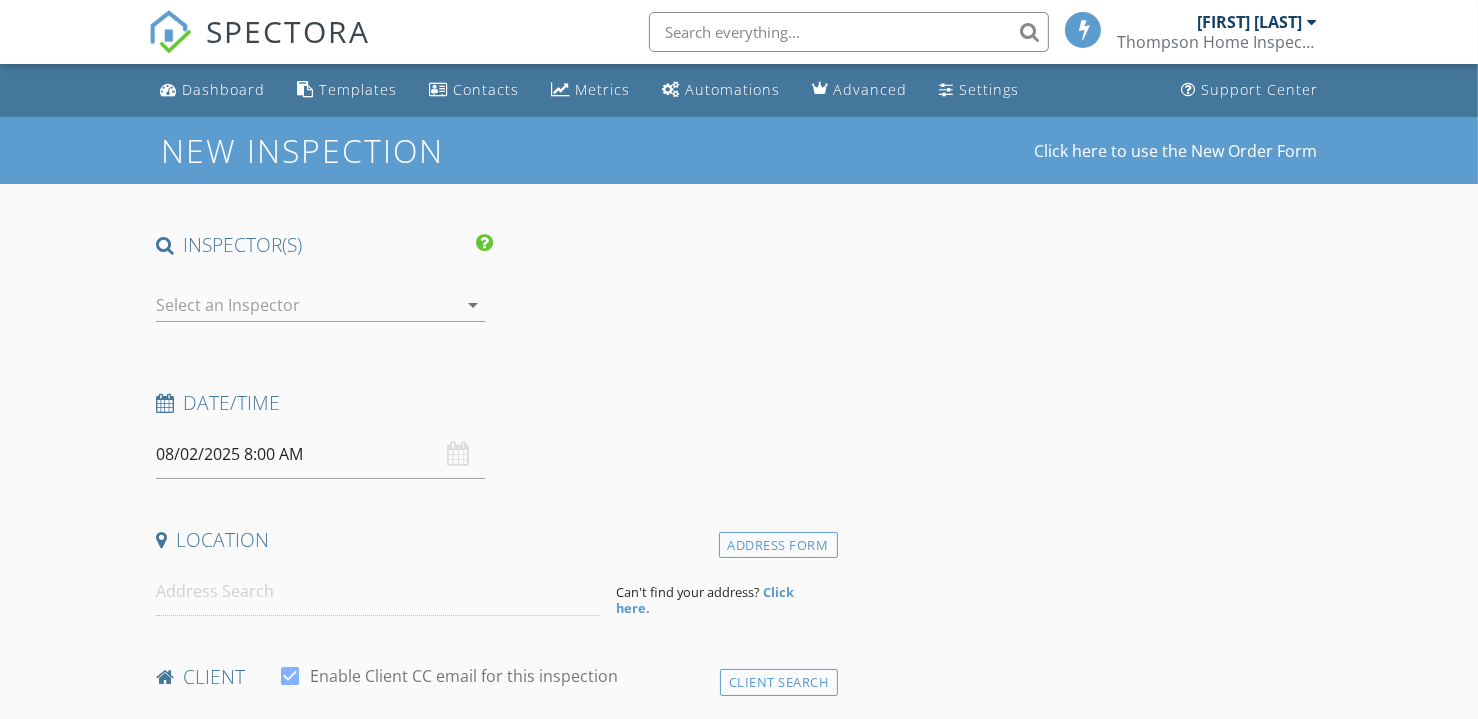 scroll, scrollTop: 0, scrollLeft: 0, axis: both 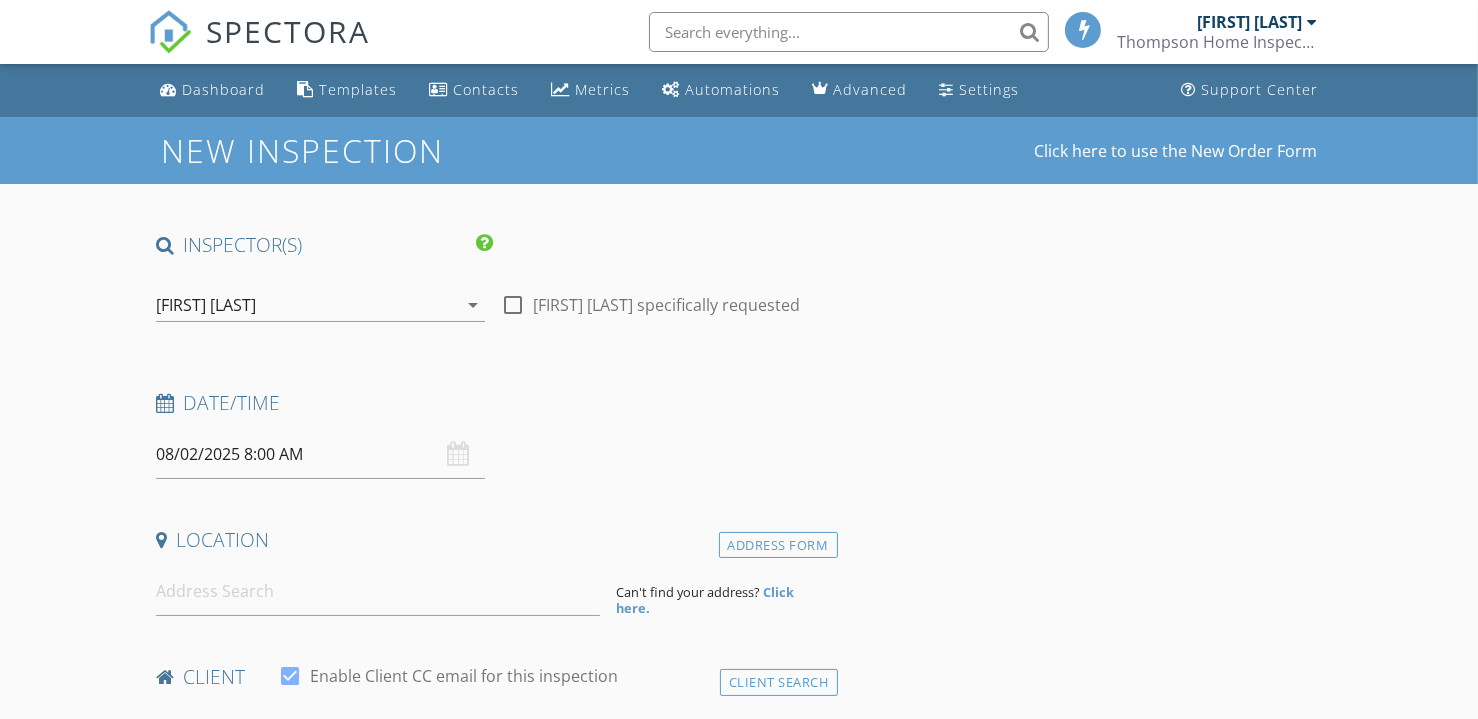 click on "08/02/2025 8:00 AM" at bounding box center [320, 454] 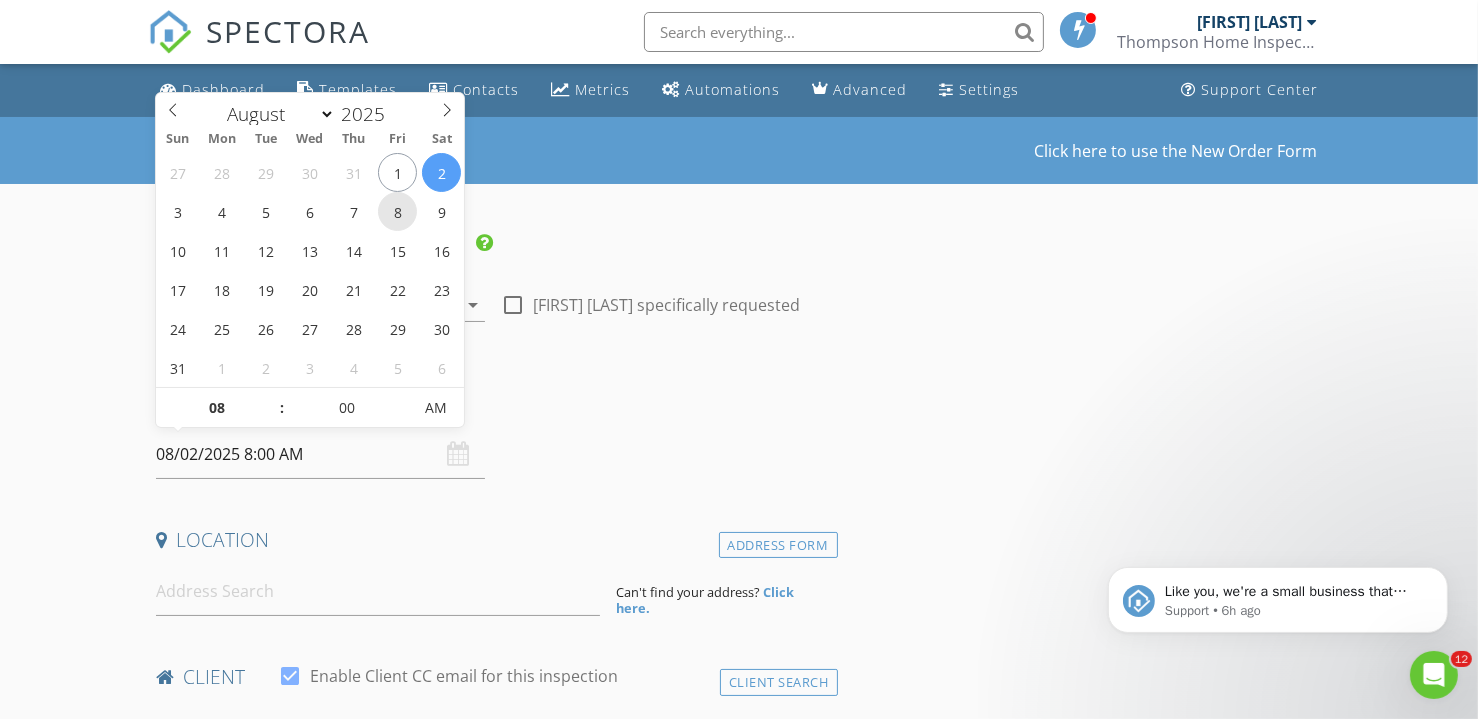 scroll, scrollTop: 0, scrollLeft: 0, axis: both 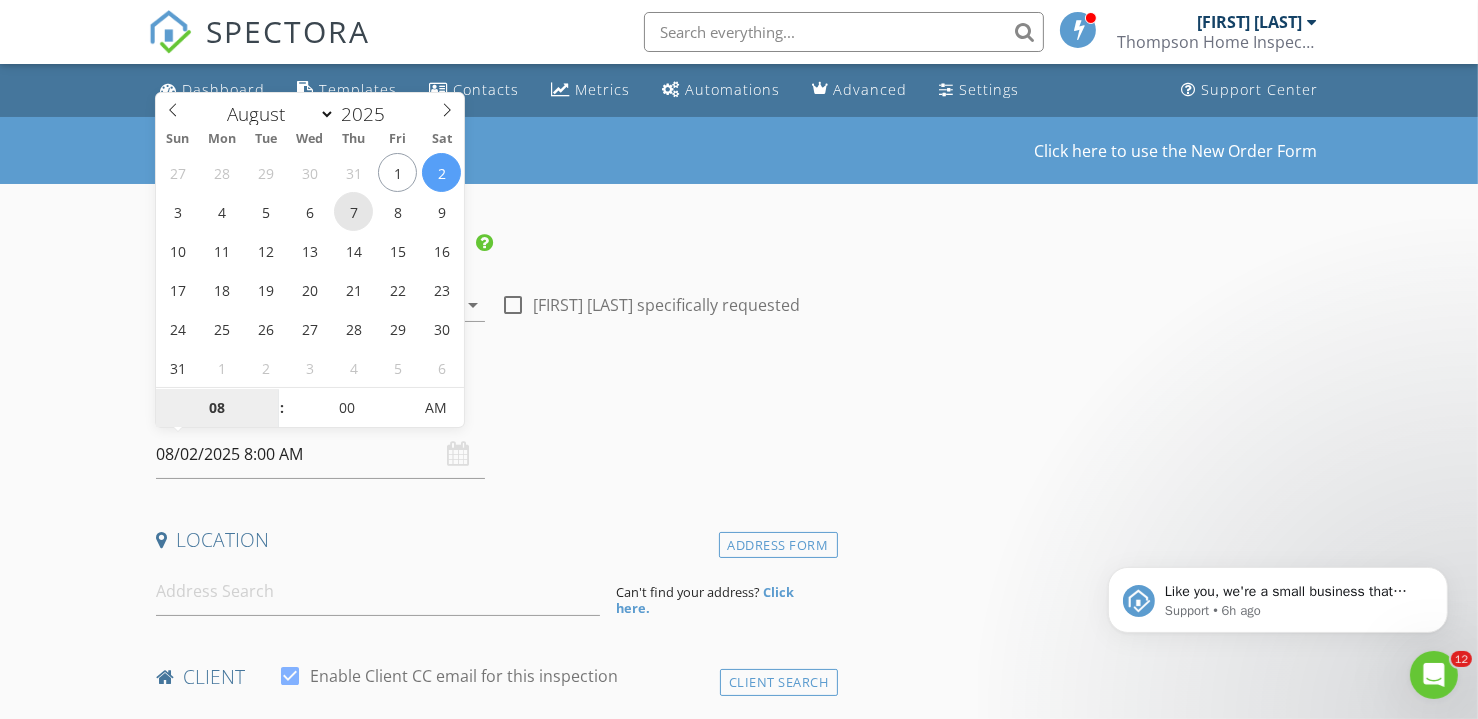 type on "08/07/2025 8:00 AM" 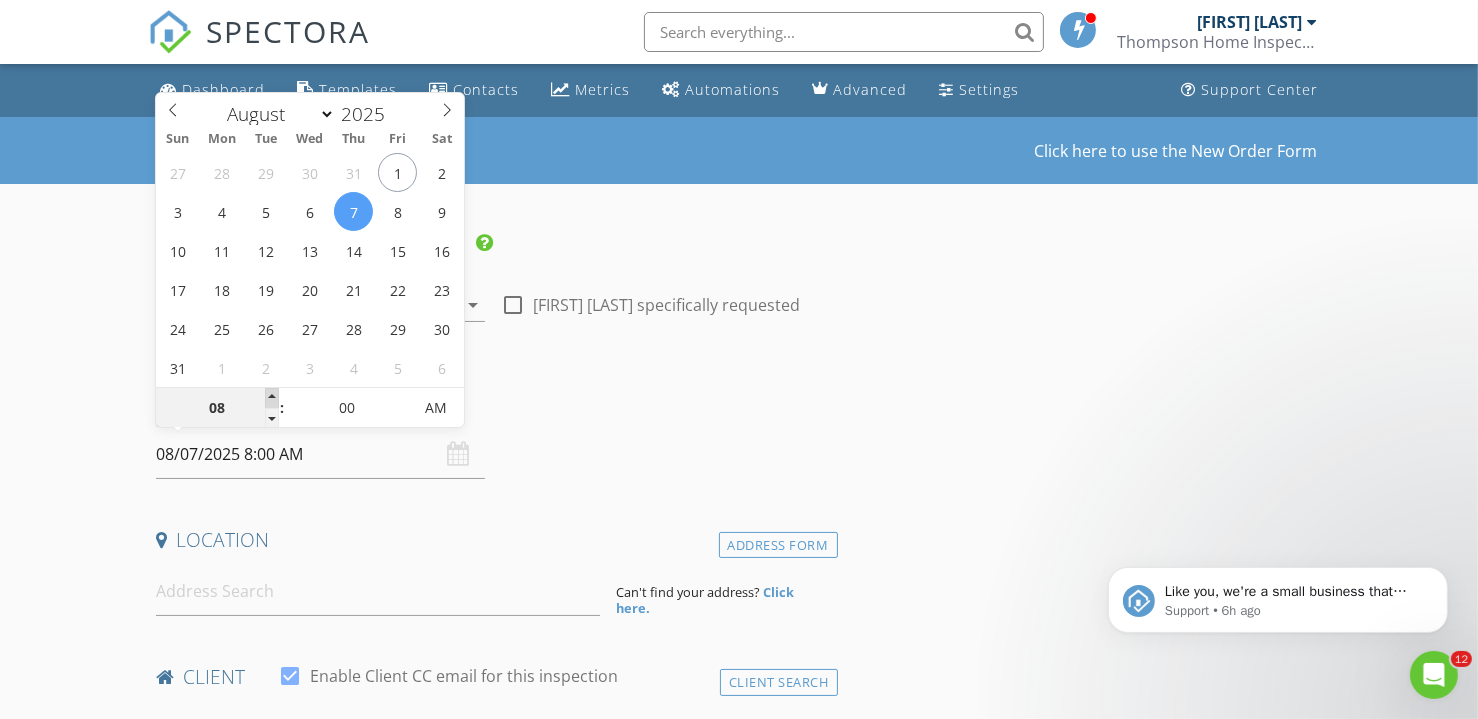 type on "09" 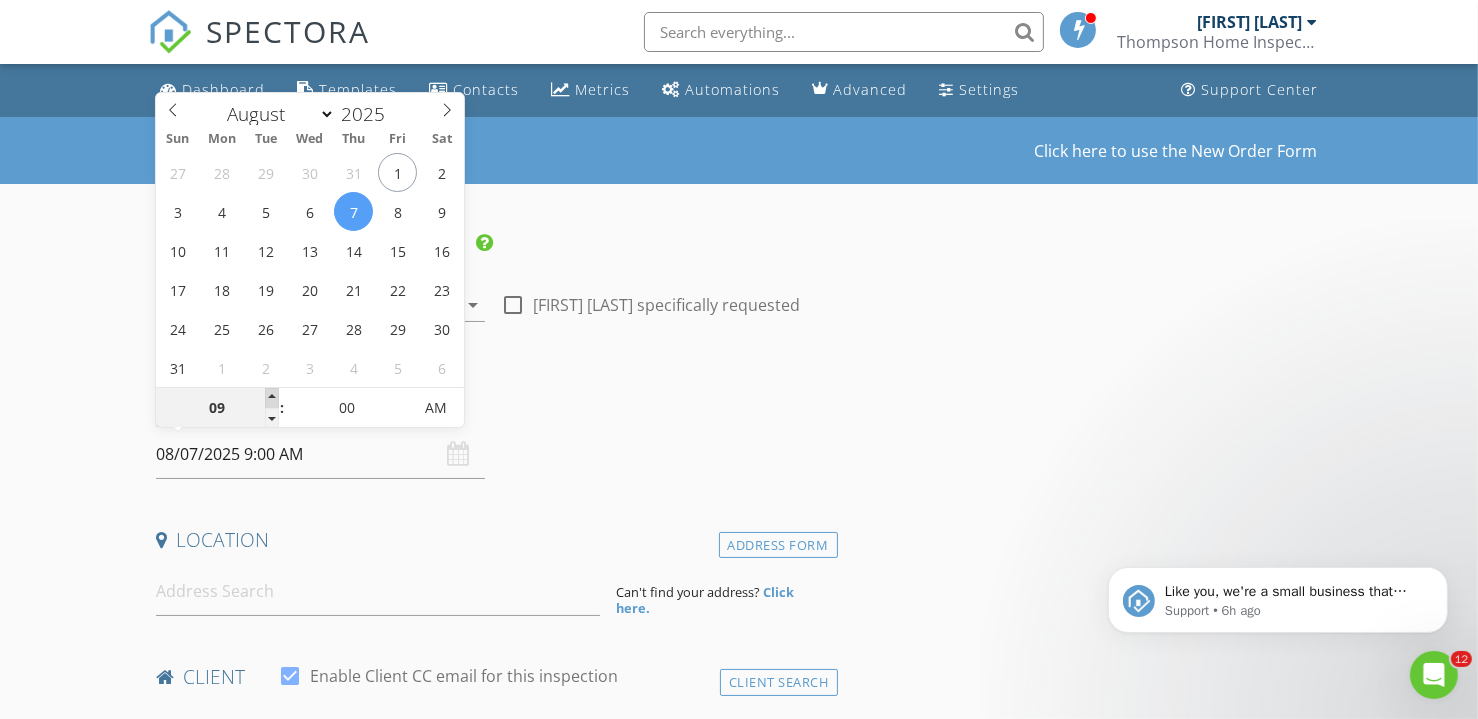 click at bounding box center (272, 398) 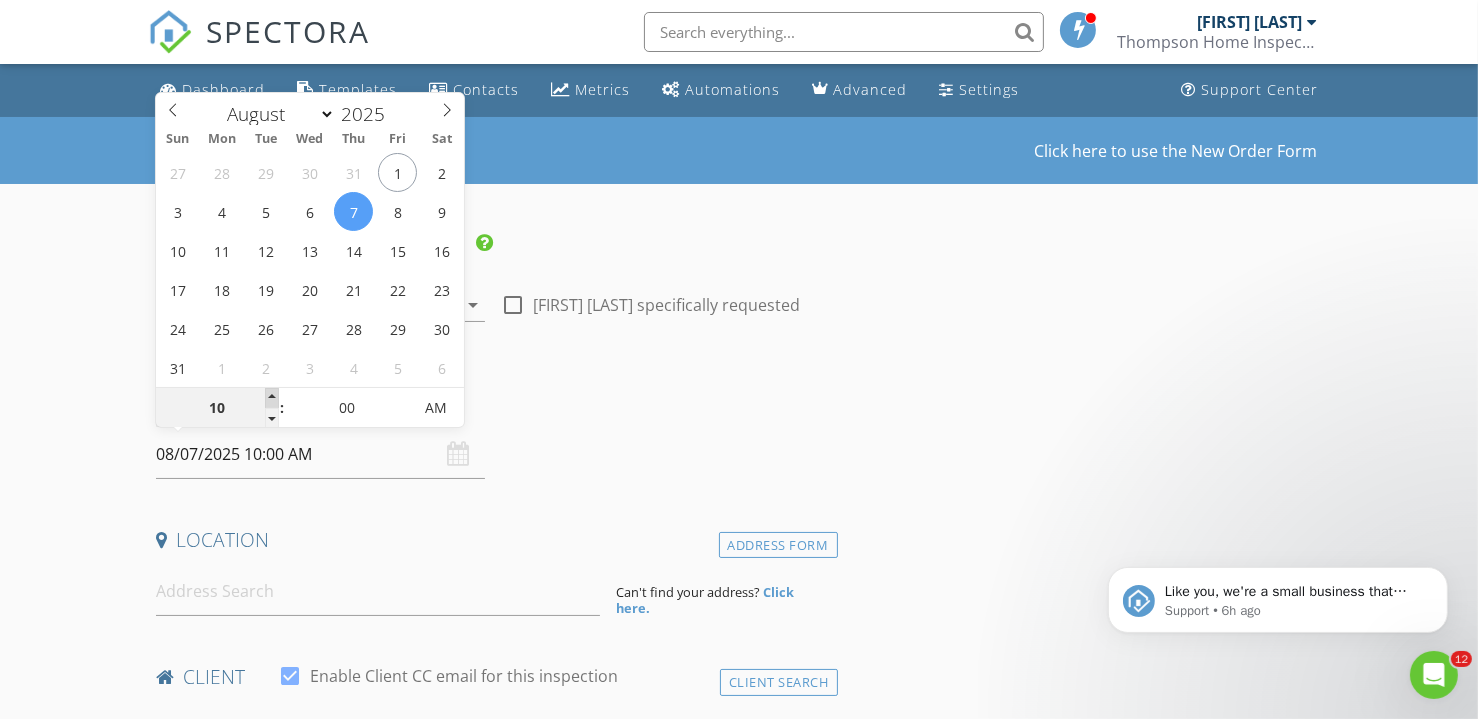 click at bounding box center [272, 398] 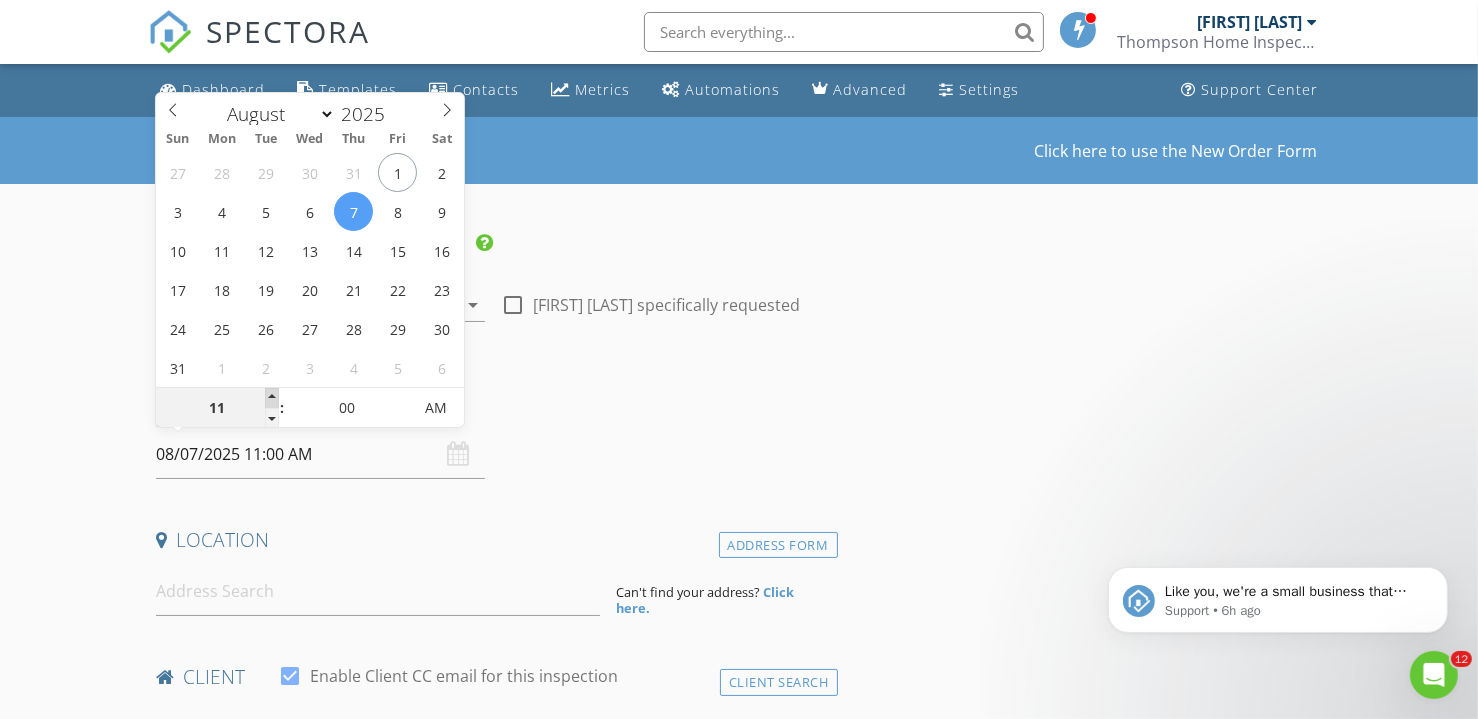 click at bounding box center (272, 398) 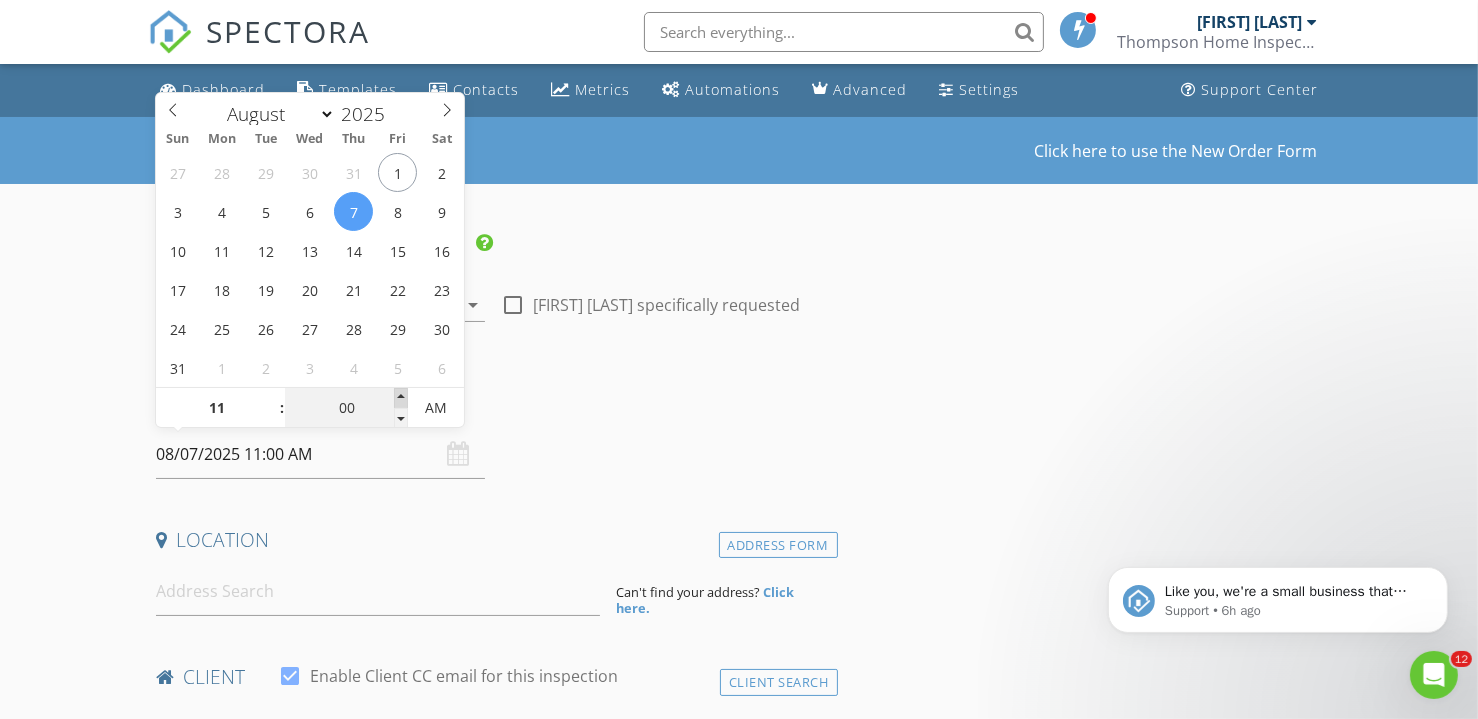 type on "05" 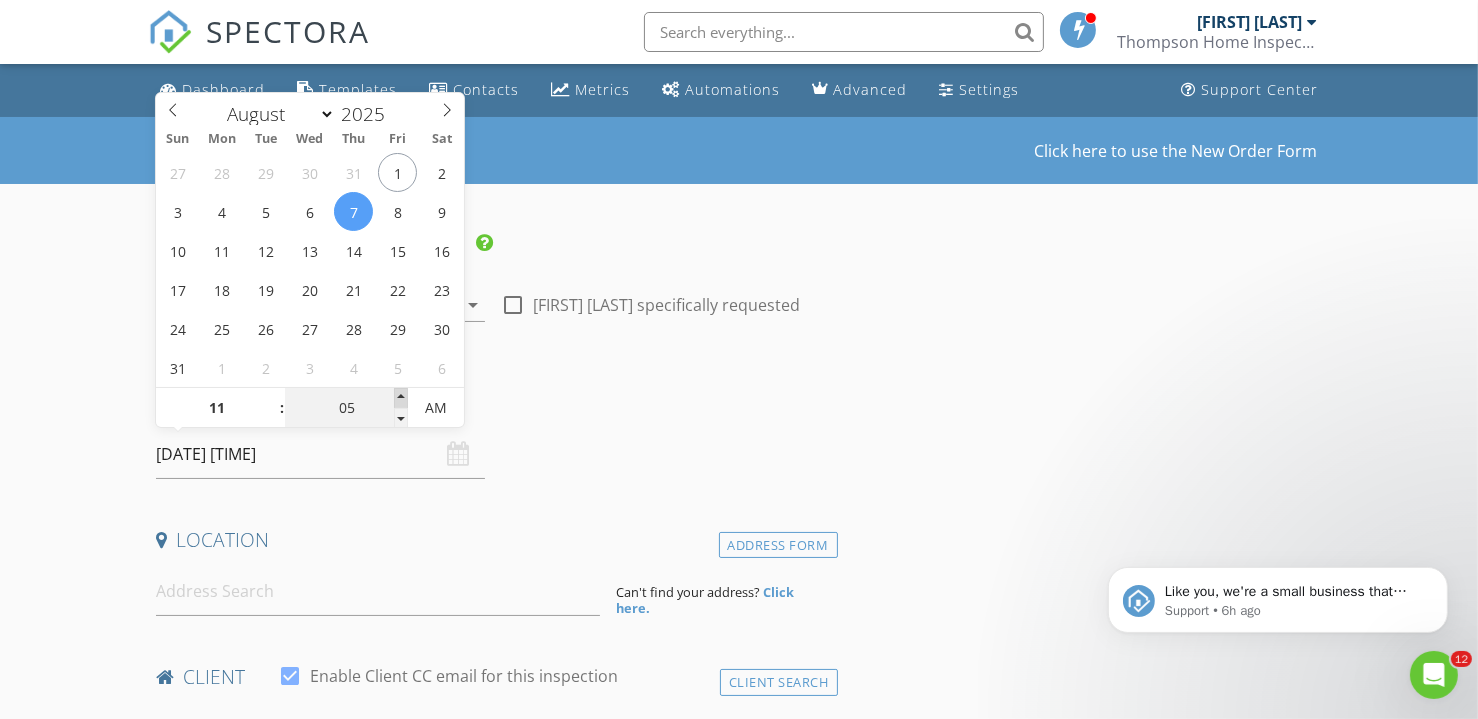 click at bounding box center [401, 398] 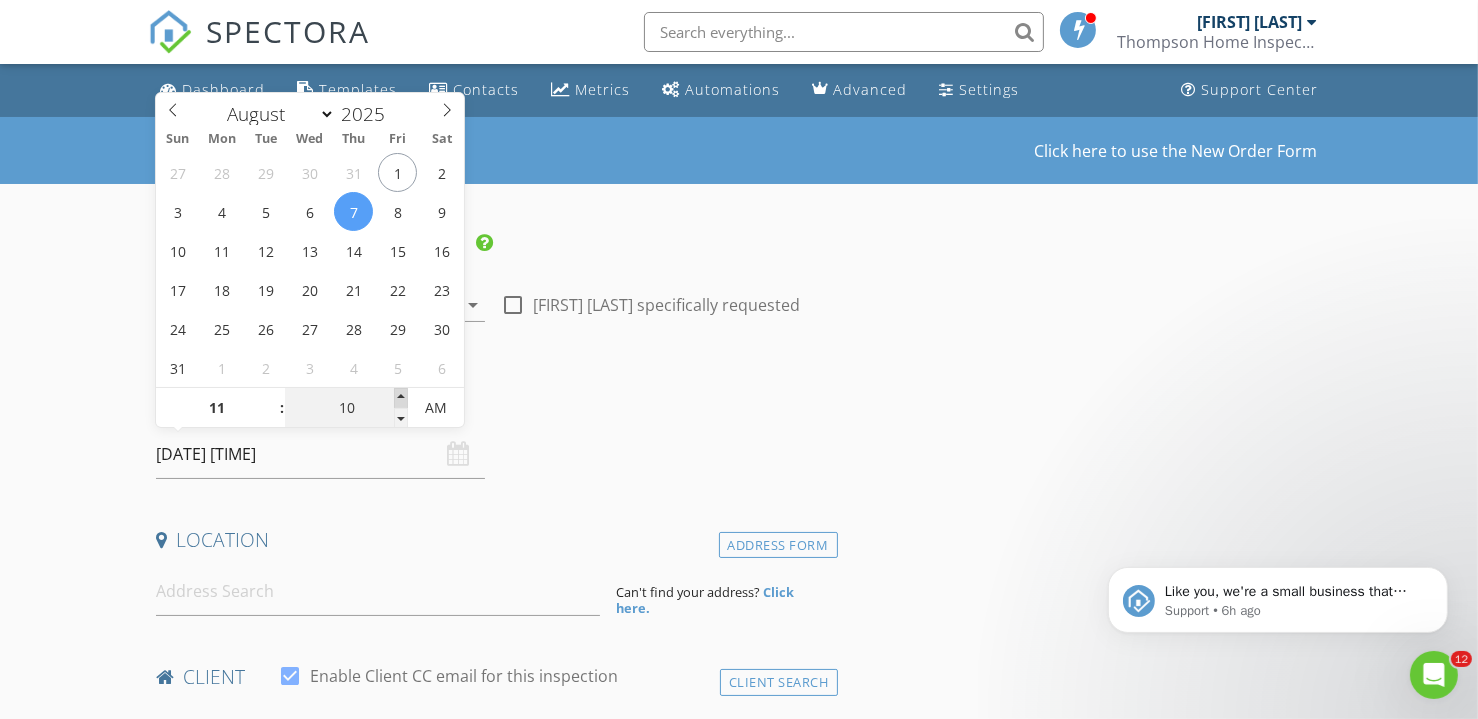 click at bounding box center (401, 398) 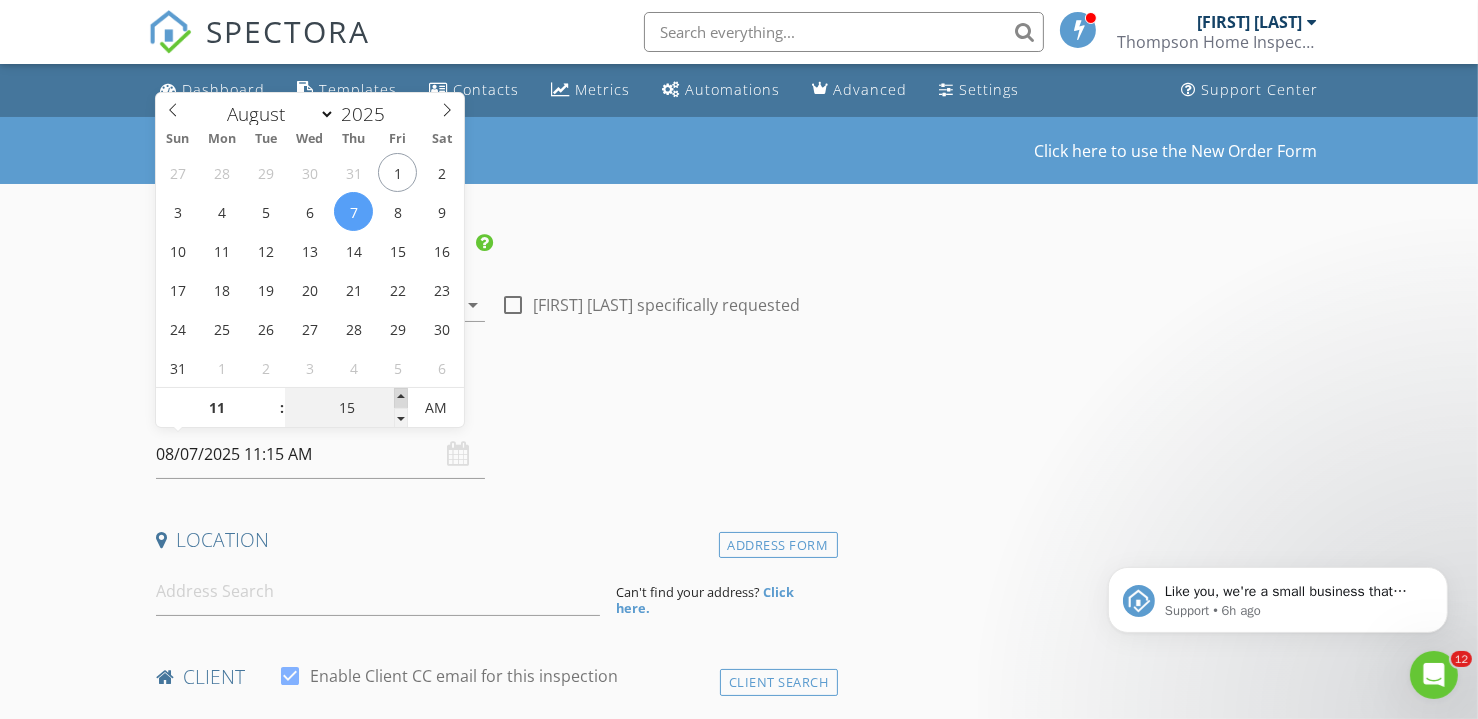 click at bounding box center (401, 398) 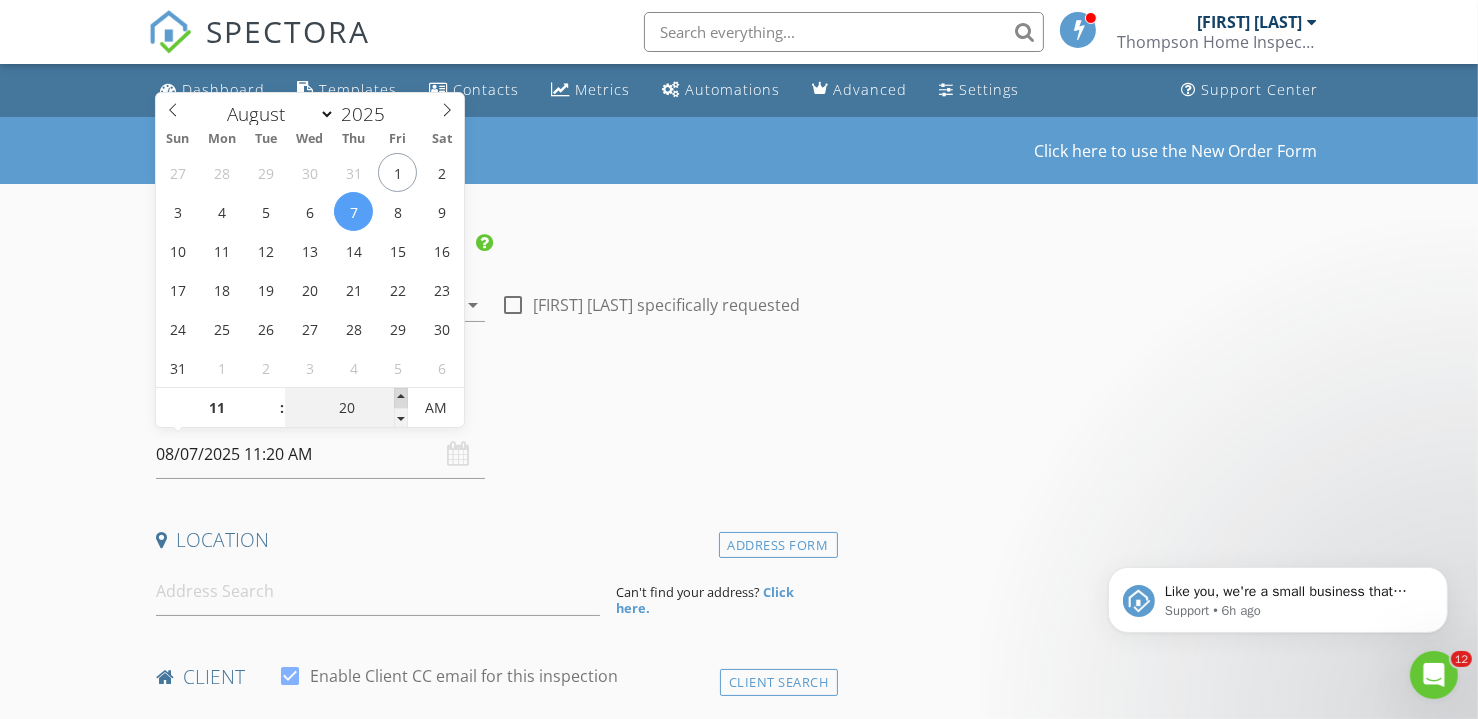 click at bounding box center [401, 398] 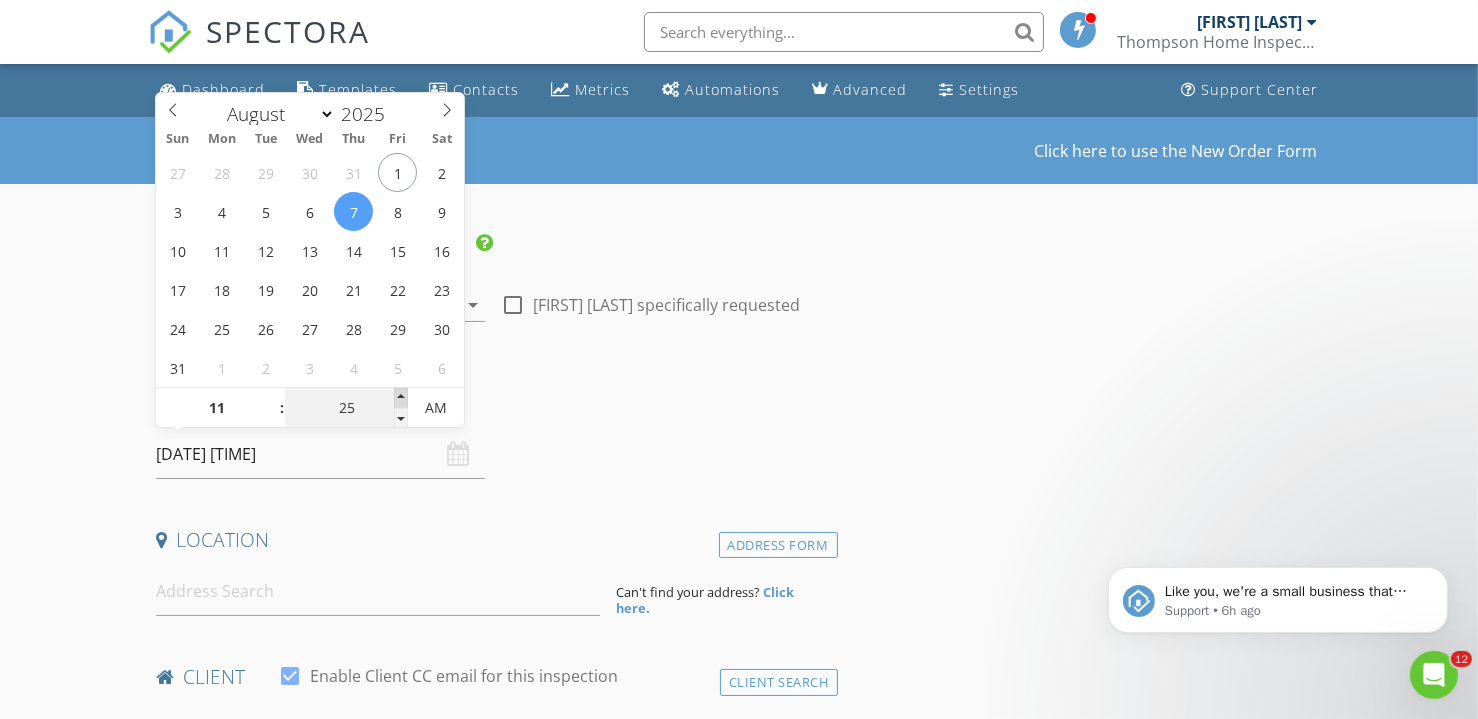 click at bounding box center (401, 398) 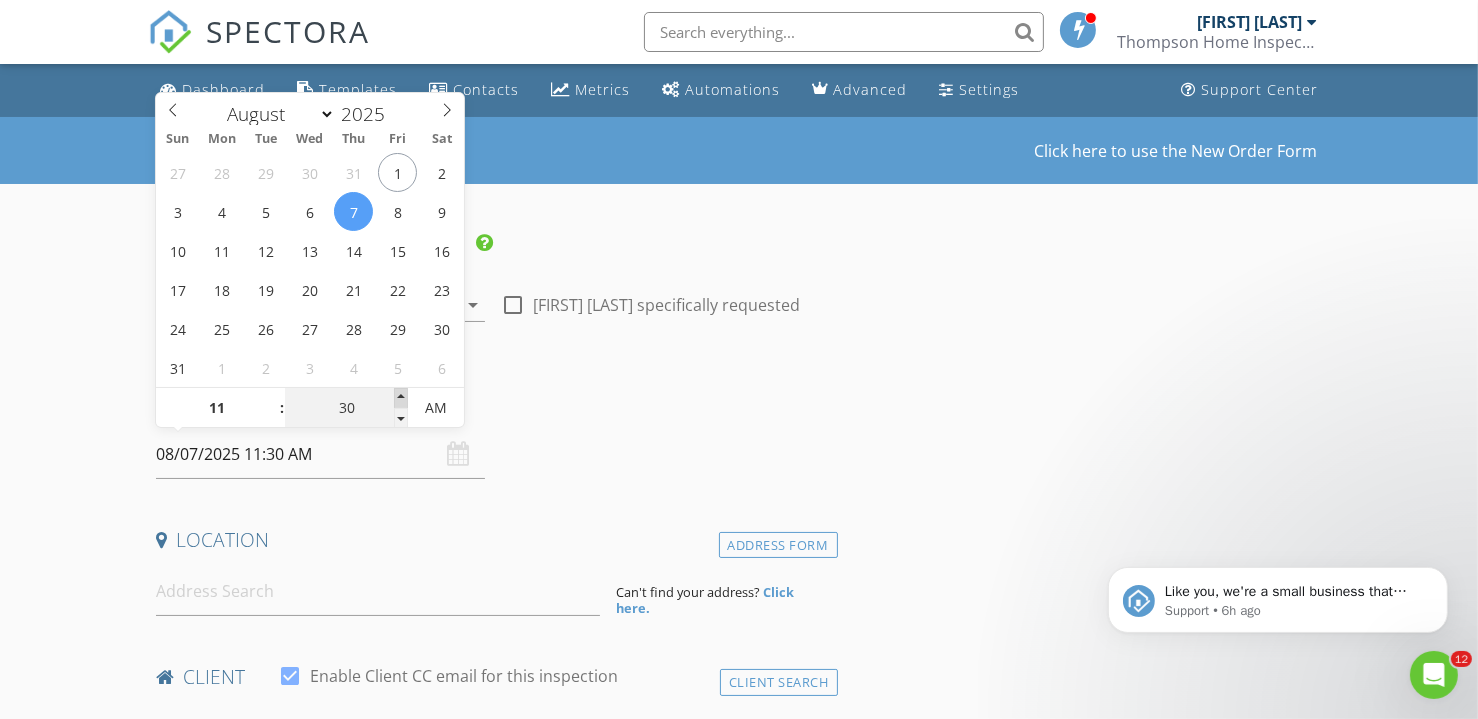 click at bounding box center [401, 398] 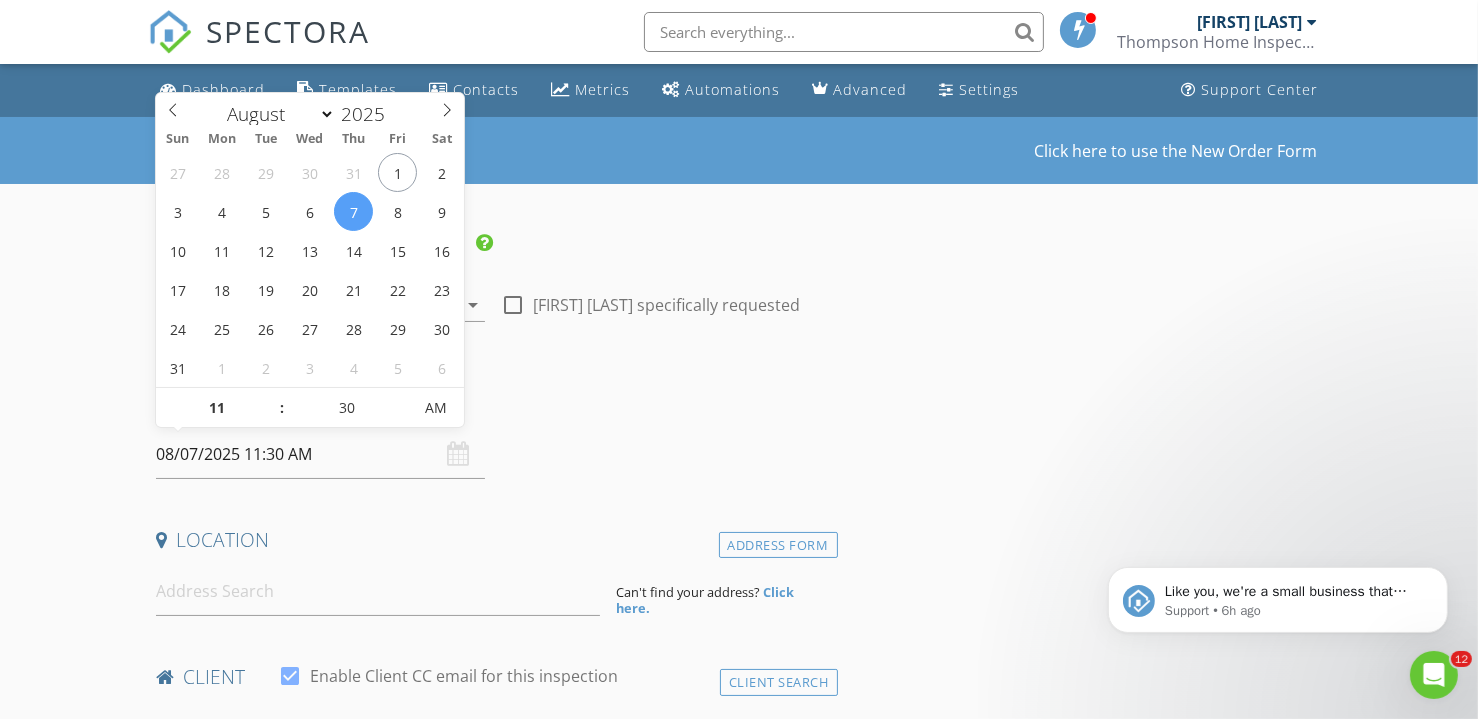 click on "Date/Time" at bounding box center [493, 410] 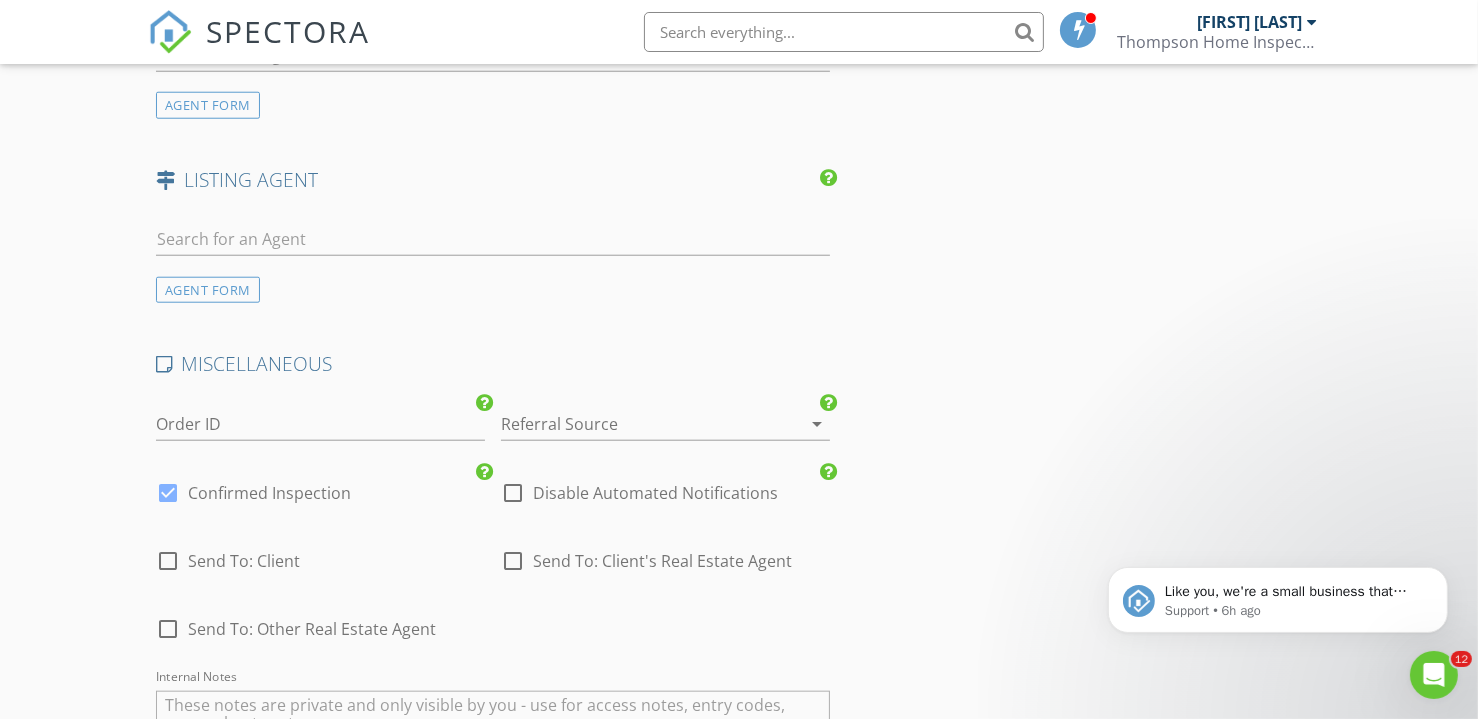 scroll, scrollTop: 2545, scrollLeft: 0, axis: vertical 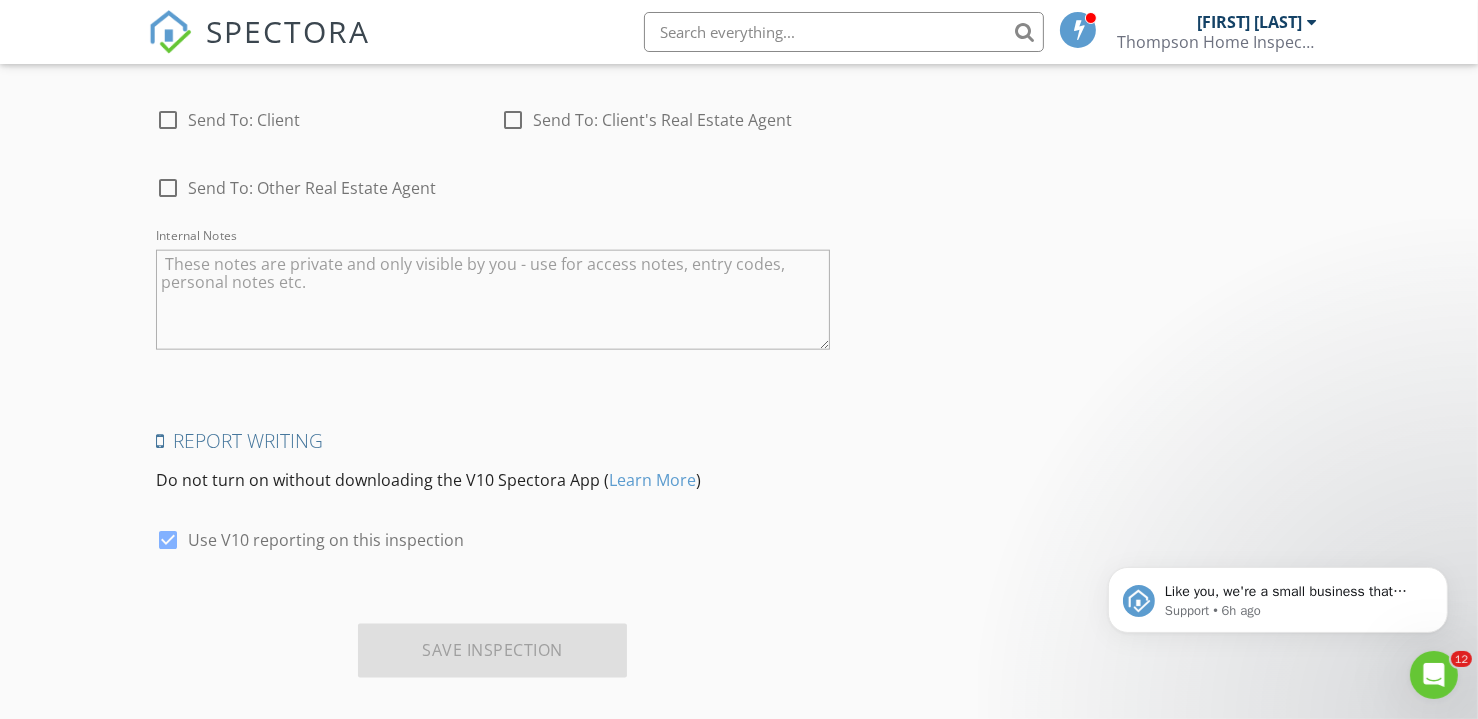 click at bounding box center (493, 300) 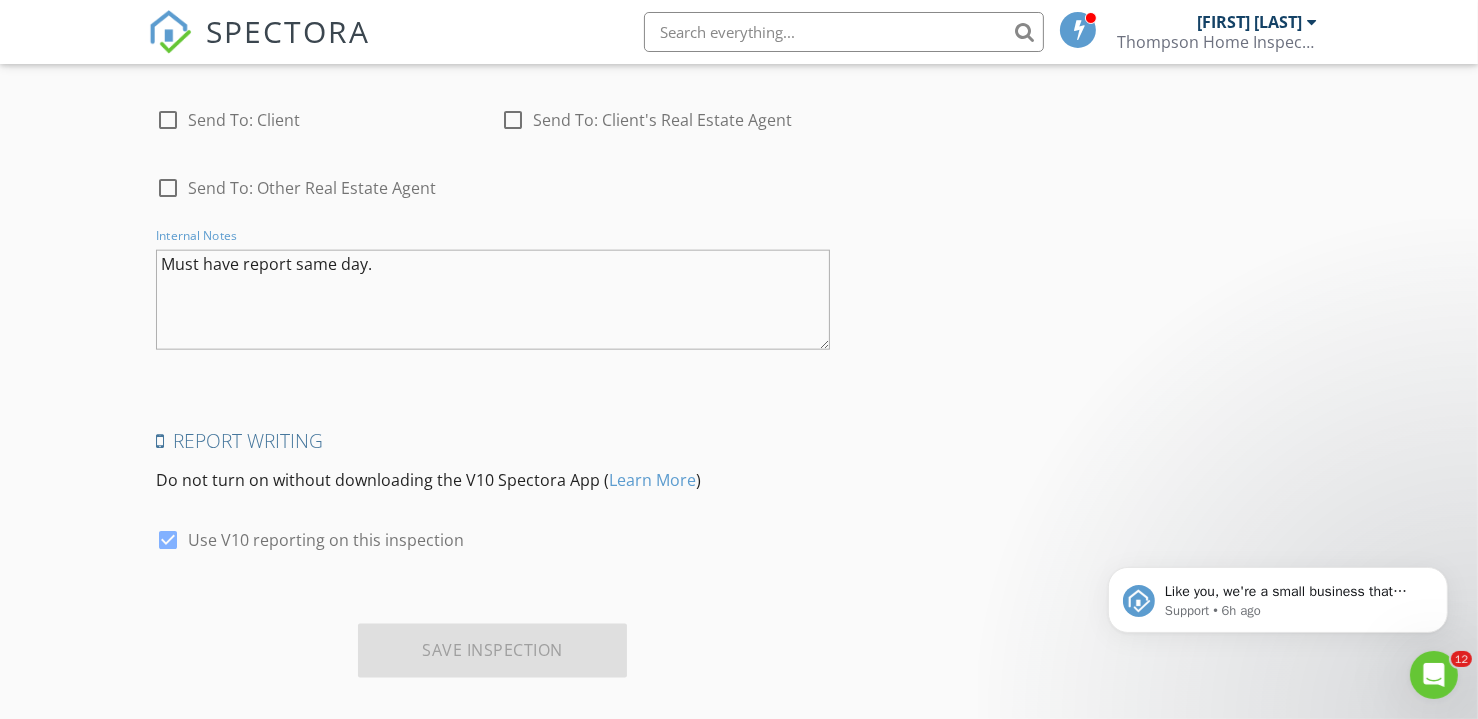 click on "Must have report same day." at bounding box center [493, 300] 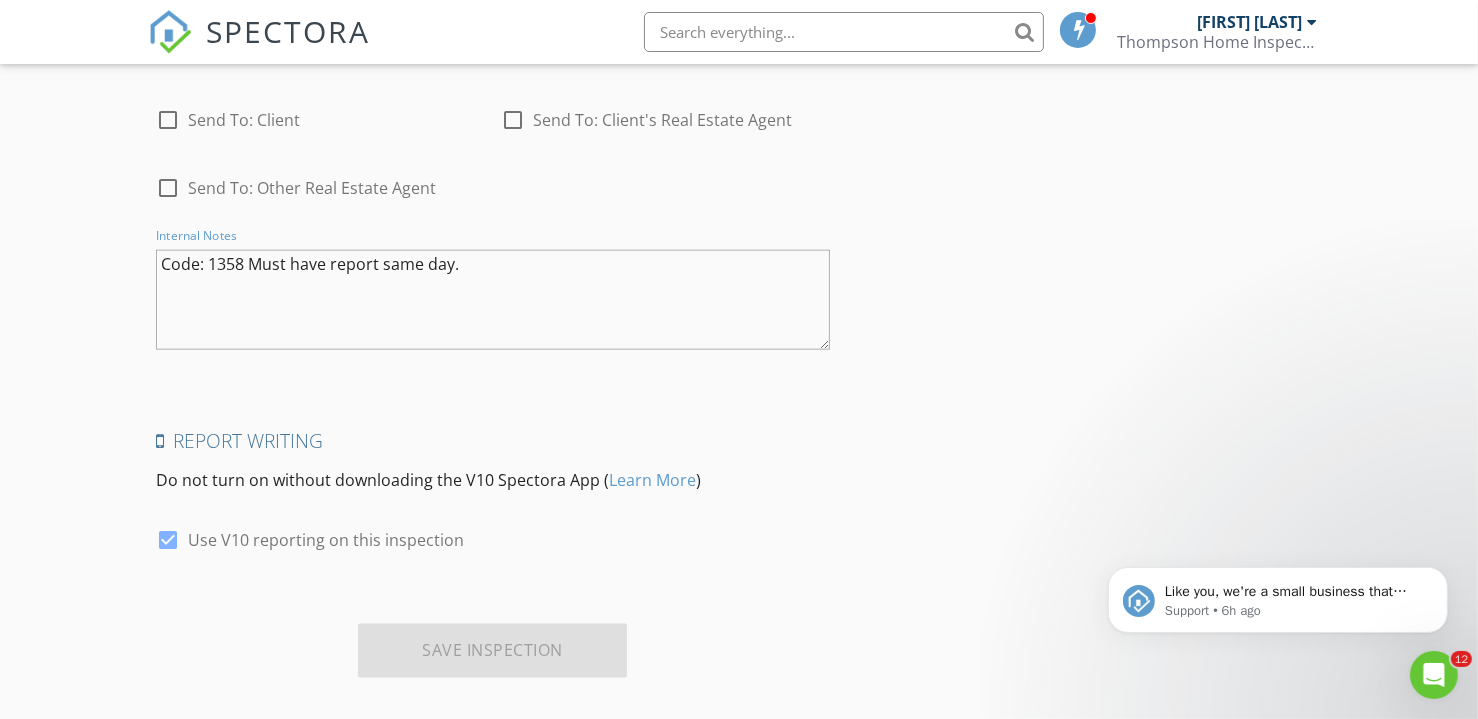 click on "Code: 1358 Must have report same day." at bounding box center (493, 300) 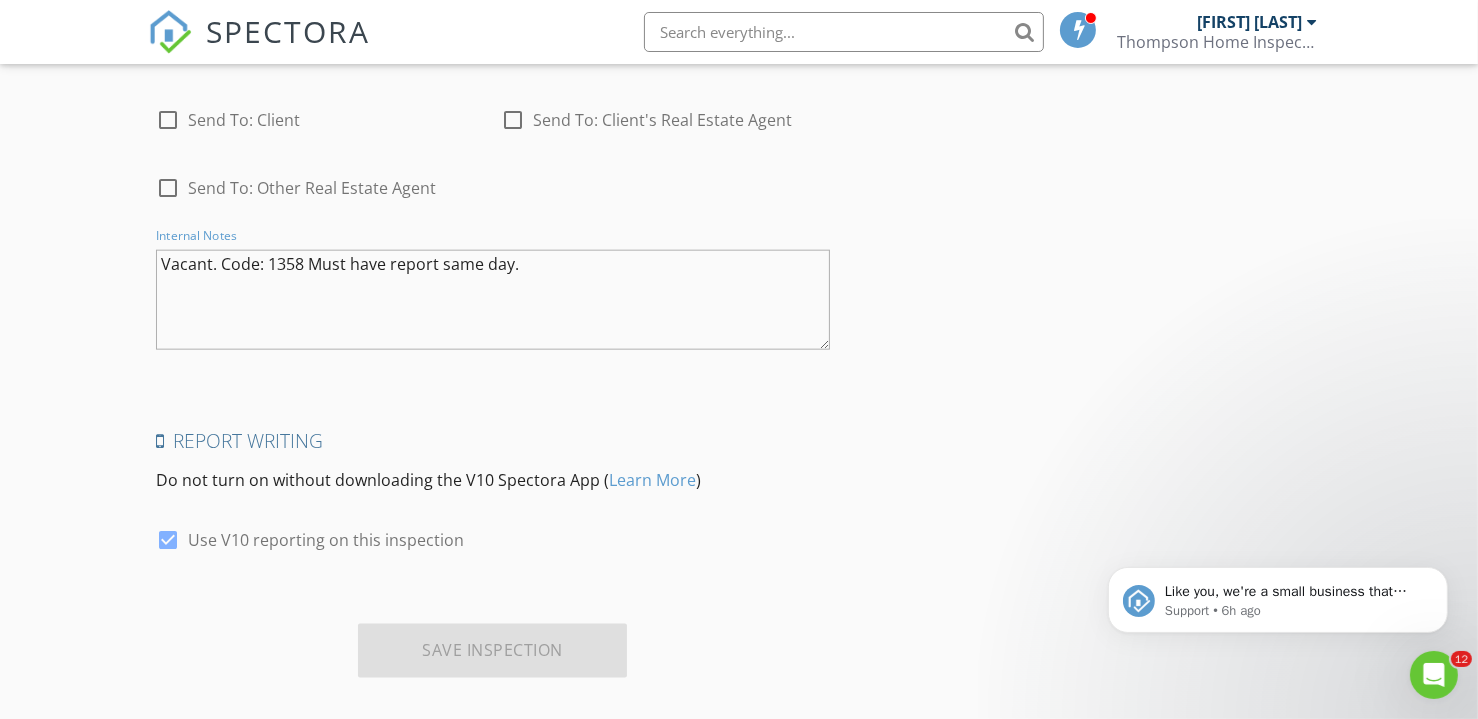 click on "Vacant. Code: 1358 Must have report same day." at bounding box center (493, 300) 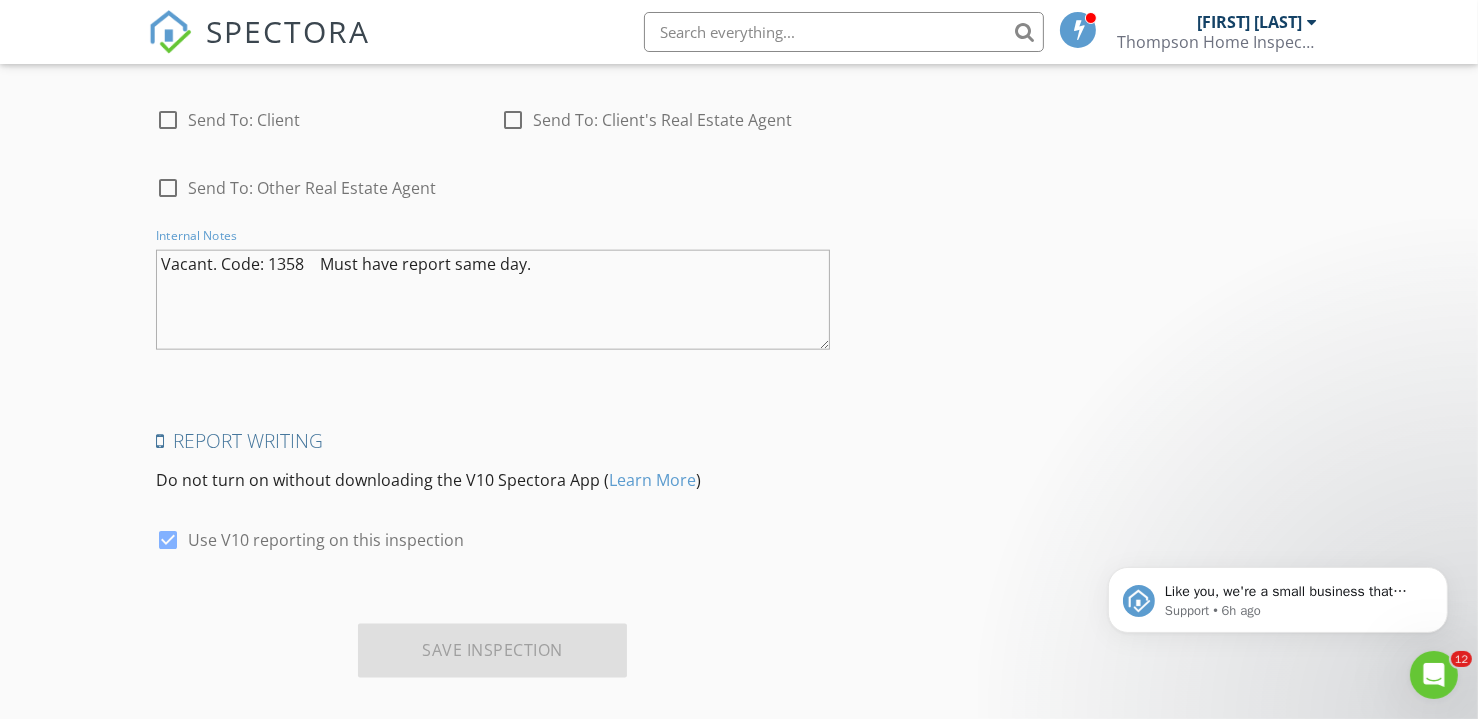 click on "Vacant. Code: 1358    Must have report same day." at bounding box center [493, 300] 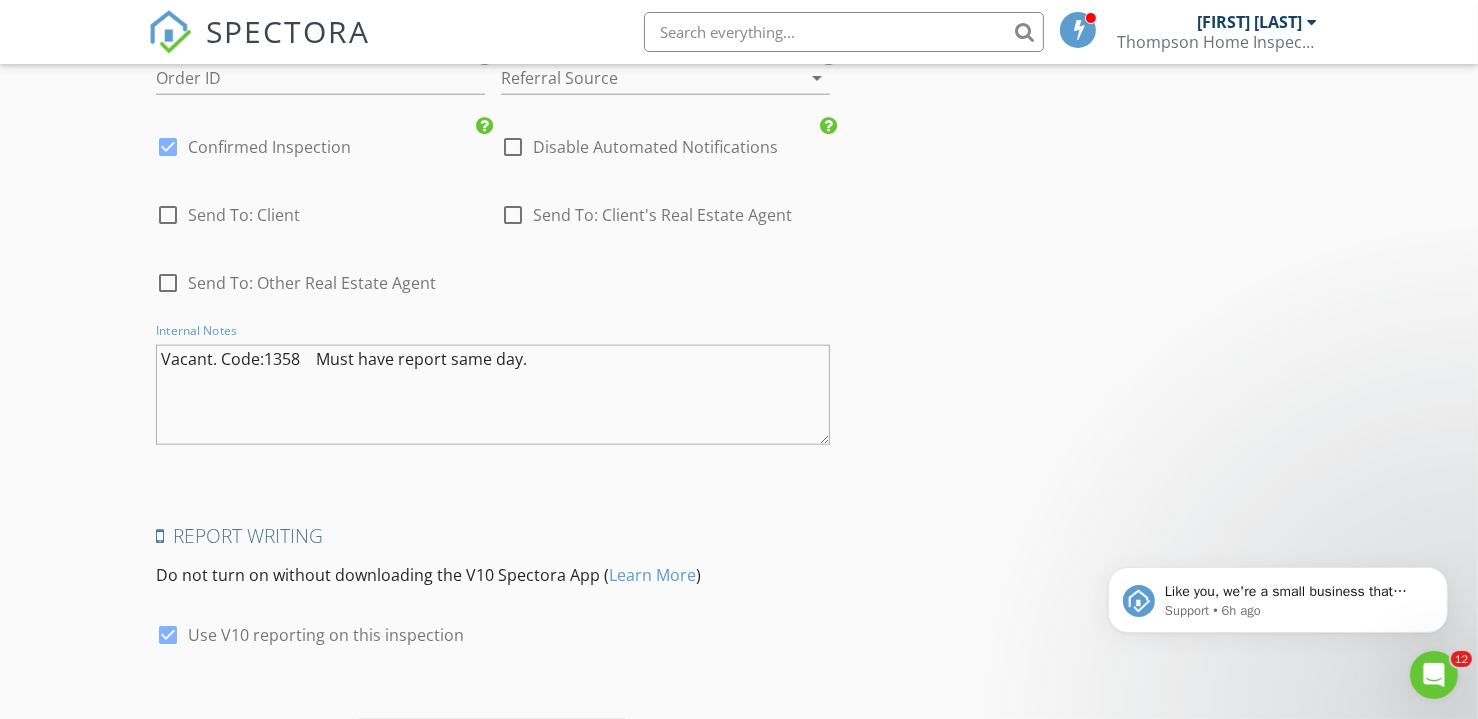 scroll, scrollTop: 2000, scrollLeft: 0, axis: vertical 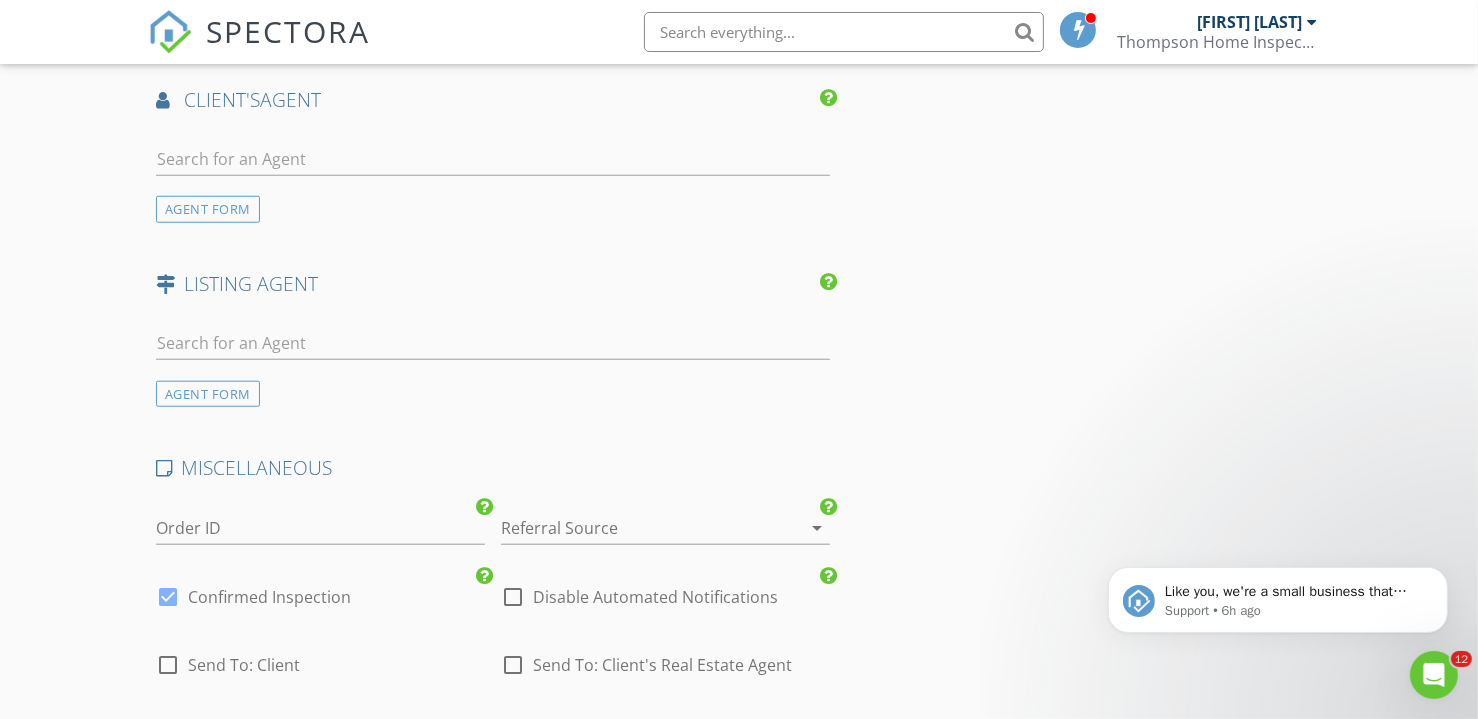 type on "Vacant. Code:1358    Must have report same day." 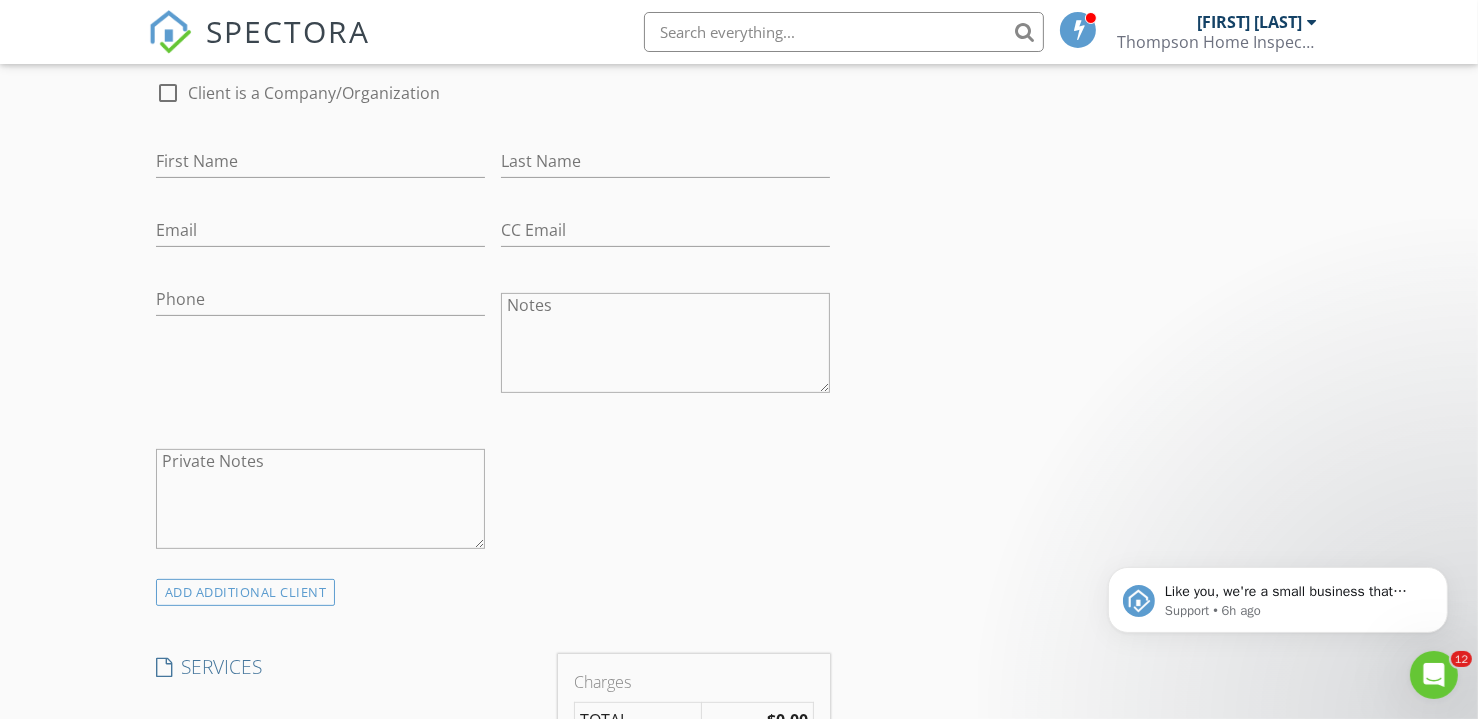 scroll, scrollTop: 545, scrollLeft: 0, axis: vertical 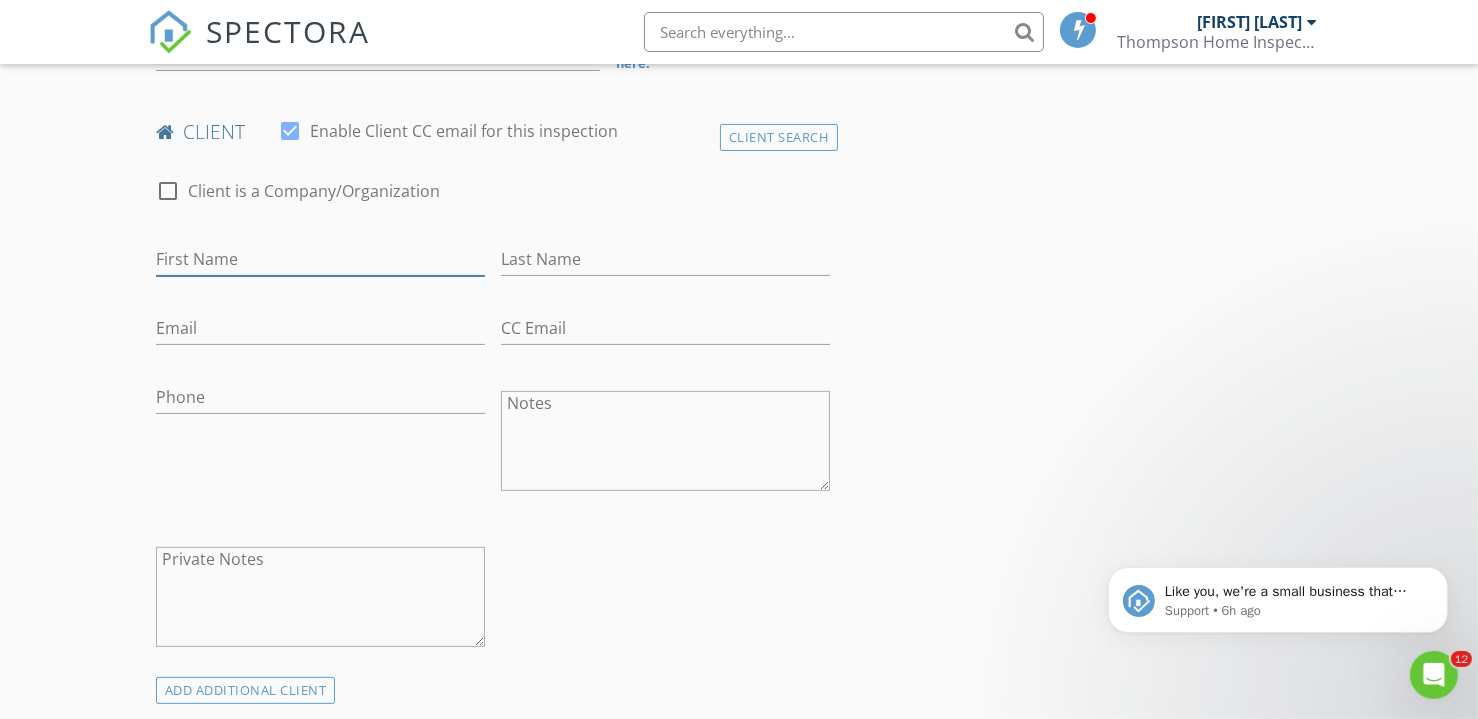 click on "First Name" at bounding box center [320, 259] 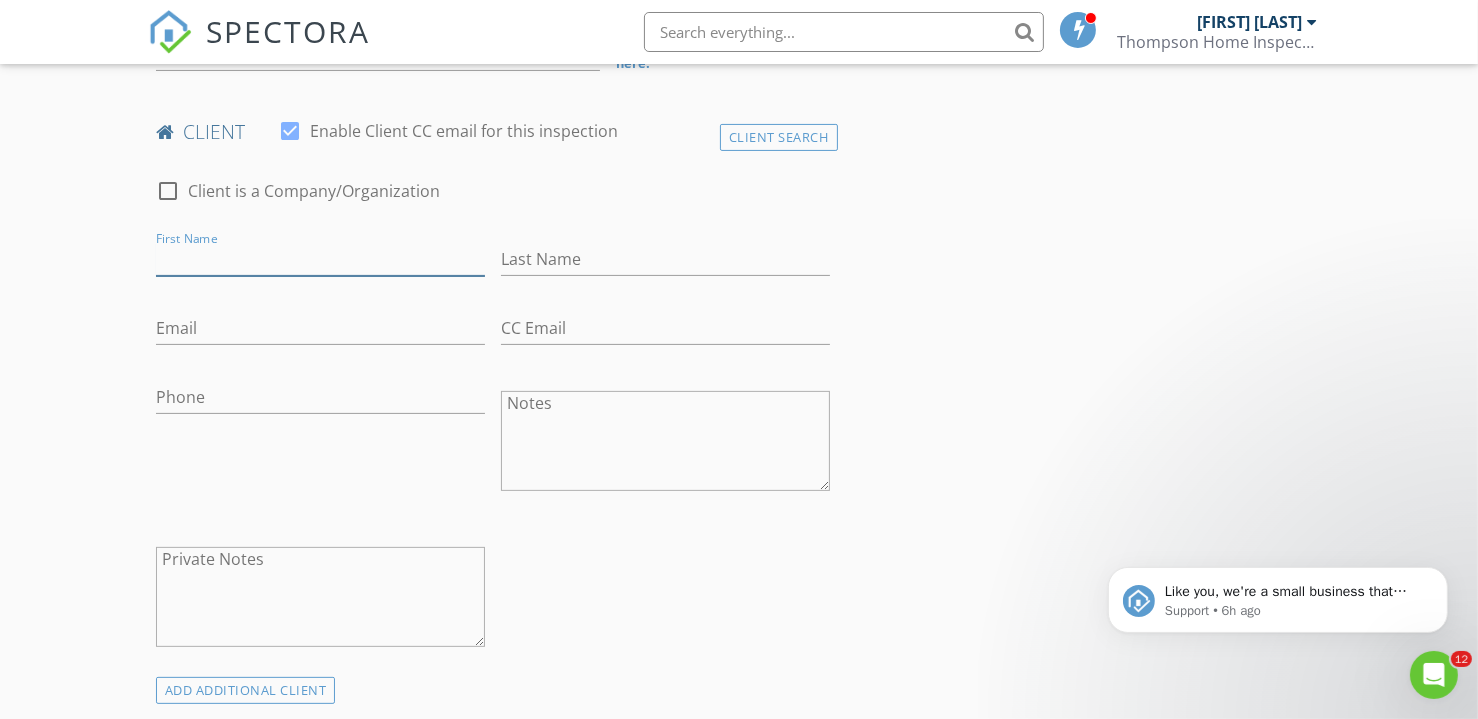 paste on "Fang He" 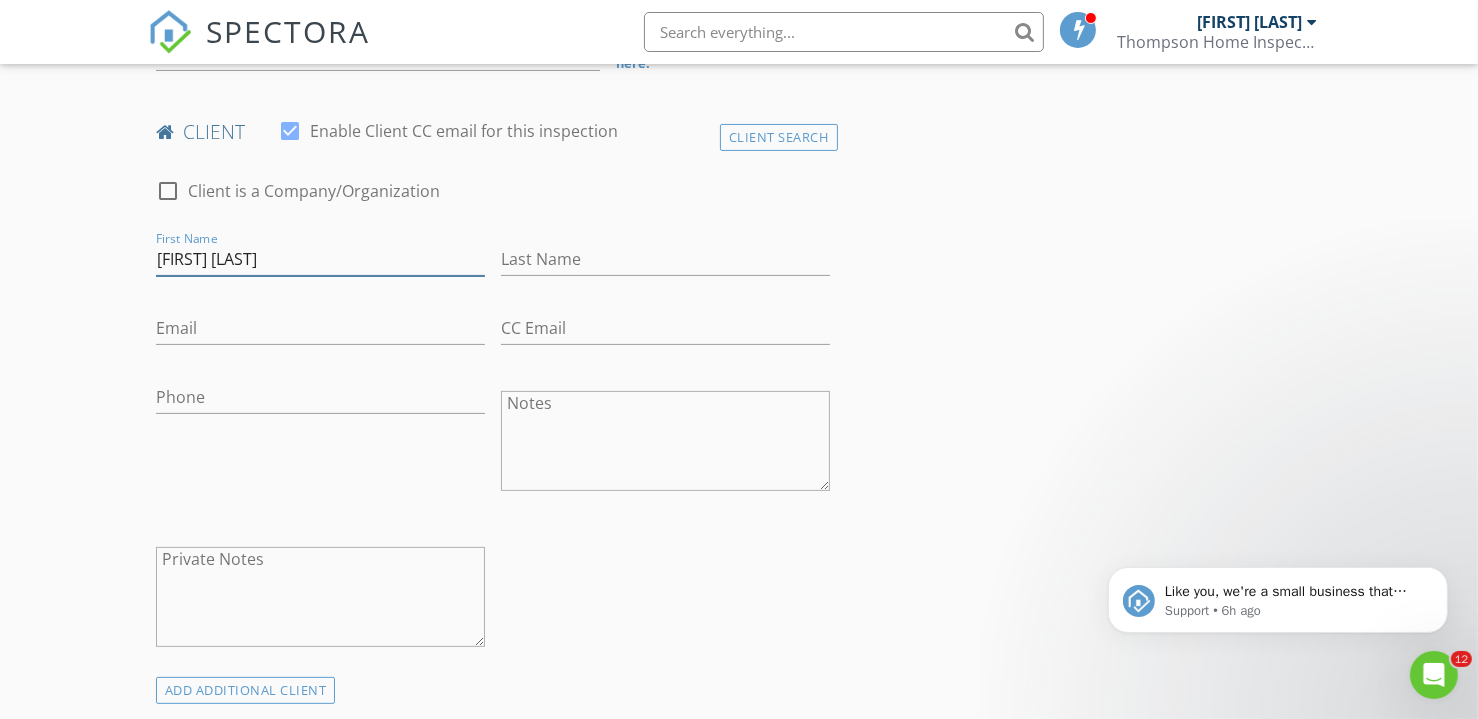 type on "Fang He" 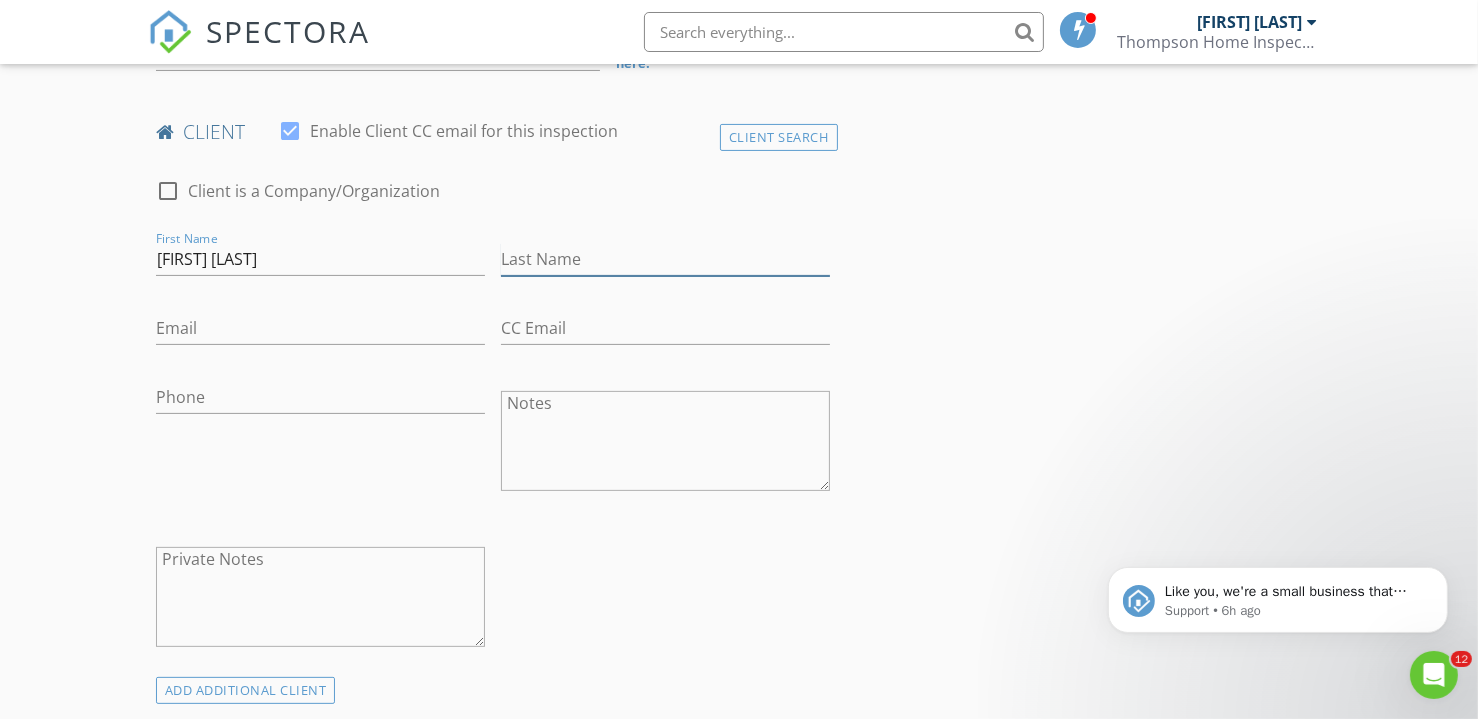 click on "Last Name" at bounding box center (665, 259) 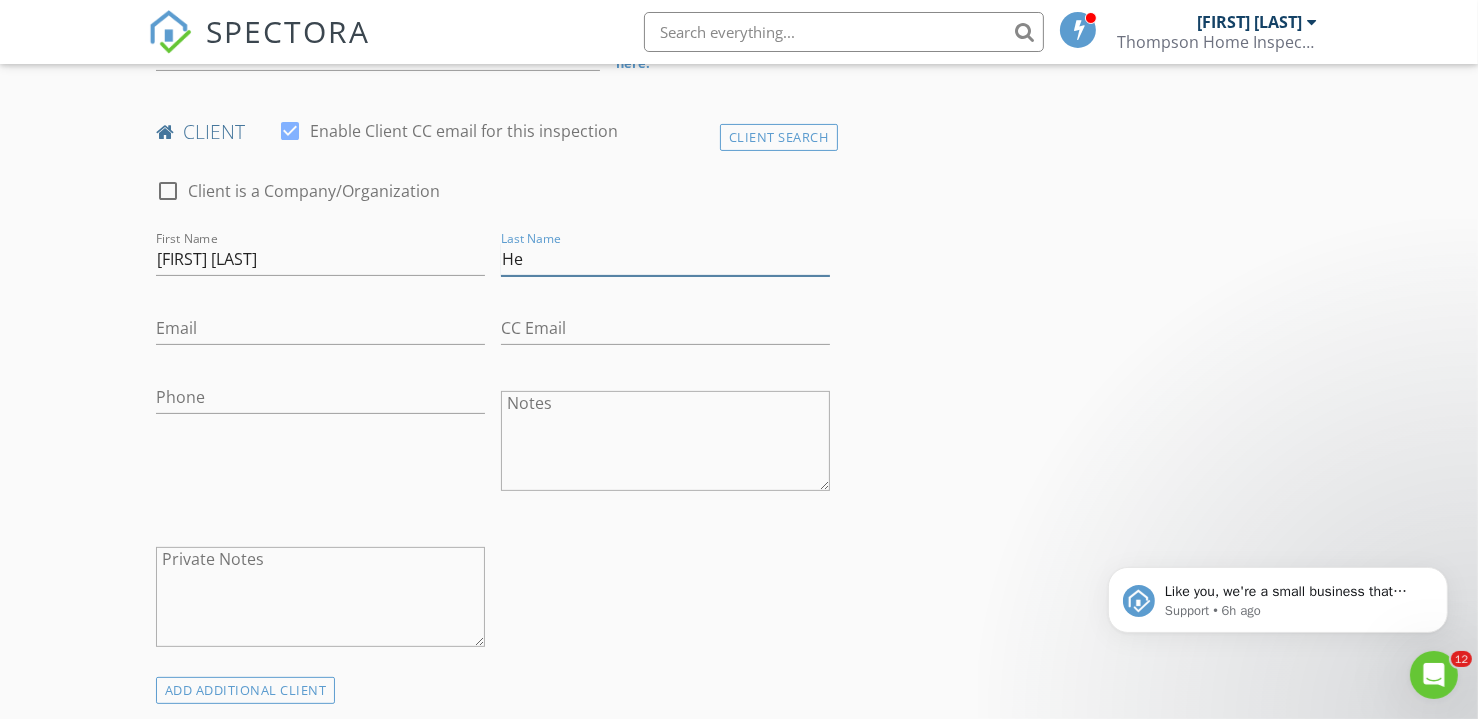 type on "He" 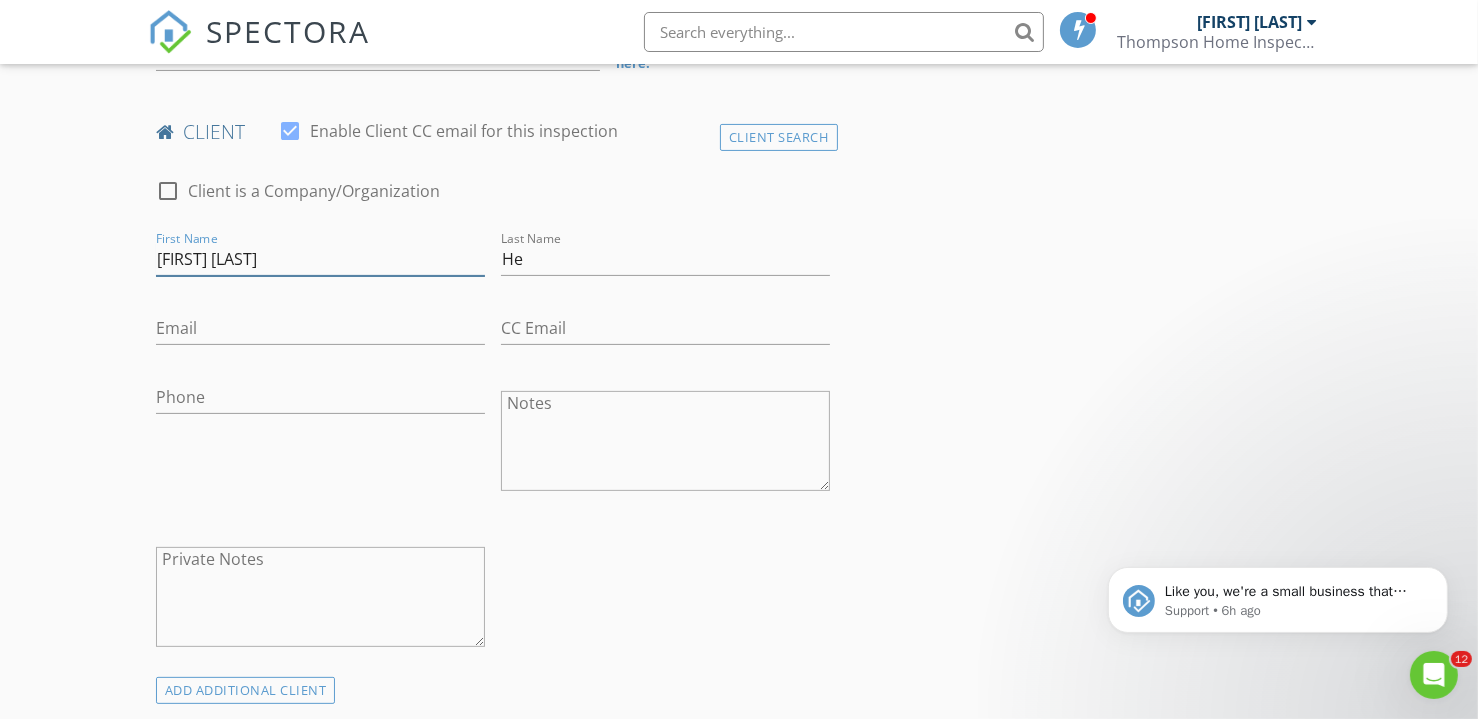 click on "Fang He" at bounding box center (320, 259) 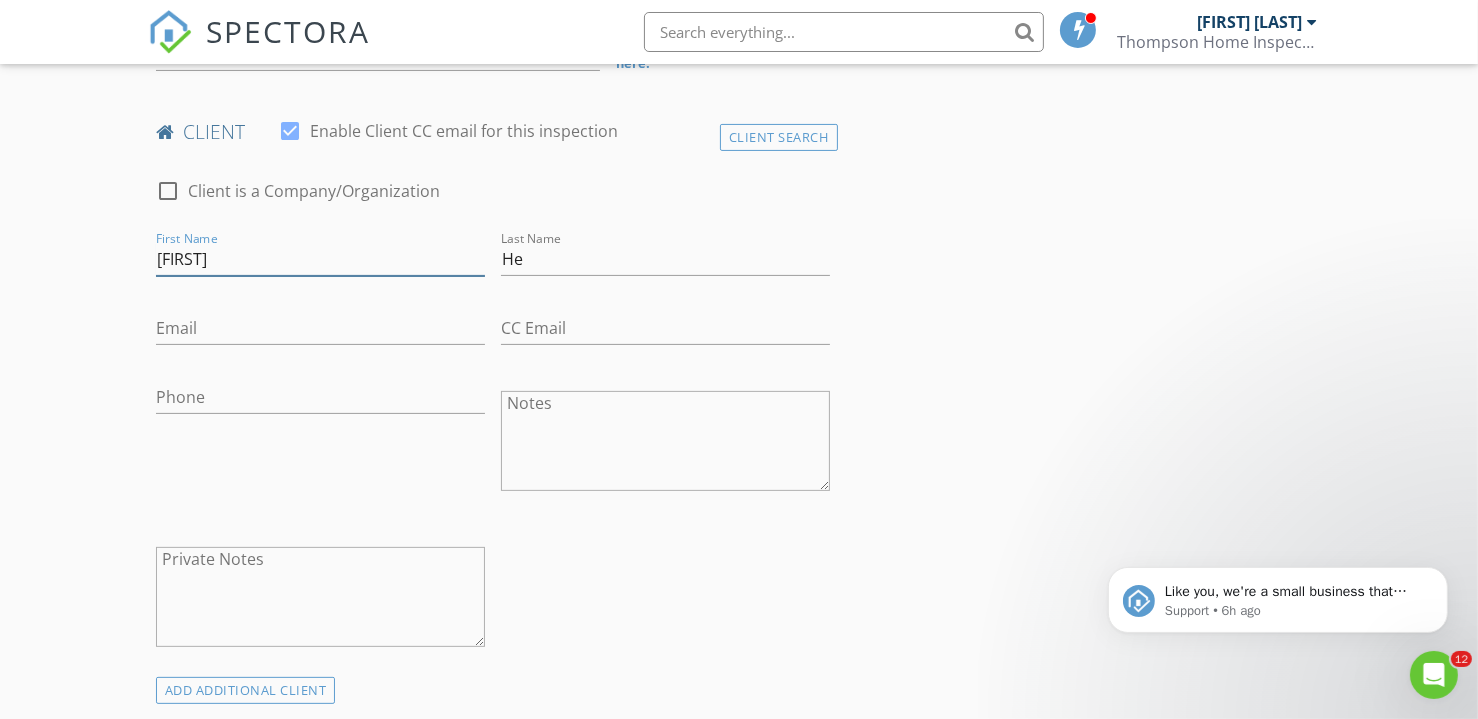 type on "Fang" 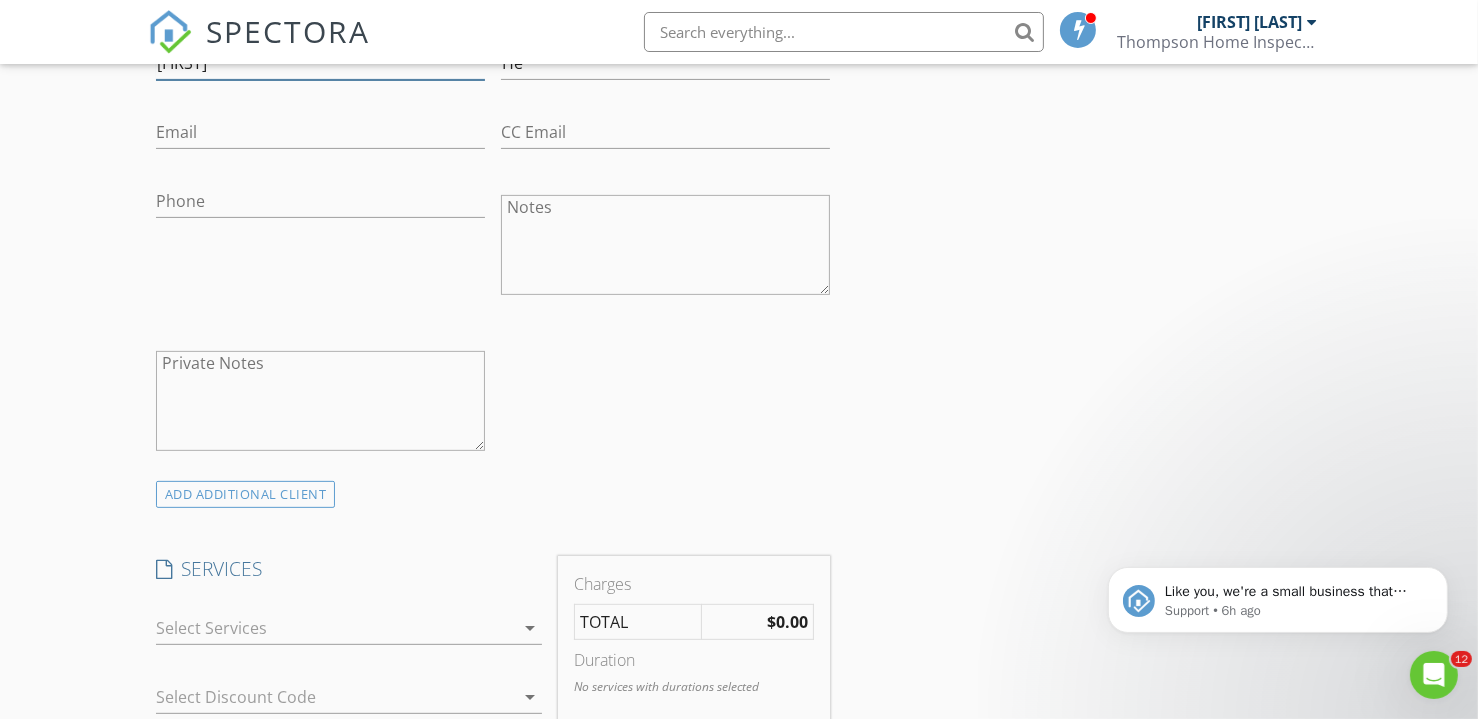 scroll, scrollTop: 818, scrollLeft: 0, axis: vertical 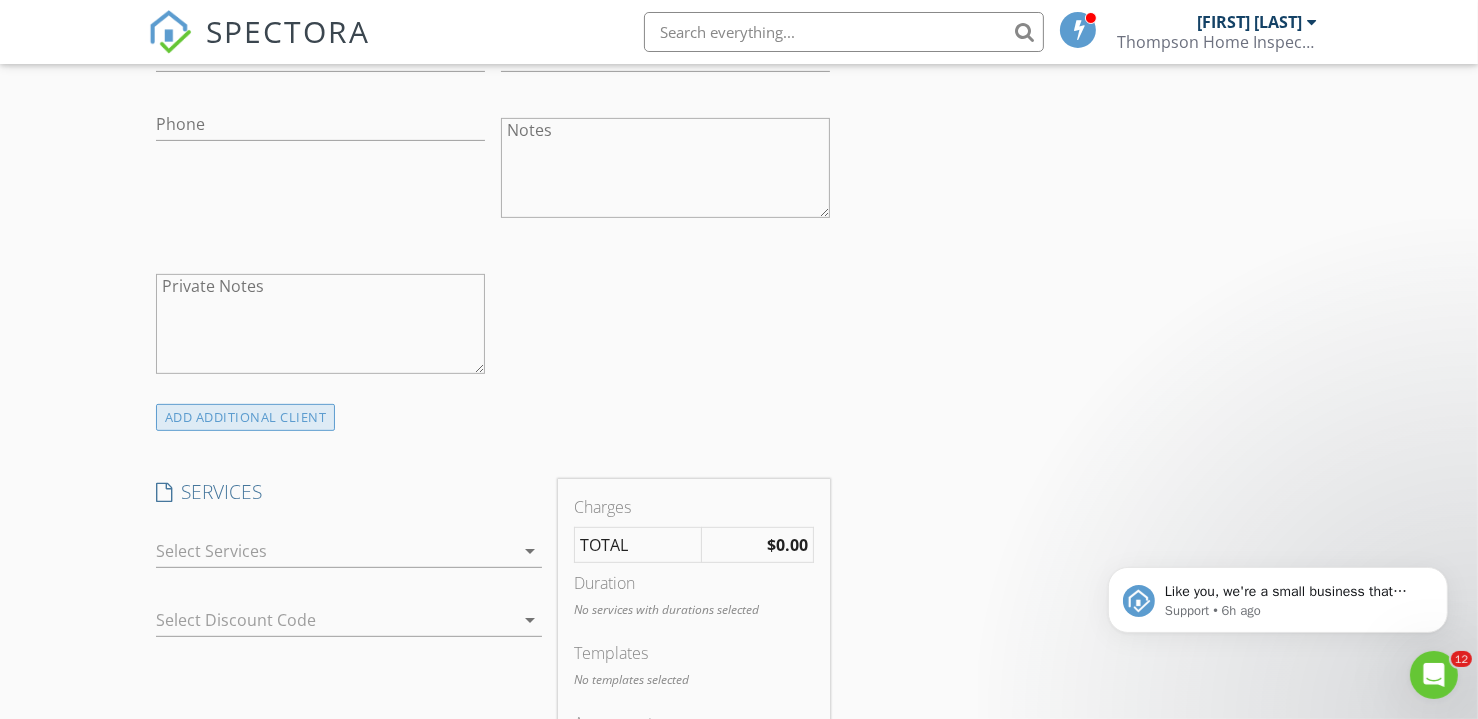 click on "ADD ADDITIONAL client" at bounding box center [246, 417] 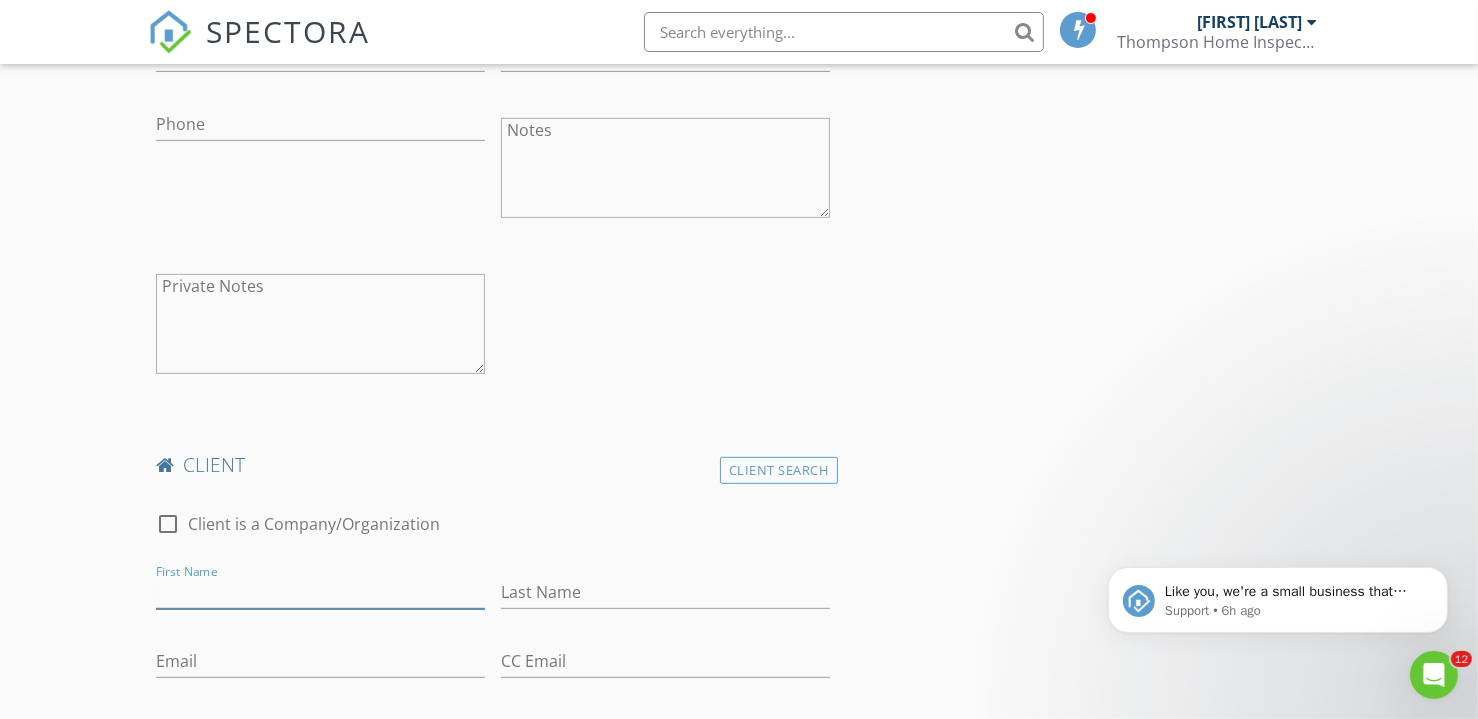 click on "First Name" at bounding box center [320, 592] 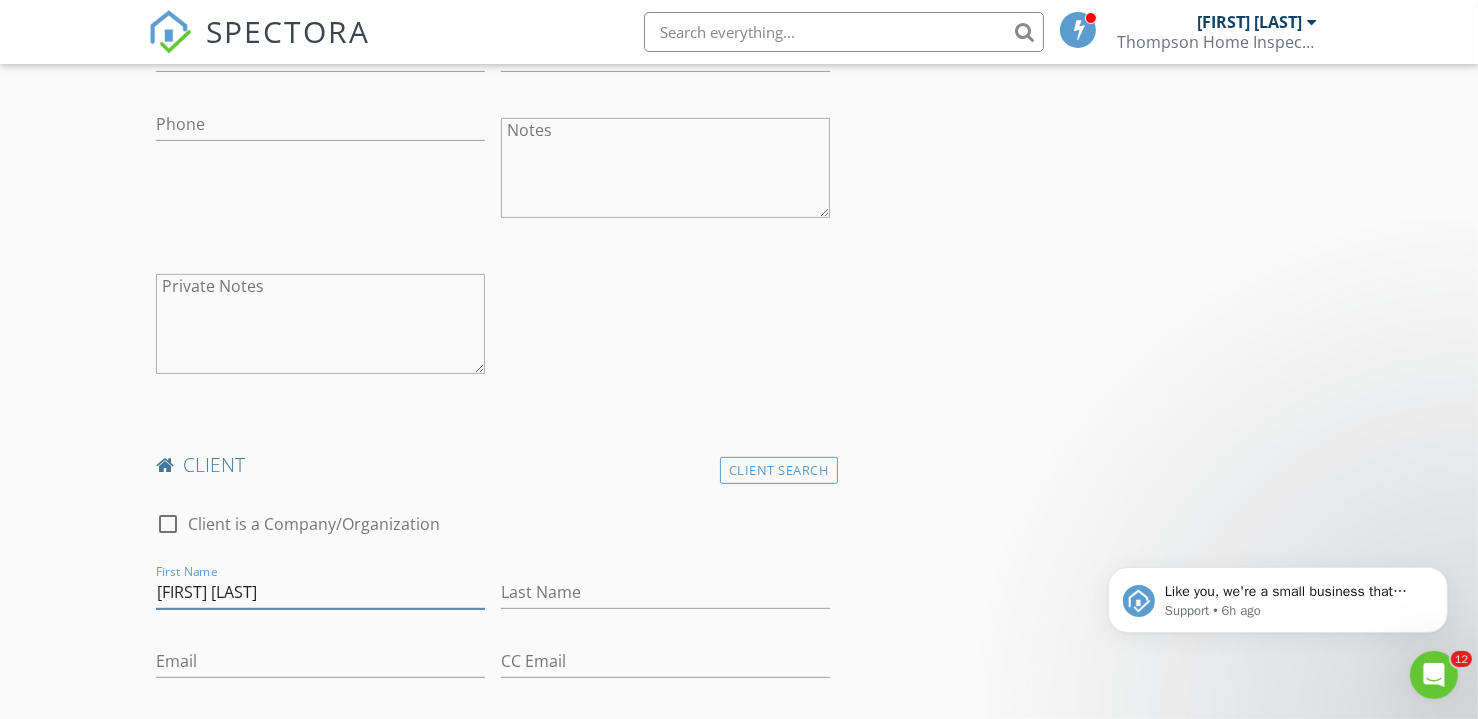 click on "Hubert Sim" at bounding box center [320, 592] 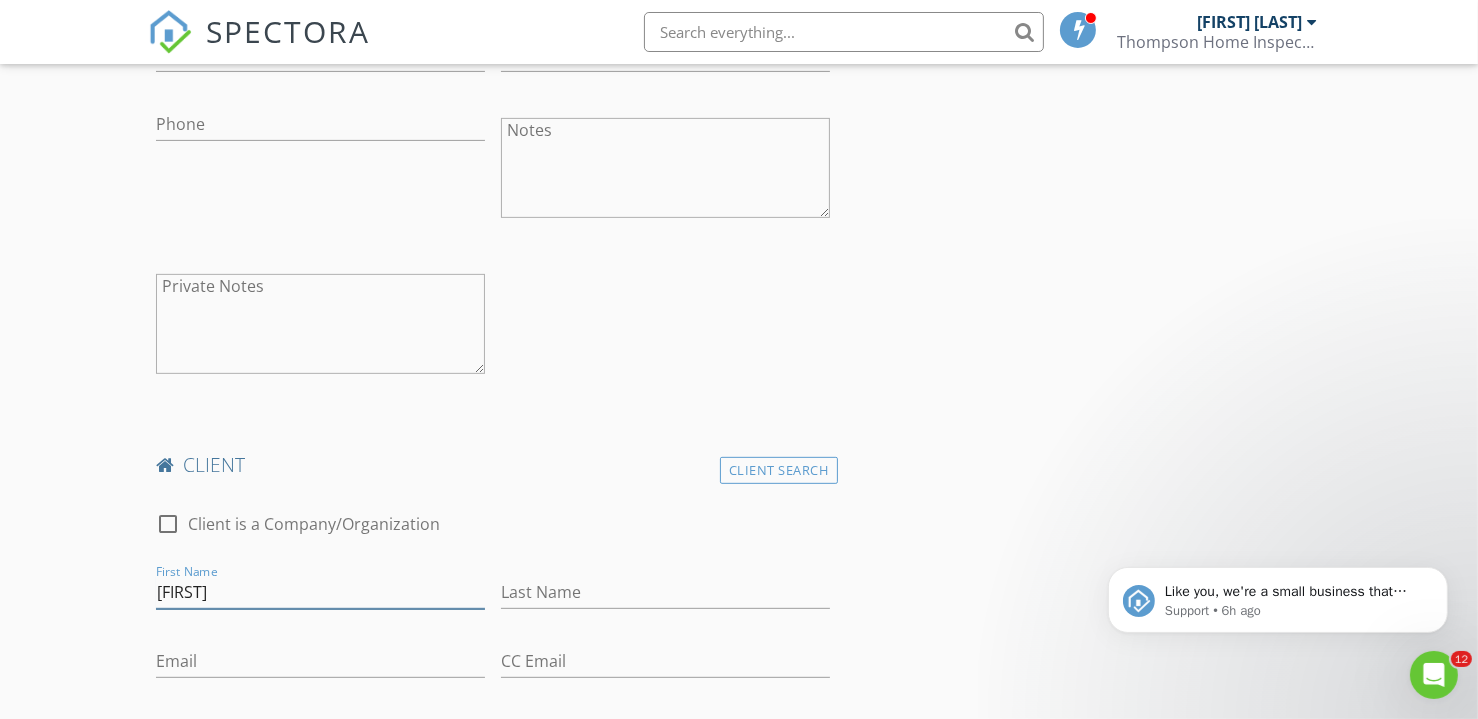 type on "Hubert" 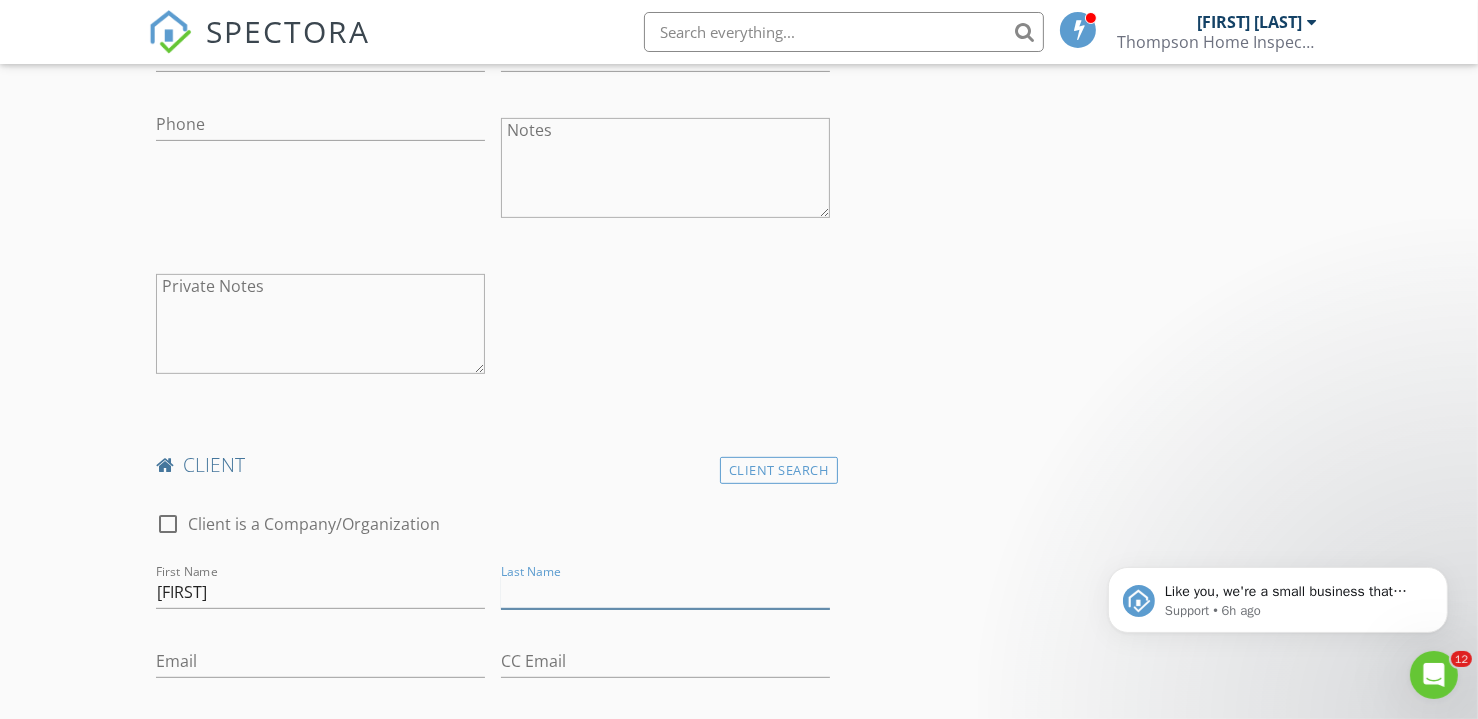 click on "Last Name" at bounding box center (665, 592) 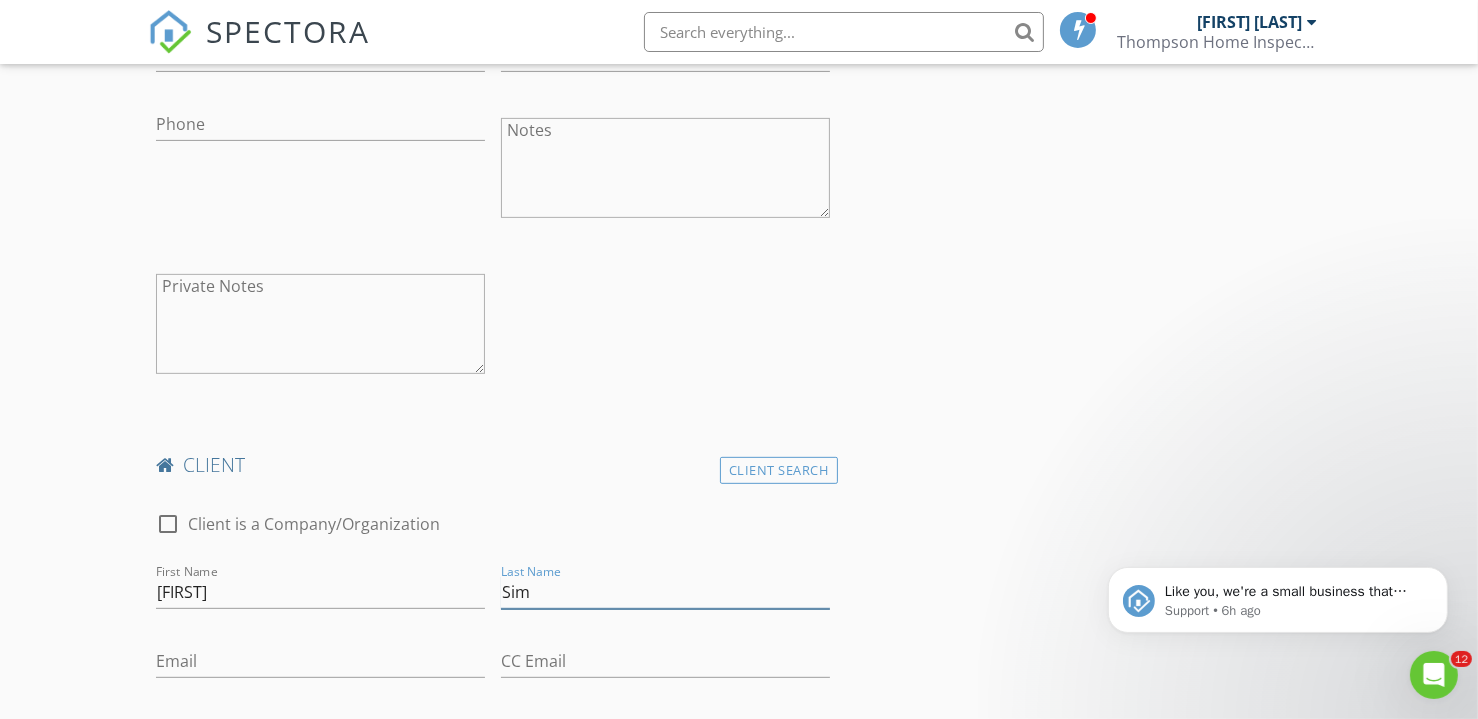 type on "Sim" 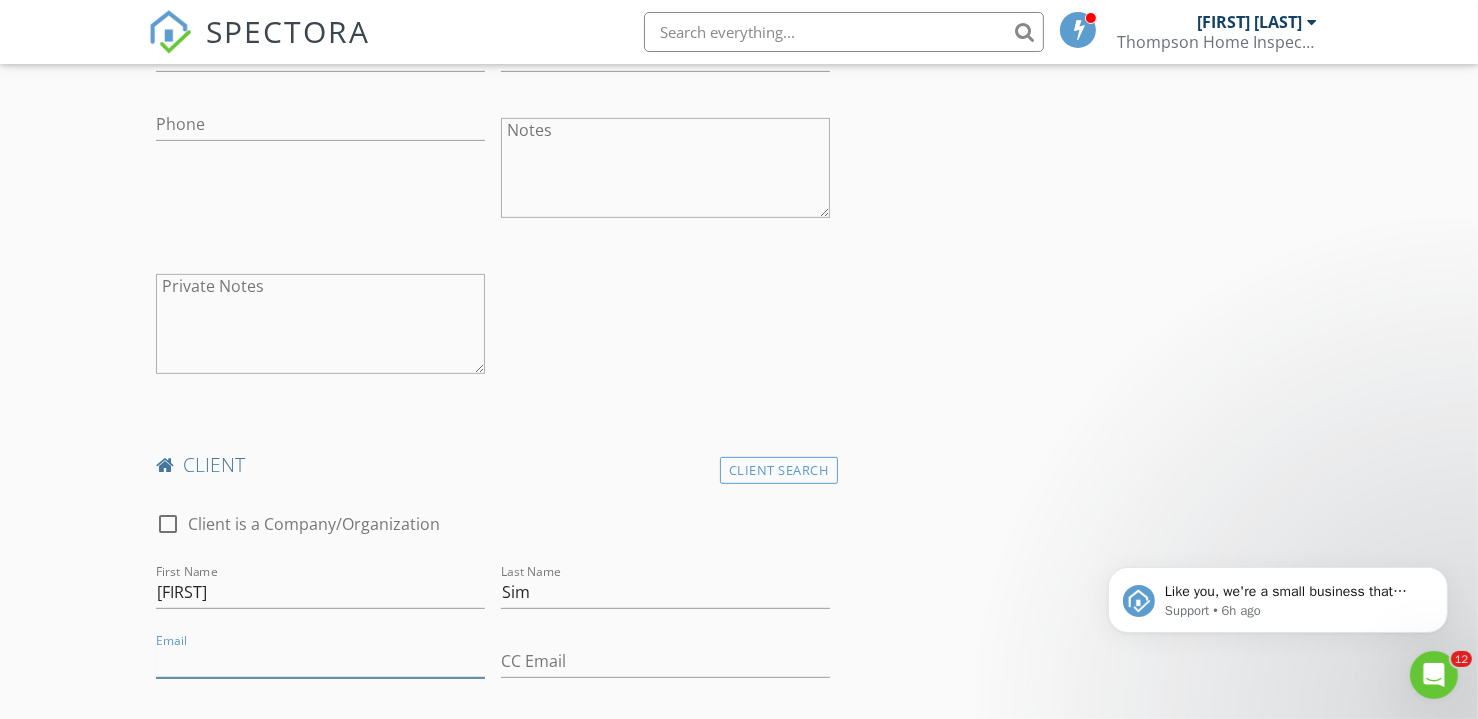 click on "Email" at bounding box center [320, 661] 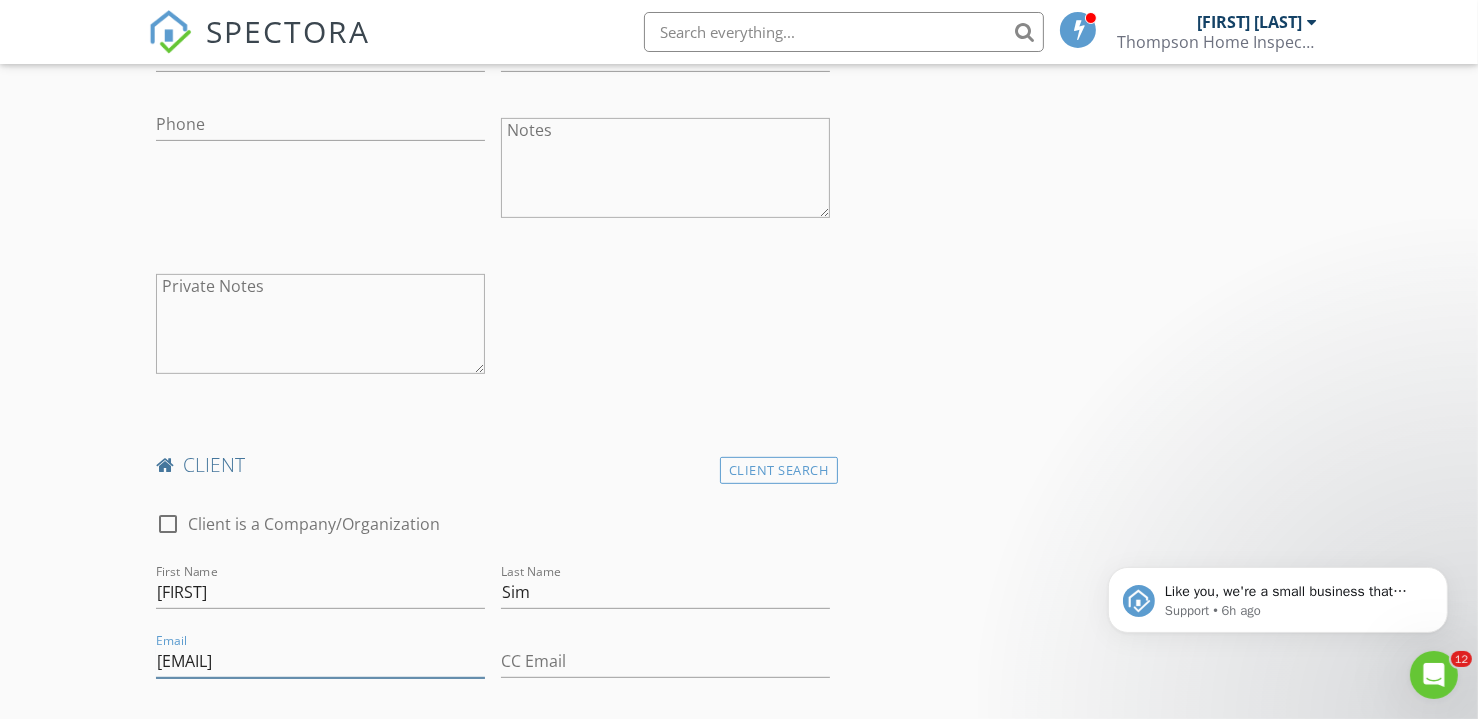type on "hsim76@gmail.com" 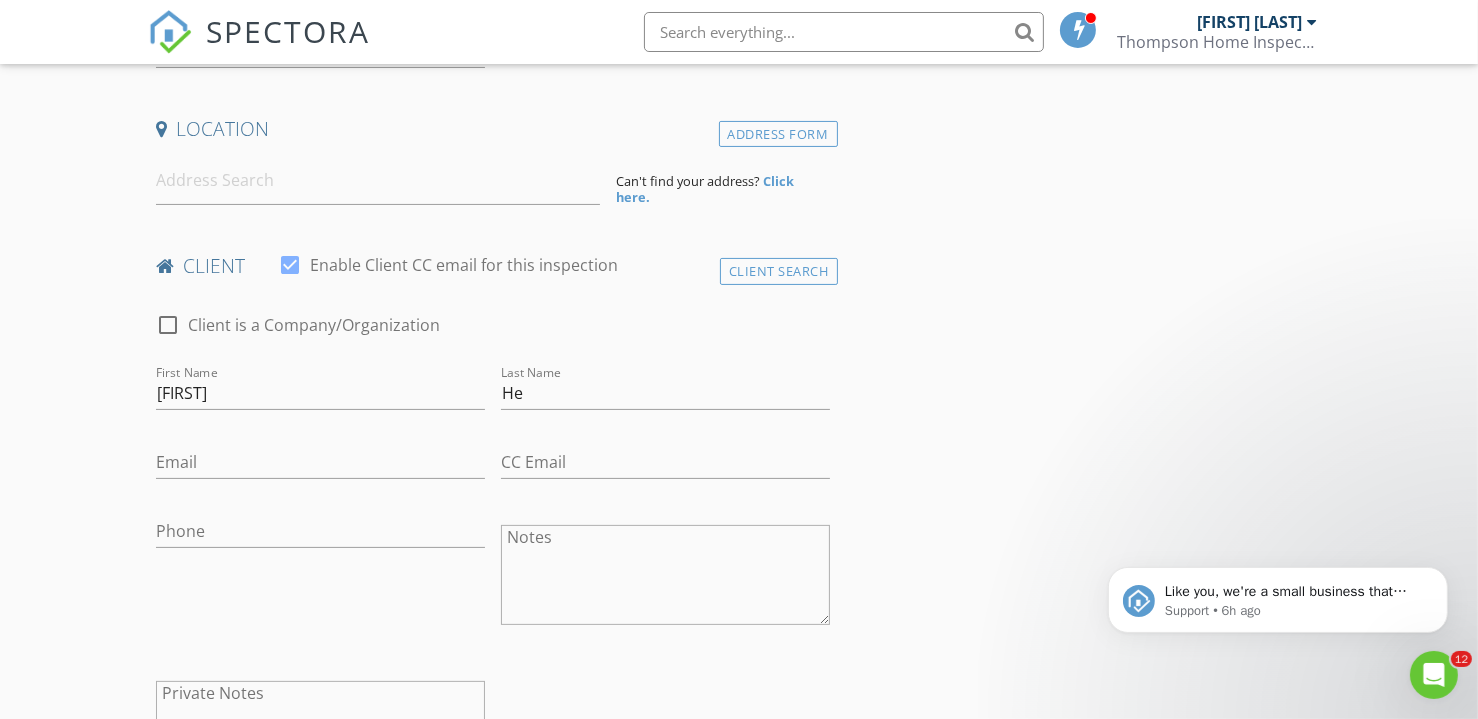 scroll, scrollTop: 363, scrollLeft: 0, axis: vertical 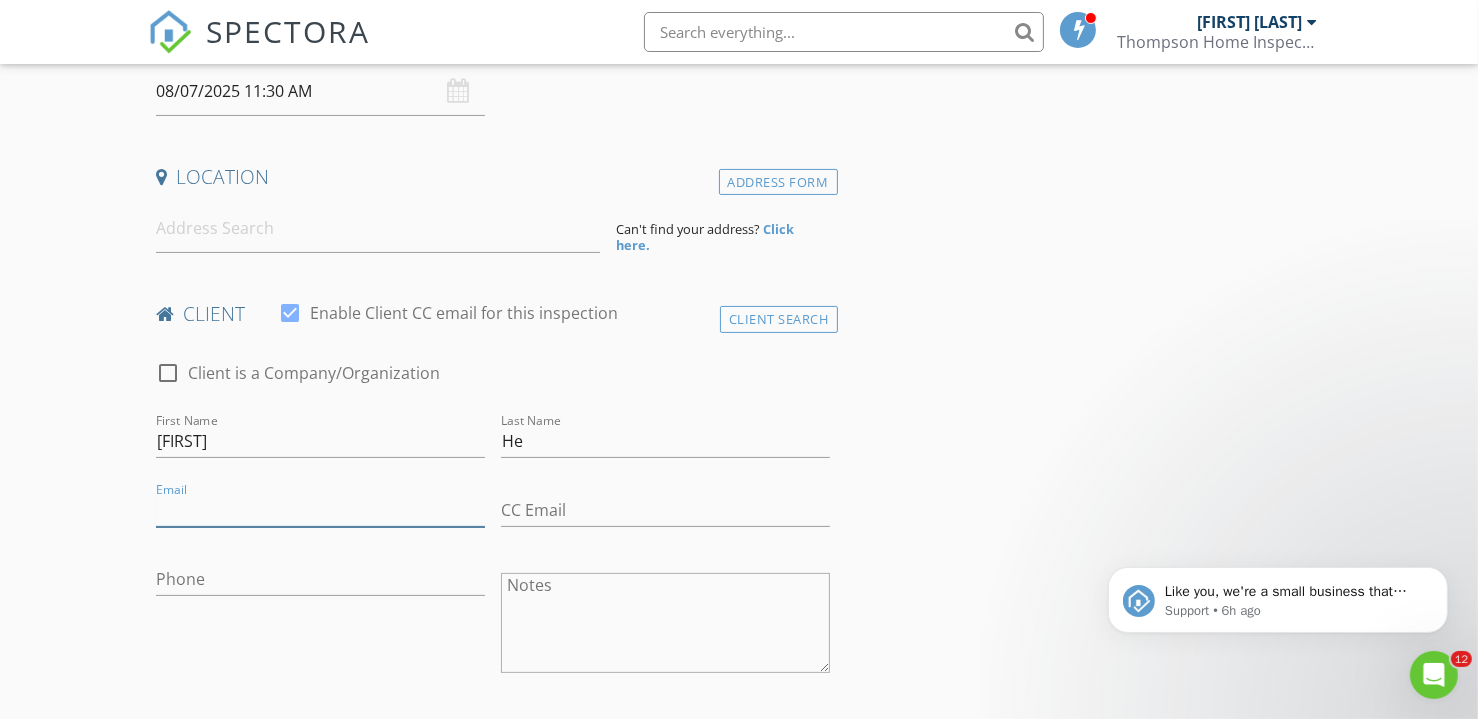 click on "Email" at bounding box center (320, 510) 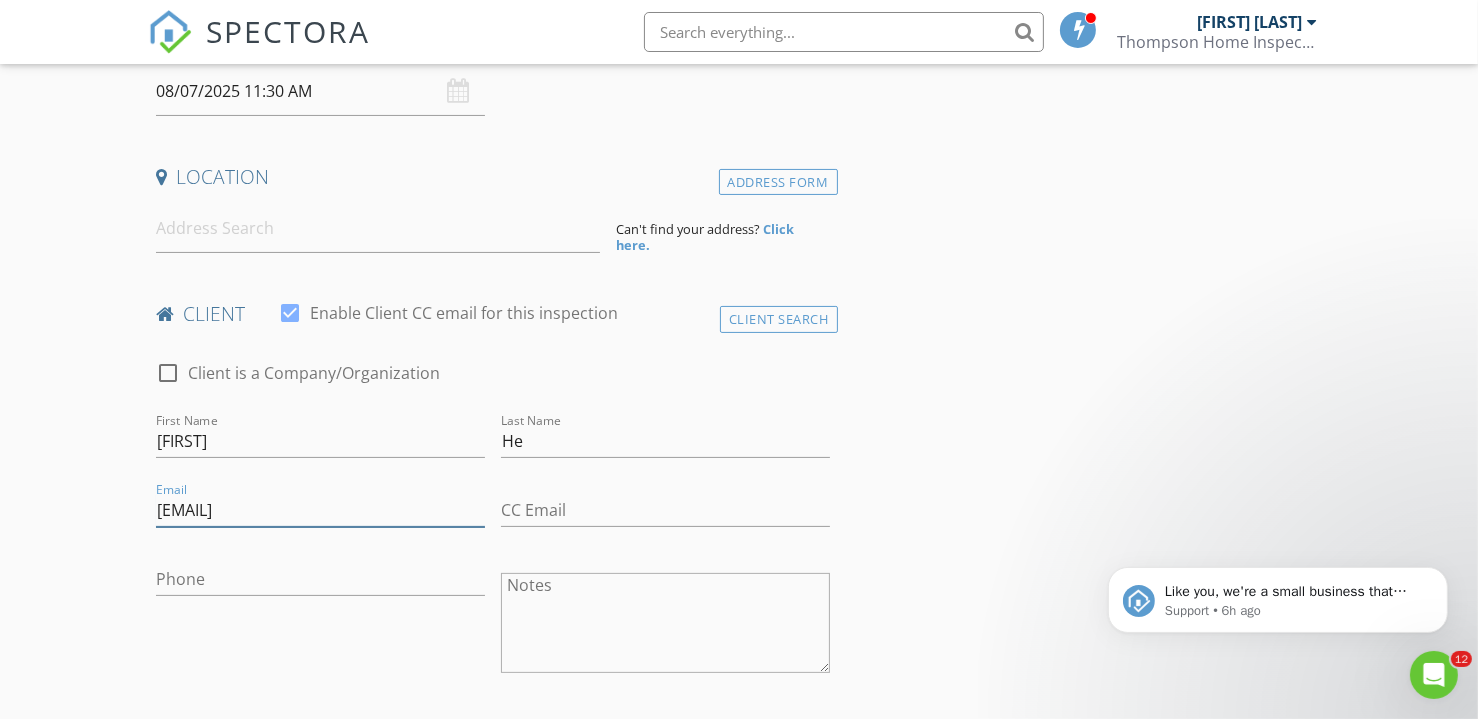 type on "fanghe888@msn.com" 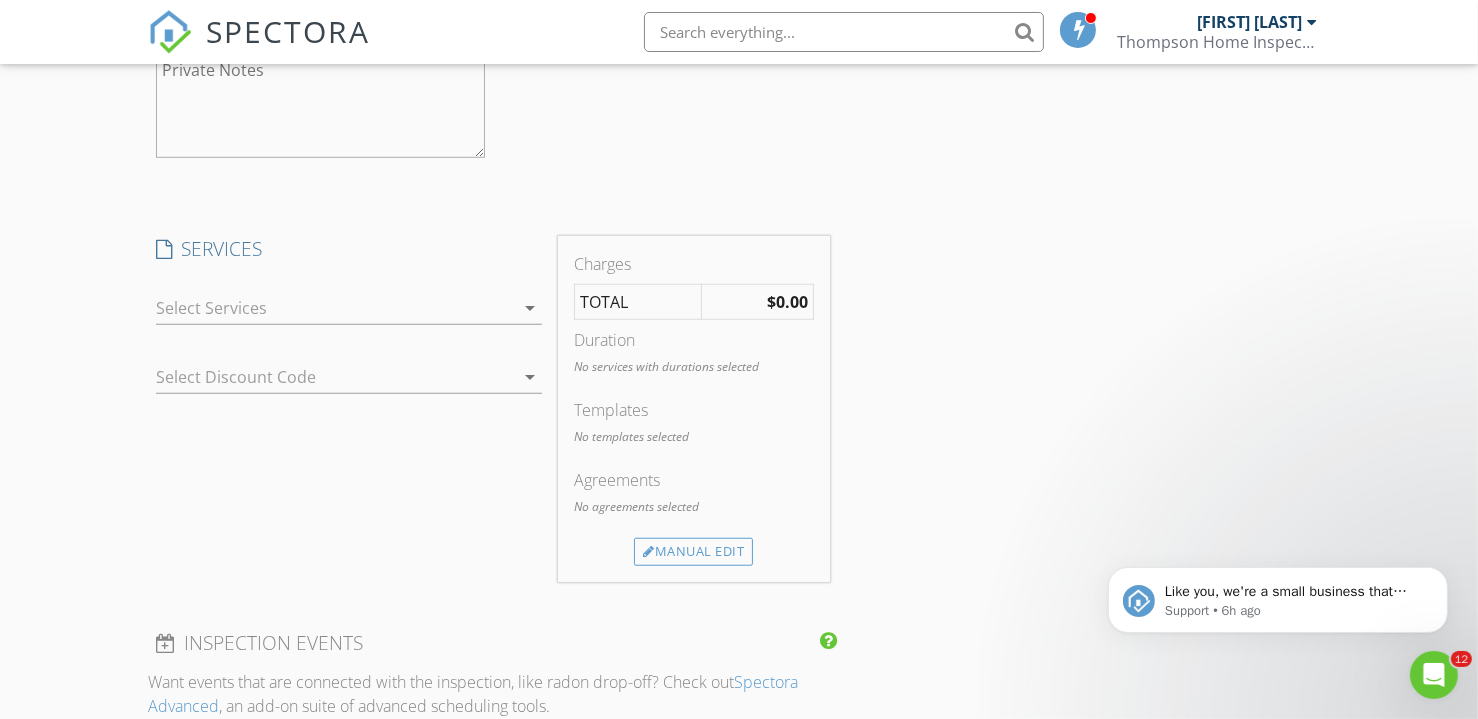 scroll, scrollTop: 1636, scrollLeft: 0, axis: vertical 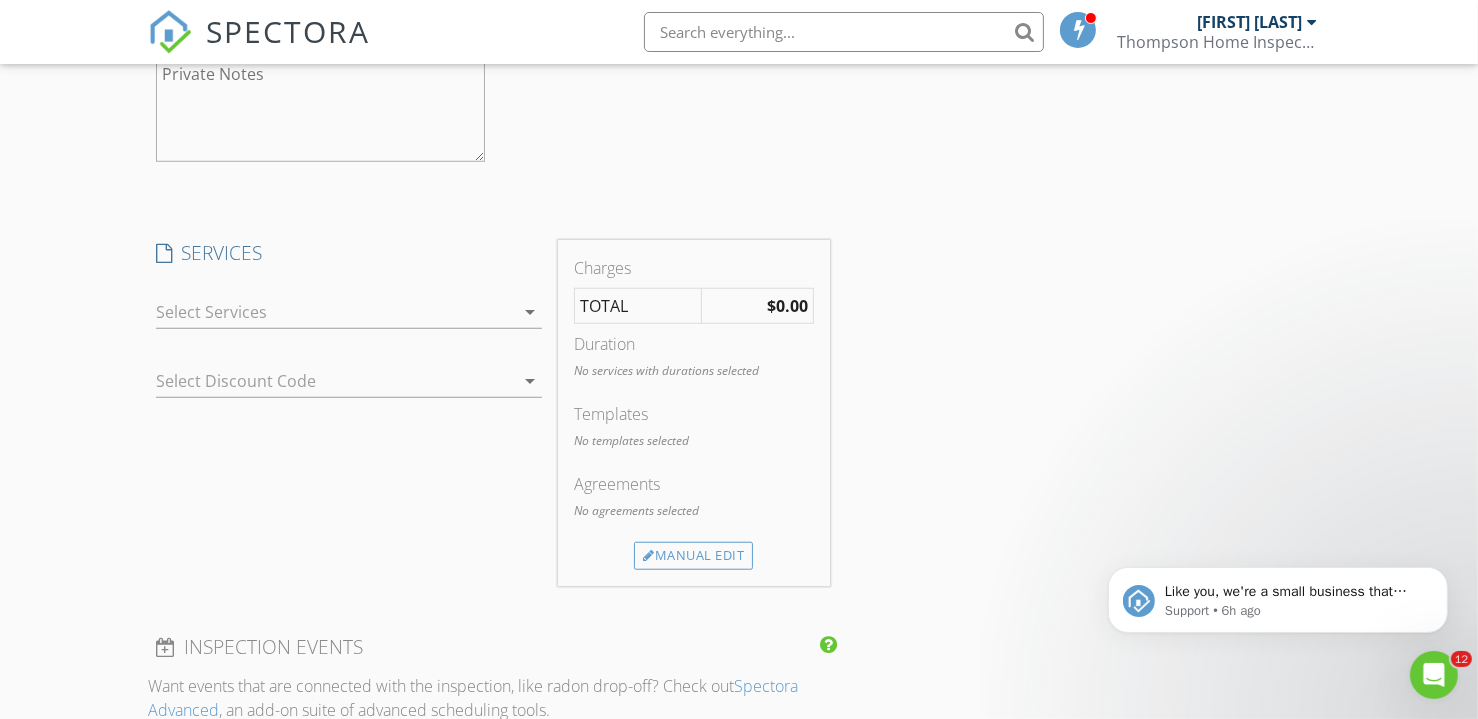 click on "arrow_drop_down" at bounding box center [530, 312] 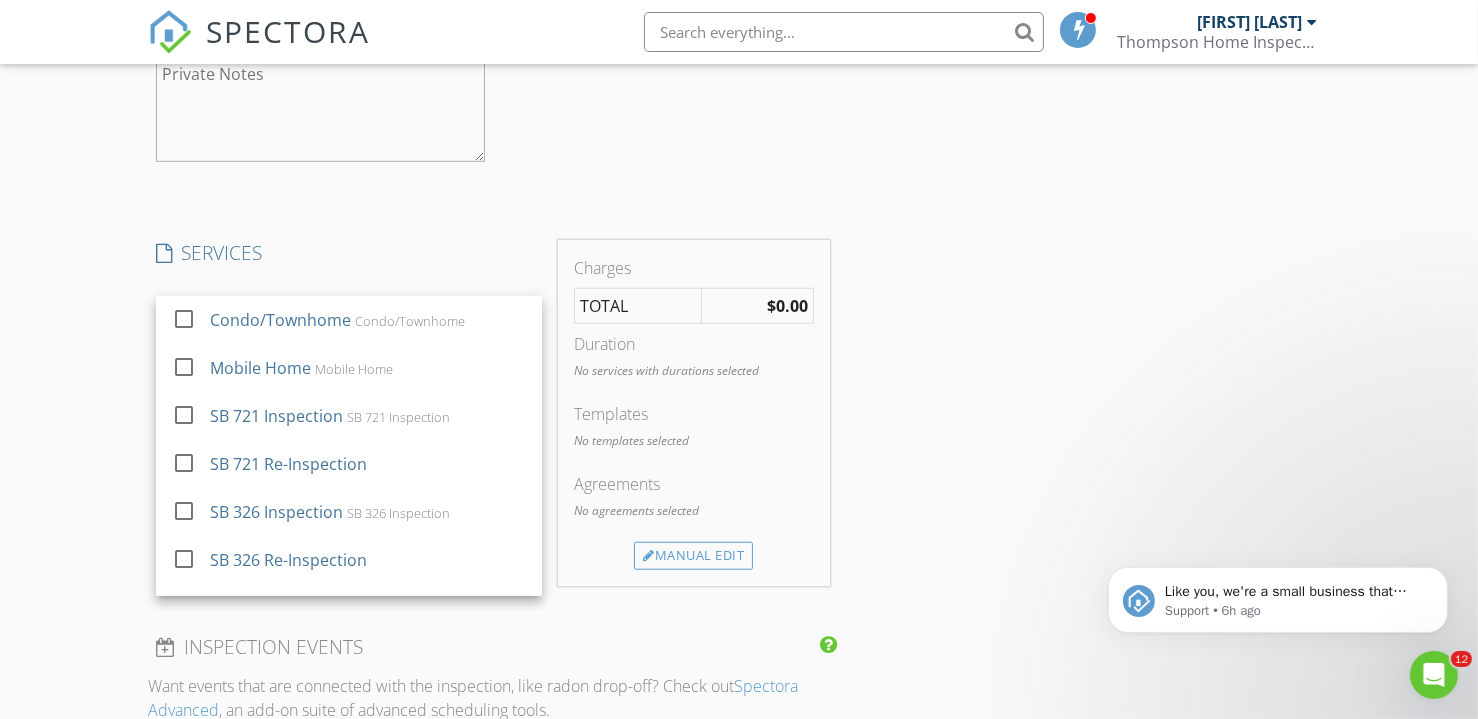 scroll, scrollTop: 36, scrollLeft: 0, axis: vertical 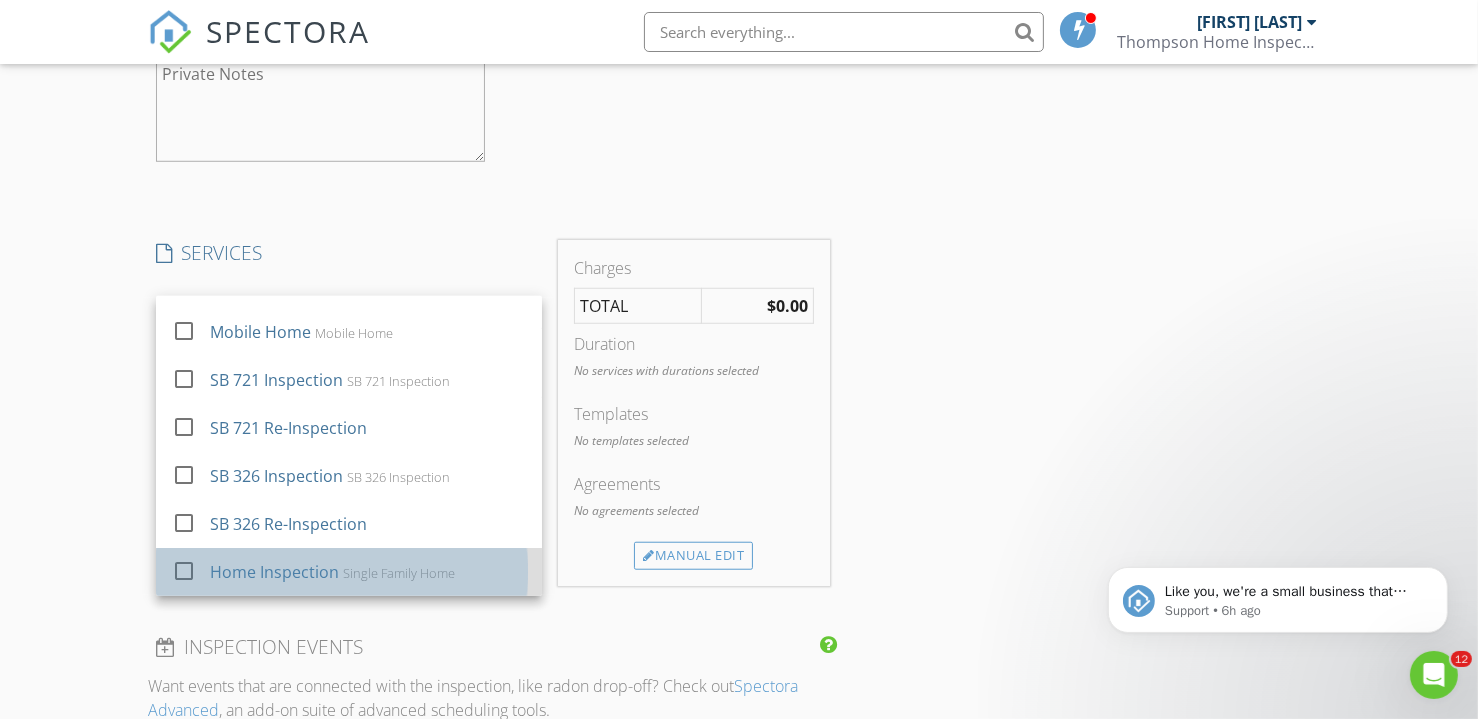 click on "Home Inspection" at bounding box center (273, 572) 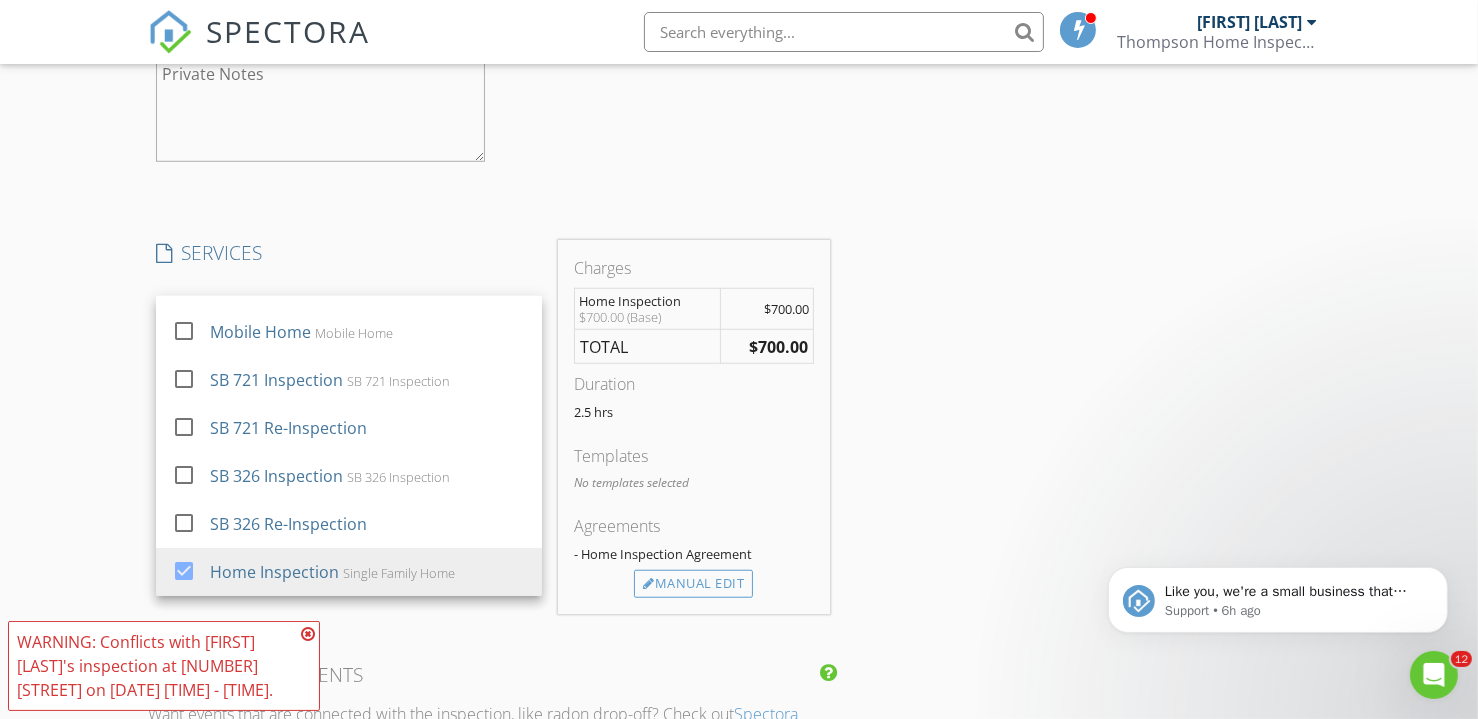 drag, startPoint x: 695, startPoint y: 577, endPoint x: 836, endPoint y: 280, distance: 328.77045 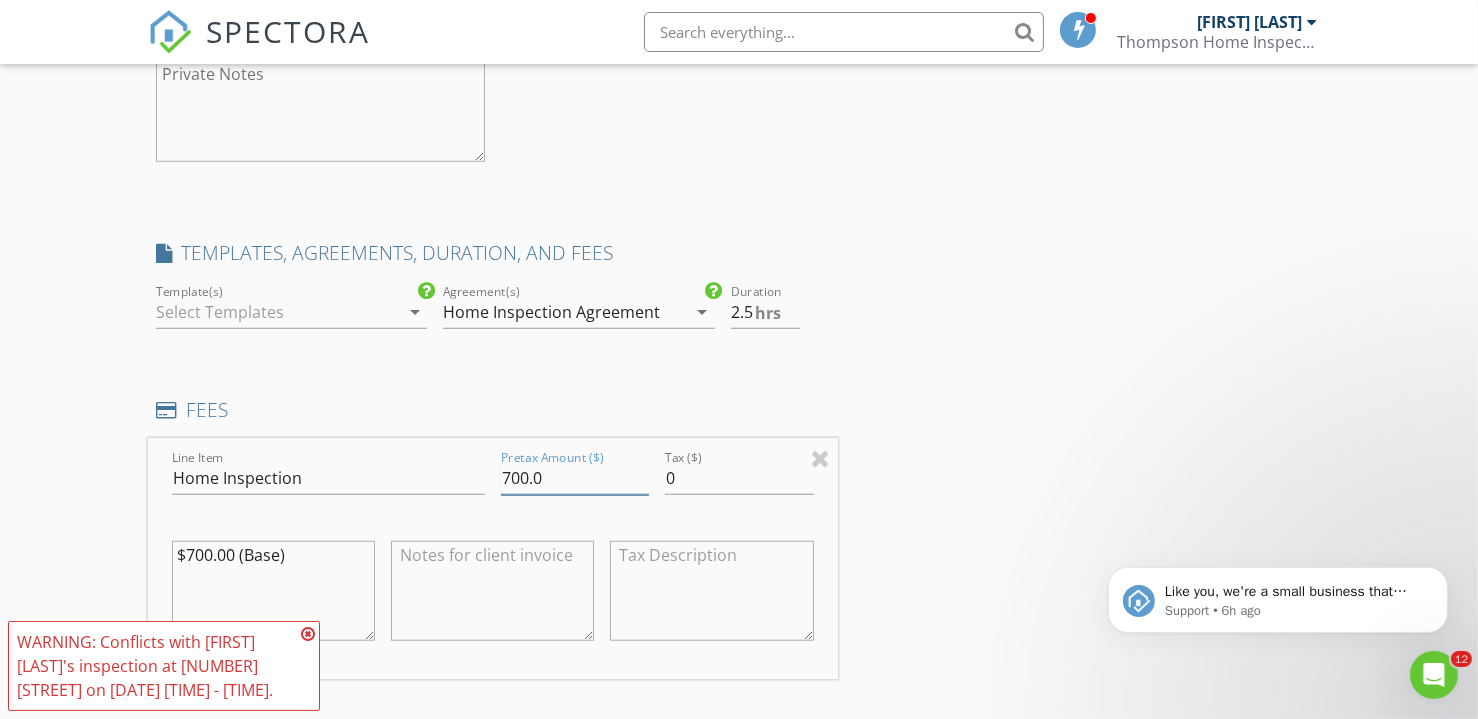 drag, startPoint x: 503, startPoint y: 472, endPoint x: 520, endPoint y: 474, distance: 17.117243 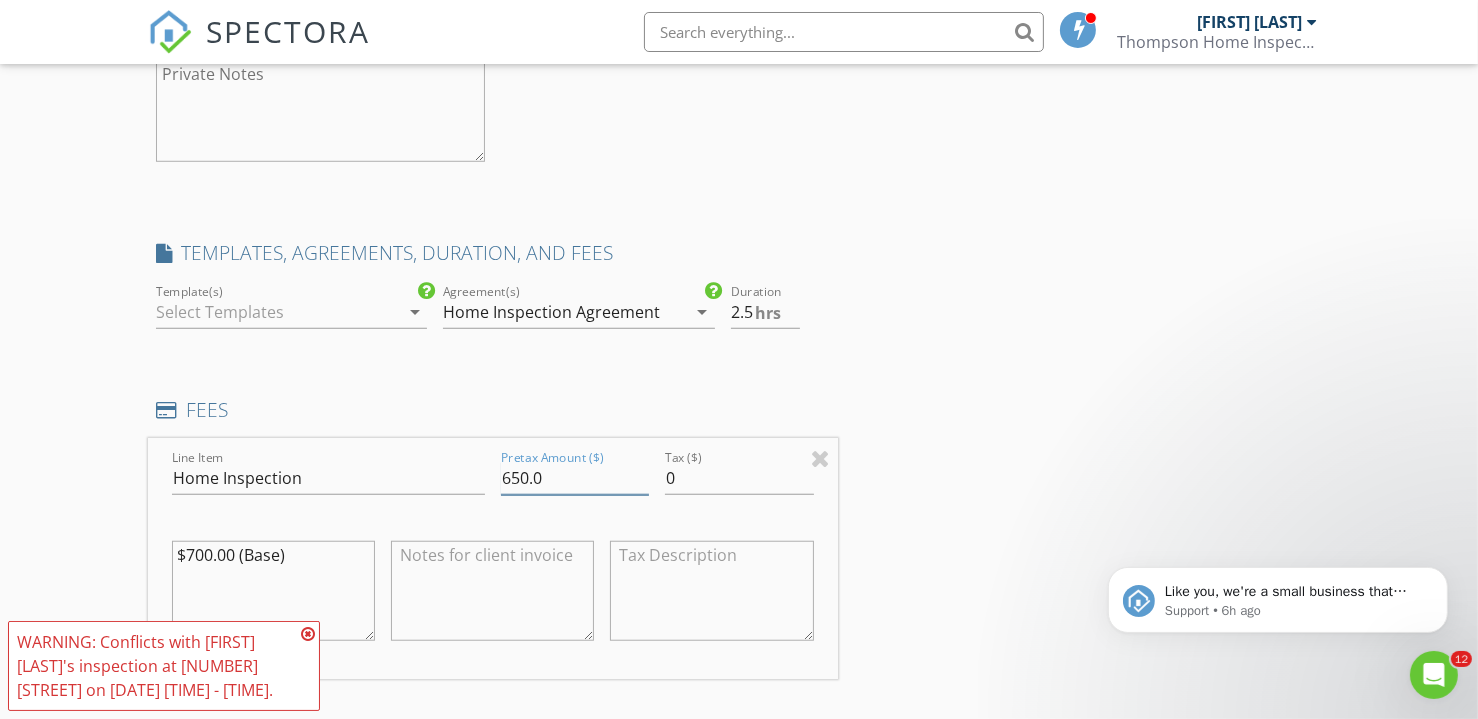 type on "650.0" 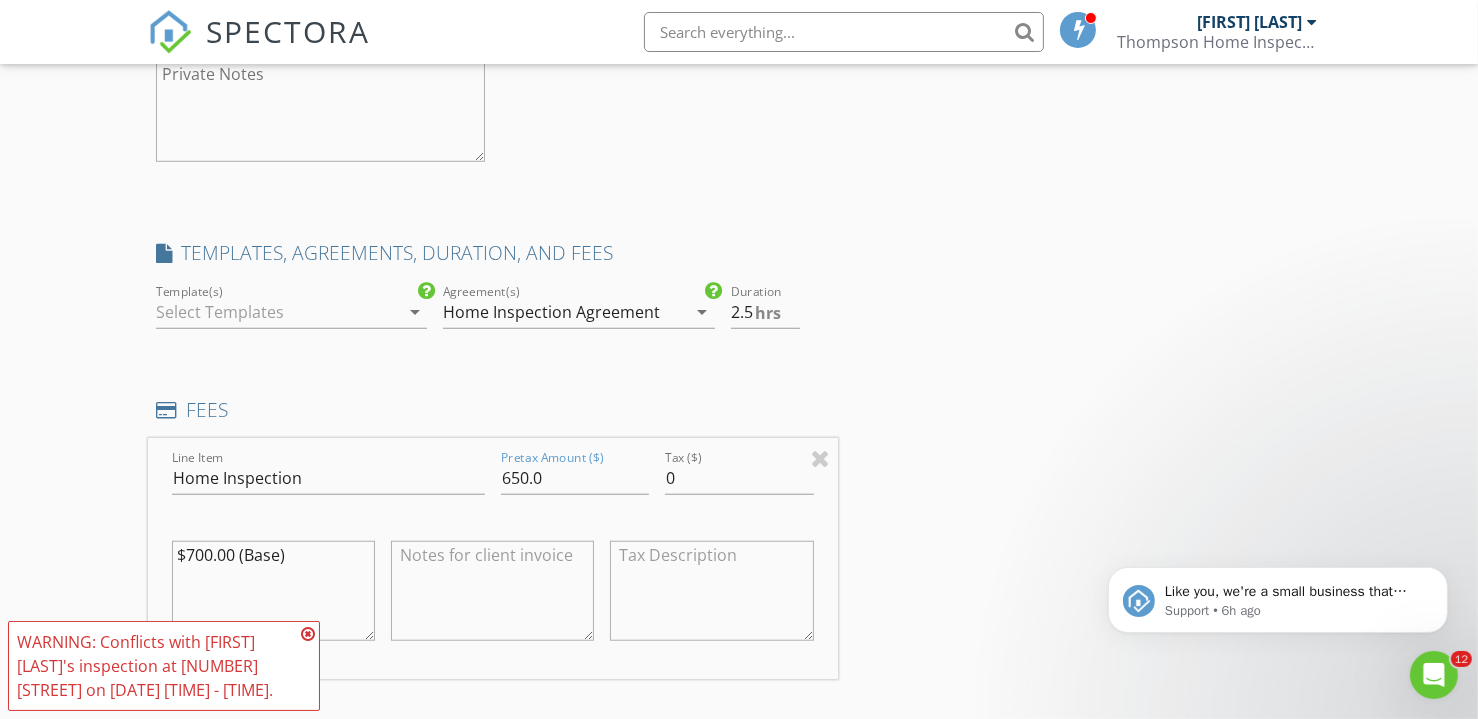 click on "INSPECTOR(S)
check_box   David Thompson   PRIMARY   David Thompson arrow_drop_down   check_box_outline_blank David Thompson specifically requested
Date/Time
08/07/2025 11:30 AM
Location
Address Form       Can't find your address?   Click here.
client
check_box Enable Client CC email for this inspection   Client Search     check_box_outline_blank Client is a Company/Organization     First Name Fang   Last Name He   Email fanghe888@msn.com   CC Email   Phone           Notes   Private Notes
client
Client Search     check_box_outline_blank Client is a Company/Organization     First Name Hubert   Last Name Sim   Email hsim76@gmail.com   CC Email   Phone           Notes   Private Notes
SERVICES
check_box_outline_blank   Condo/Townhome   Condo/Townhome check_box_outline_blank" at bounding box center (739, 497) 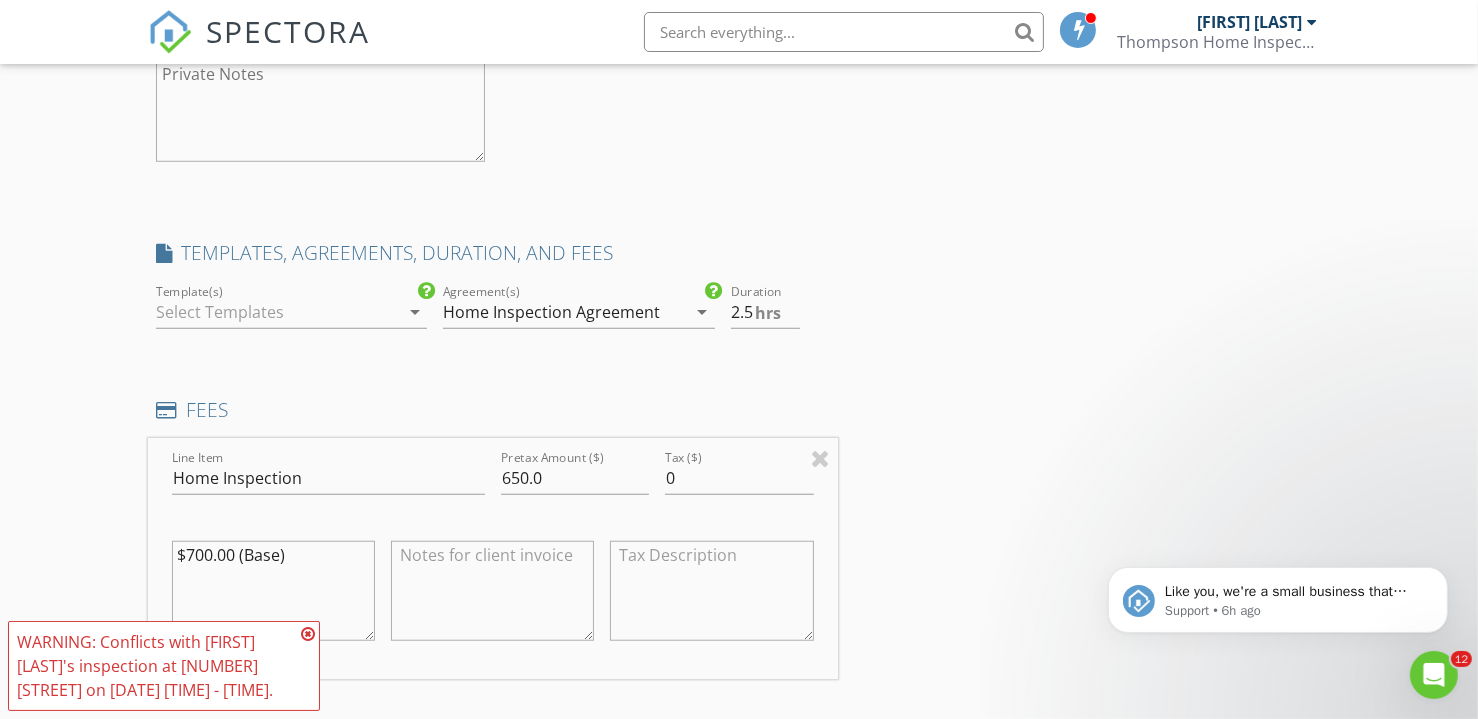 click at bounding box center (308, 634) 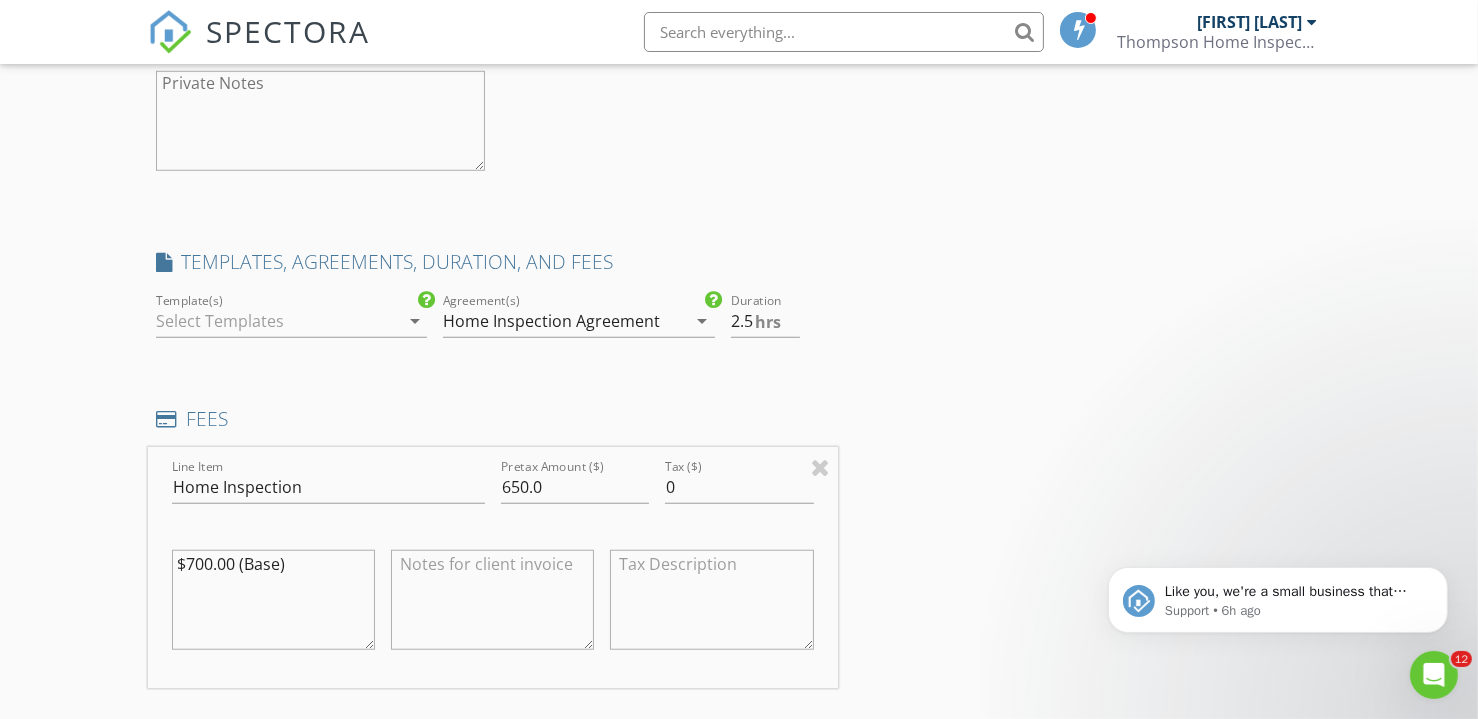 scroll, scrollTop: 1636, scrollLeft: 0, axis: vertical 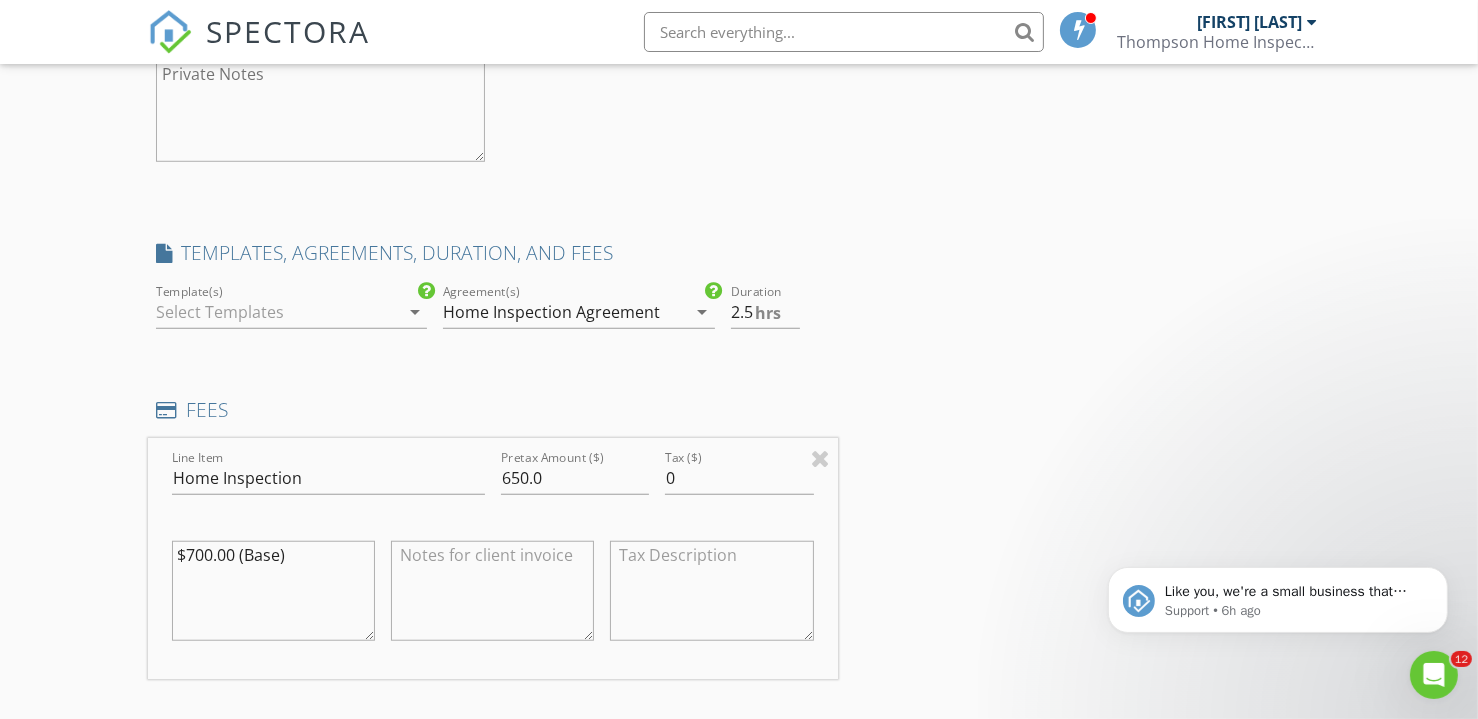 click on "arrow_drop_down" at bounding box center (415, 312) 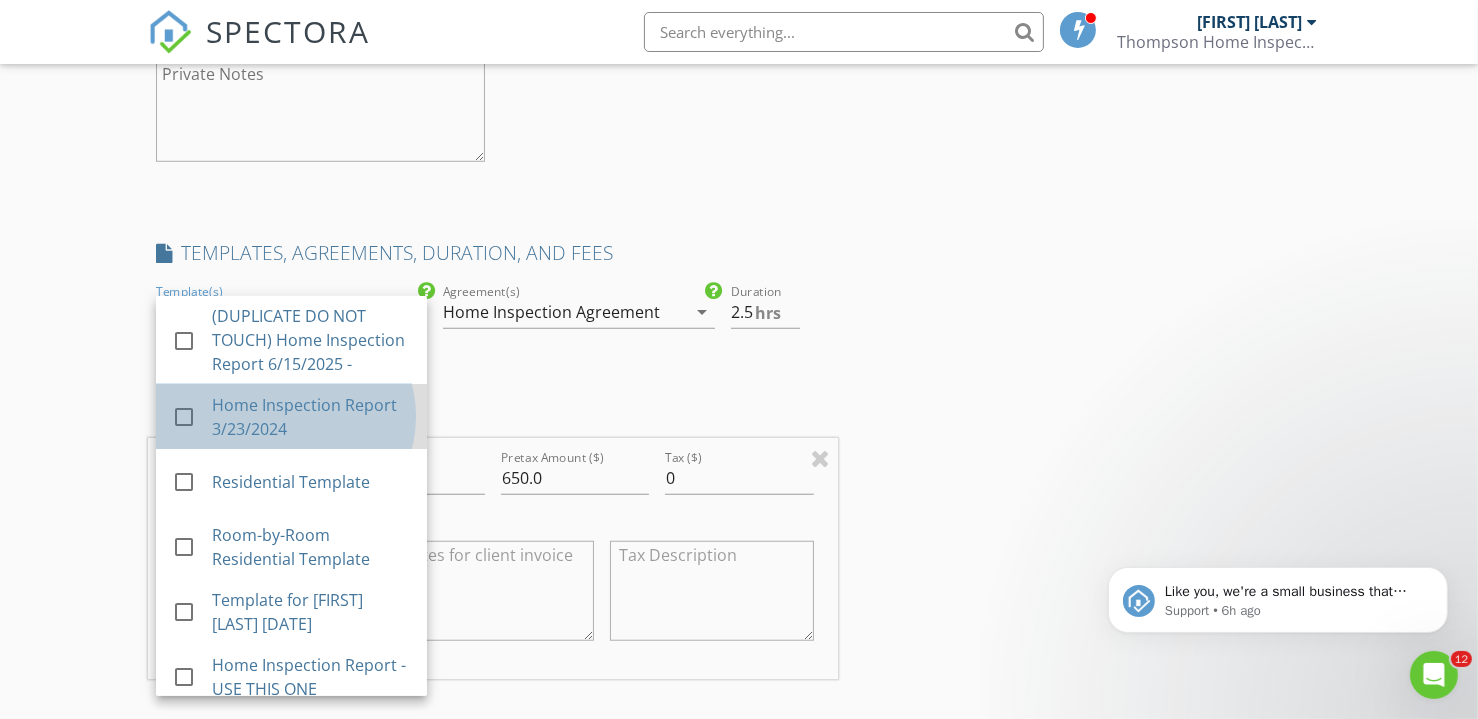 click on "Home Inspection Report 3/23/2024" at bounding box center (311, 417) 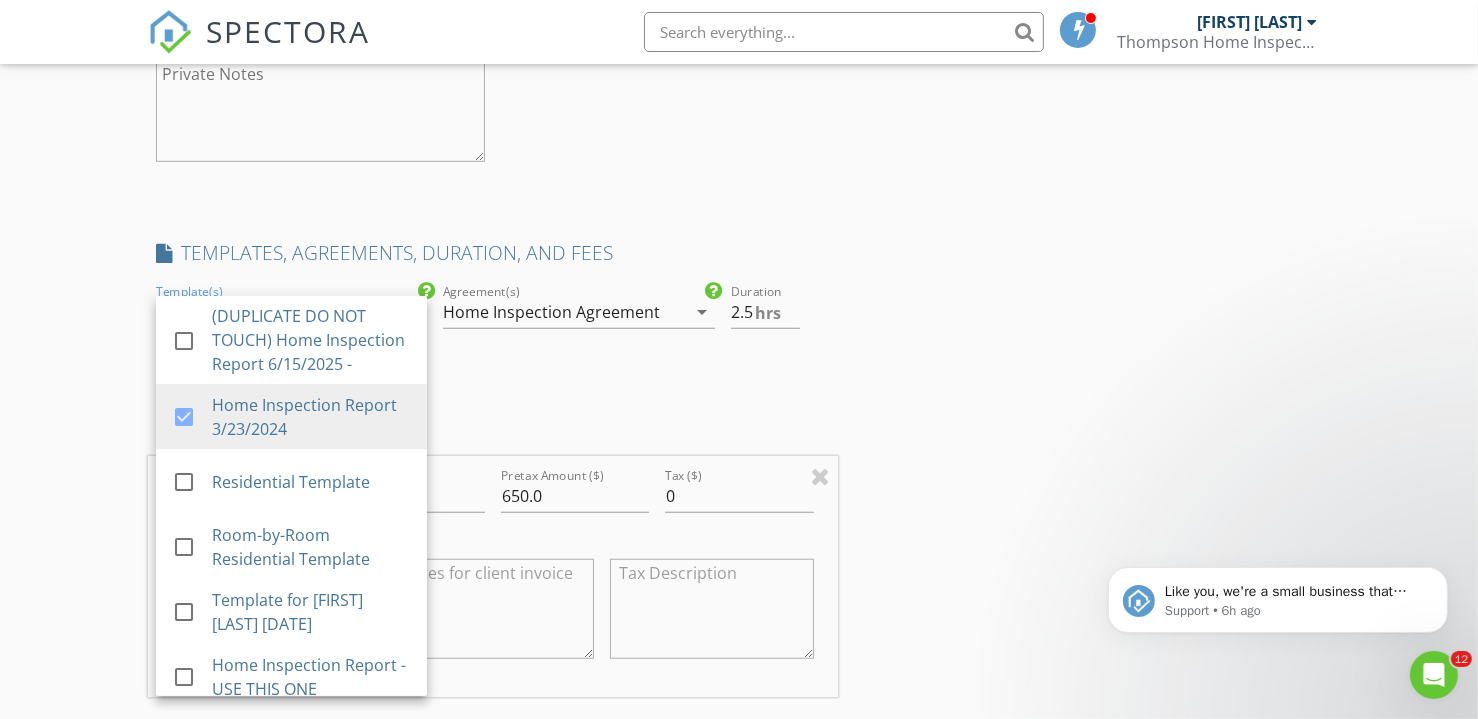 click on "INSPECTOR(S)
check_box   David Thompson   PRIMARY   David Thompson arrow_drop_down   check_box_outline_blank David Thompson specifically requested
Date/Time
08/07/2025 11:30 AM
Location
Address Form       Can't find your address?   Click here.
client
check_box Enable Client CC email for this inspection   Client Search     check_box_outline_blank Client is a Company/Organization     First Name Fang   Last Name He   Email fanghe888@msn.com   CC Email   Phone           Notes   Private Notes
client
Client Search     check_box_outline_blank Client is a Company/Organization     First Name Hubert   Last Name Sim   Email hsim76@gmail.com   CC Email   Phone           Notes   Private Notes
SERVICES
check_box_outline_blank   Condo/Townhome   Condo/Townhome check_box_outline_blank" at bounding box center (739, 506) 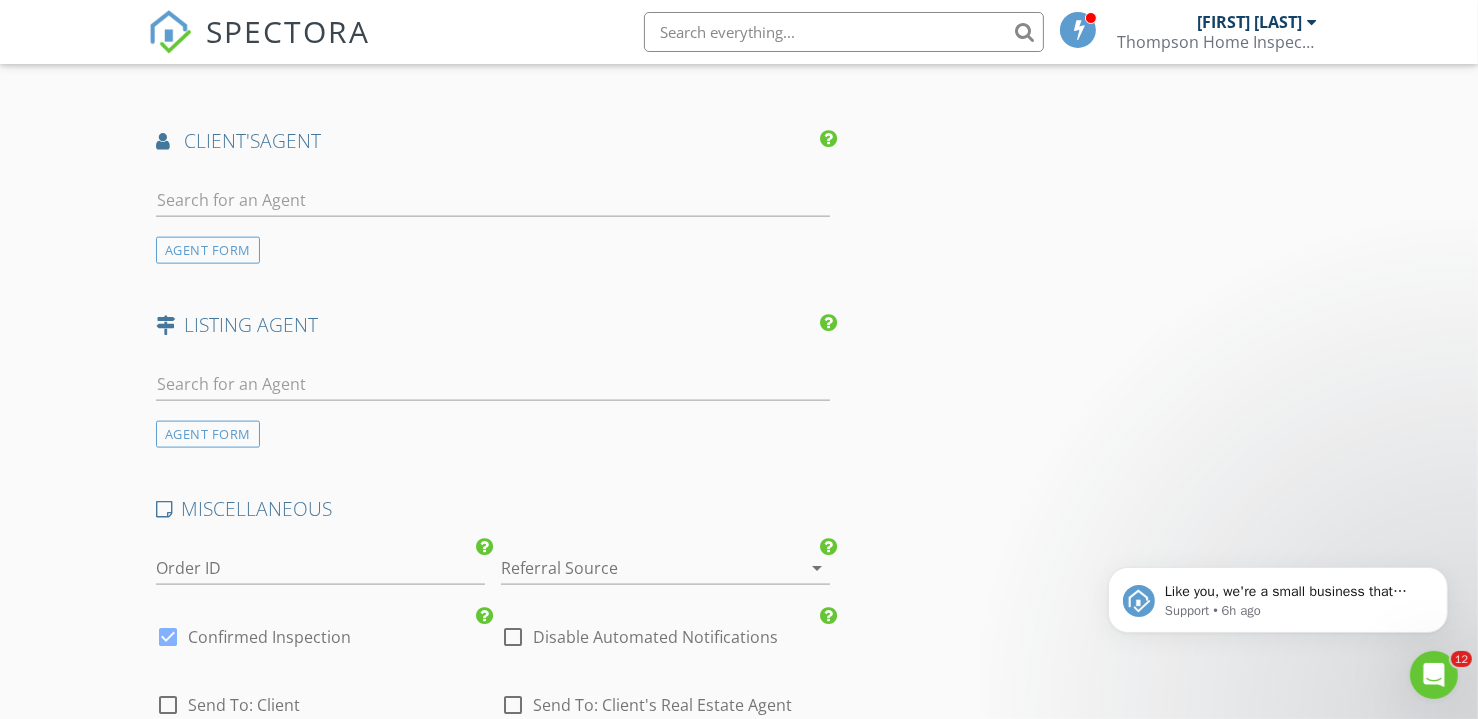 scroll, scrollTop: 2818, scrollLeft: 0, axis: vertical 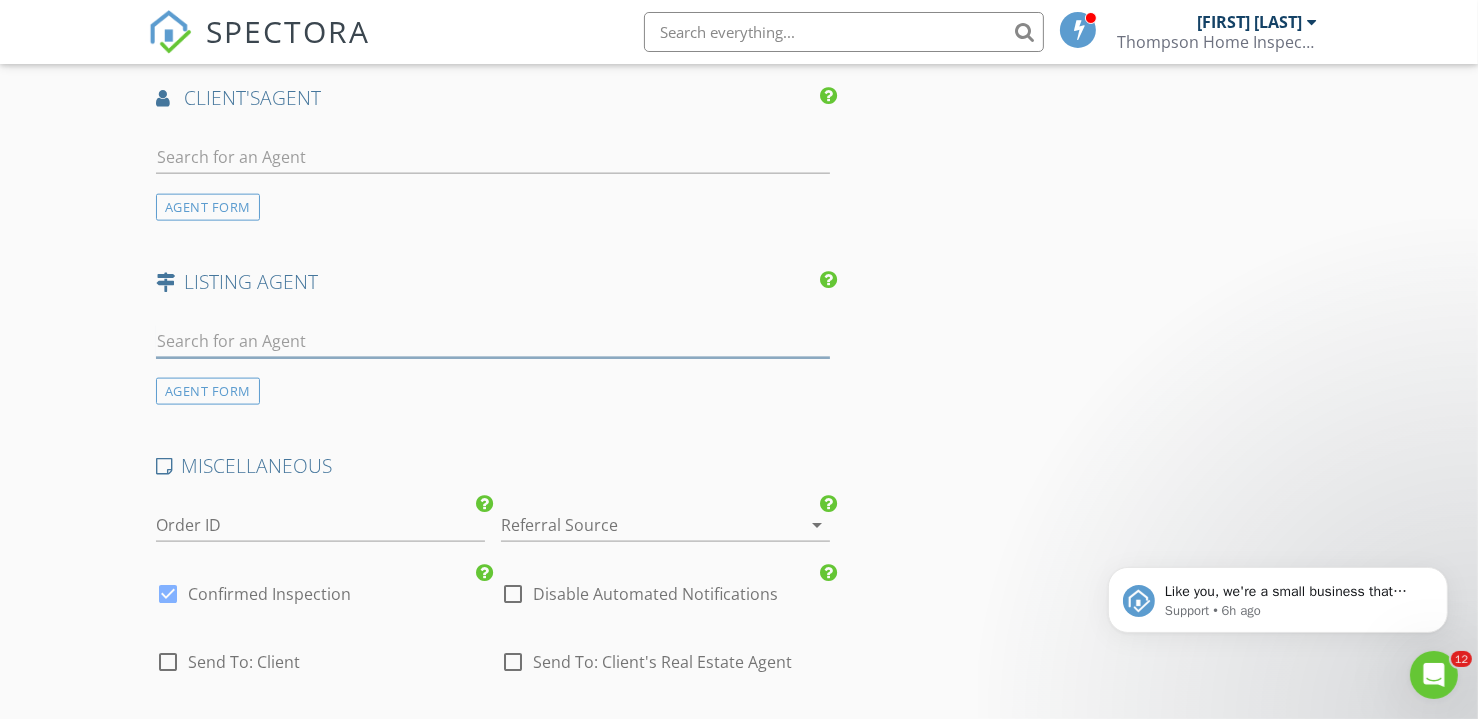 click at bounding box center [493, 341] 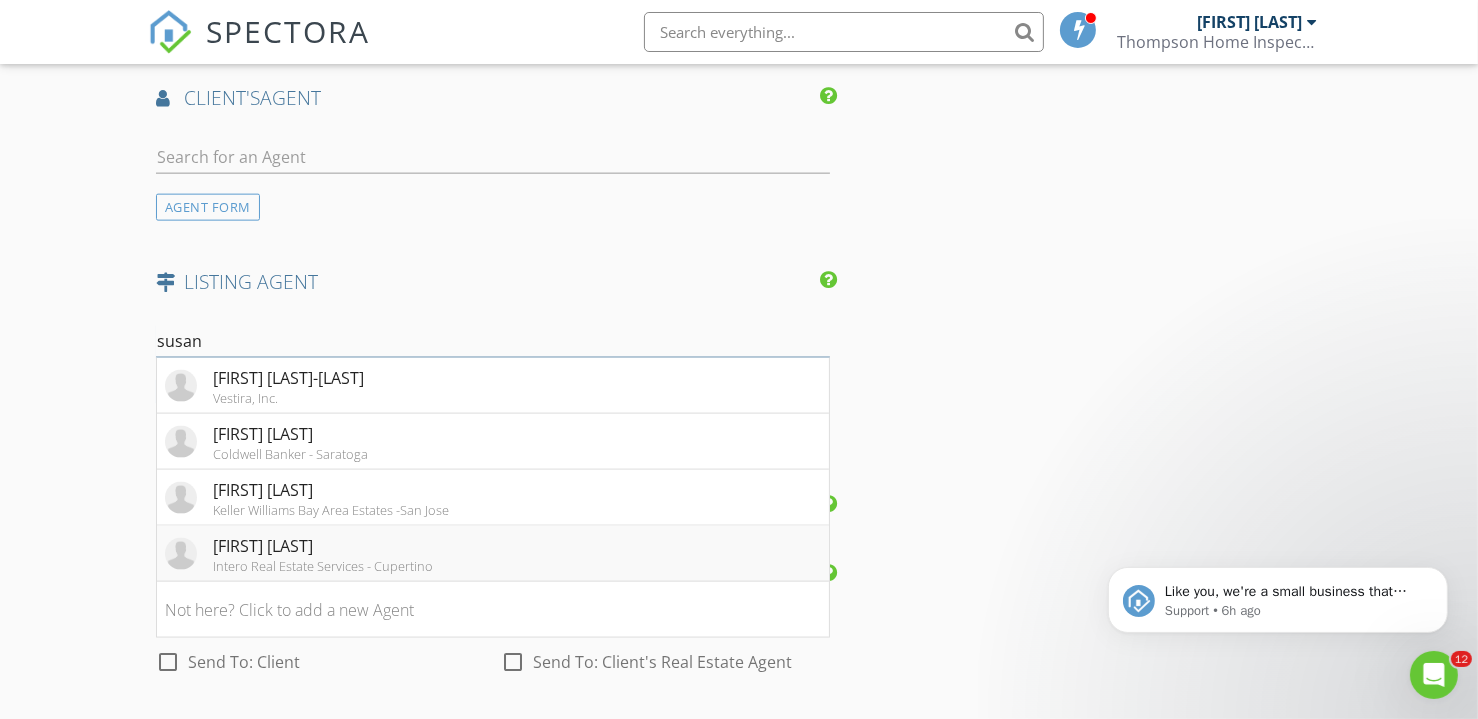 type on "susan" 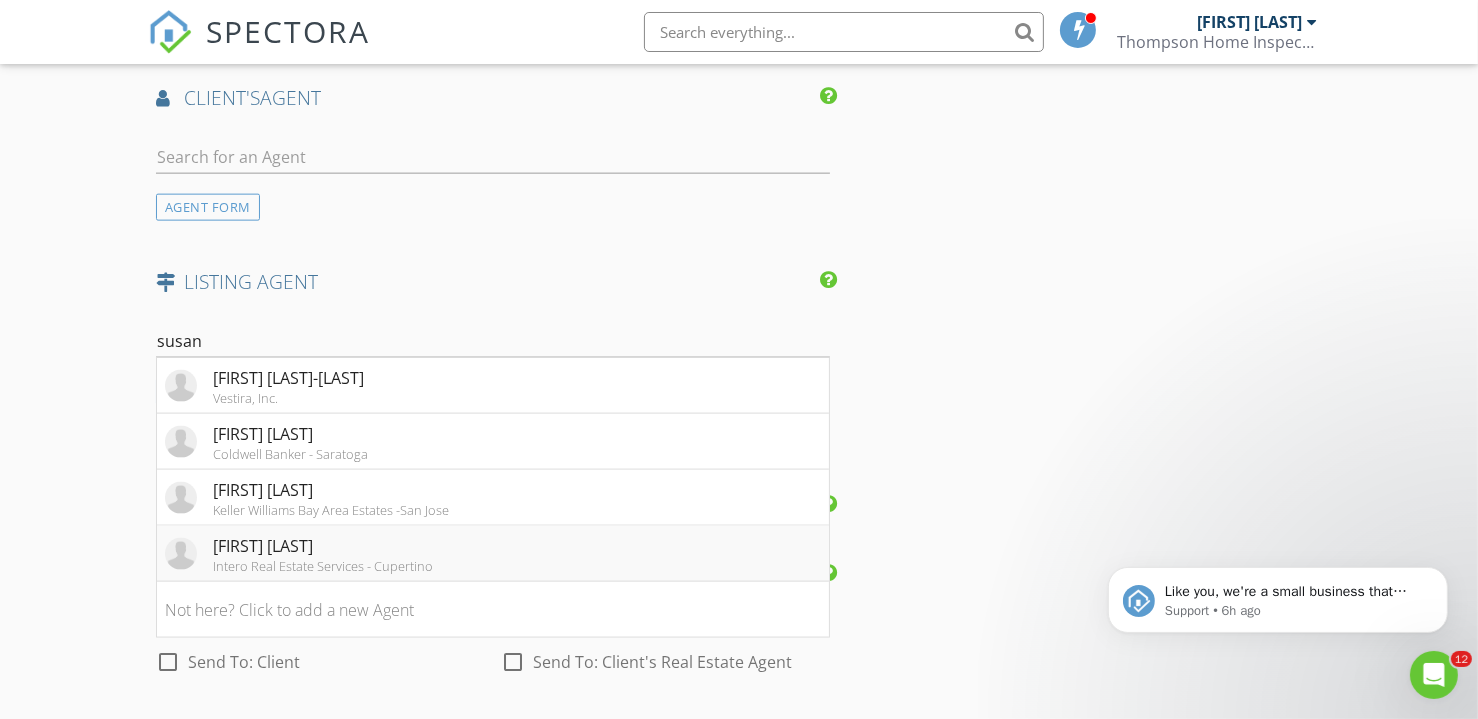 click on "Intero Real Estate Services - Cupertino" at bounding box center (323, 566) 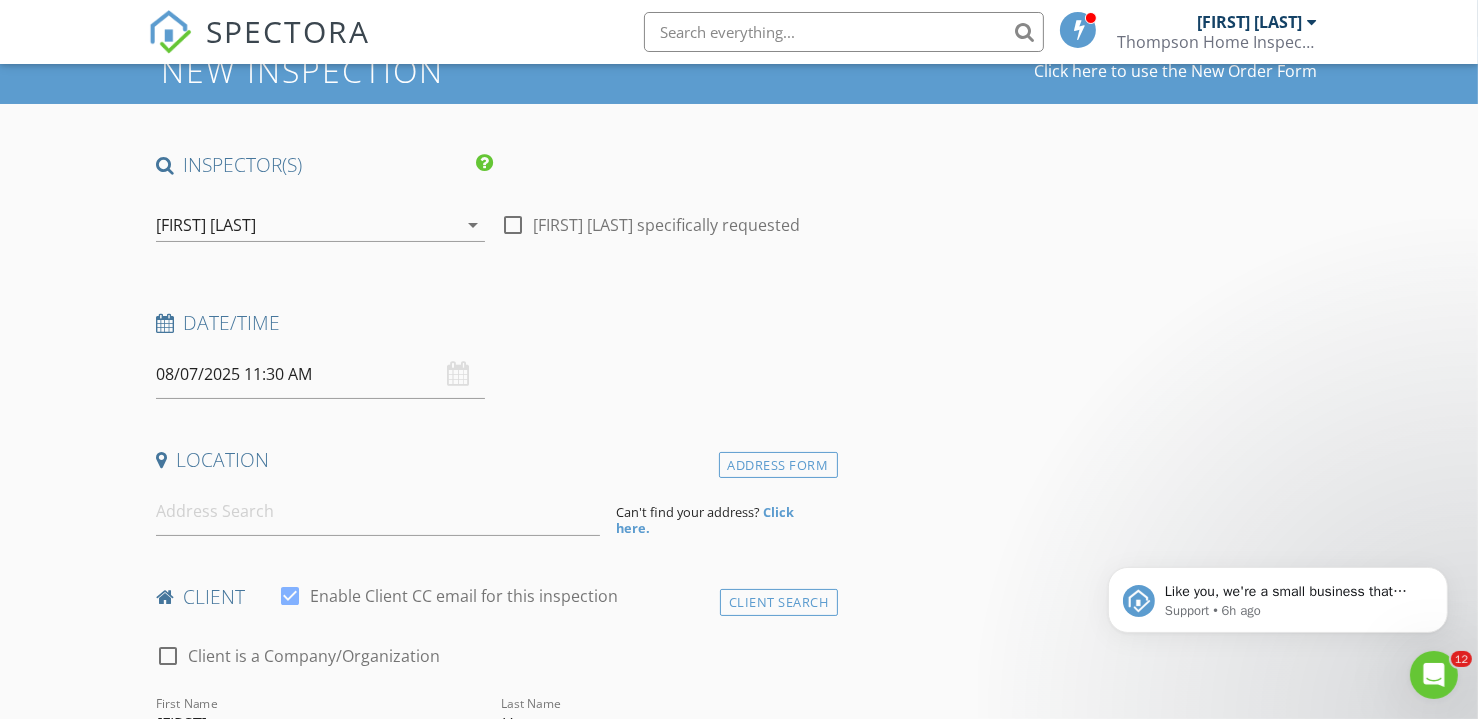 scroll, scrollTop: 90, scrollLeft: 0, axis: vertical 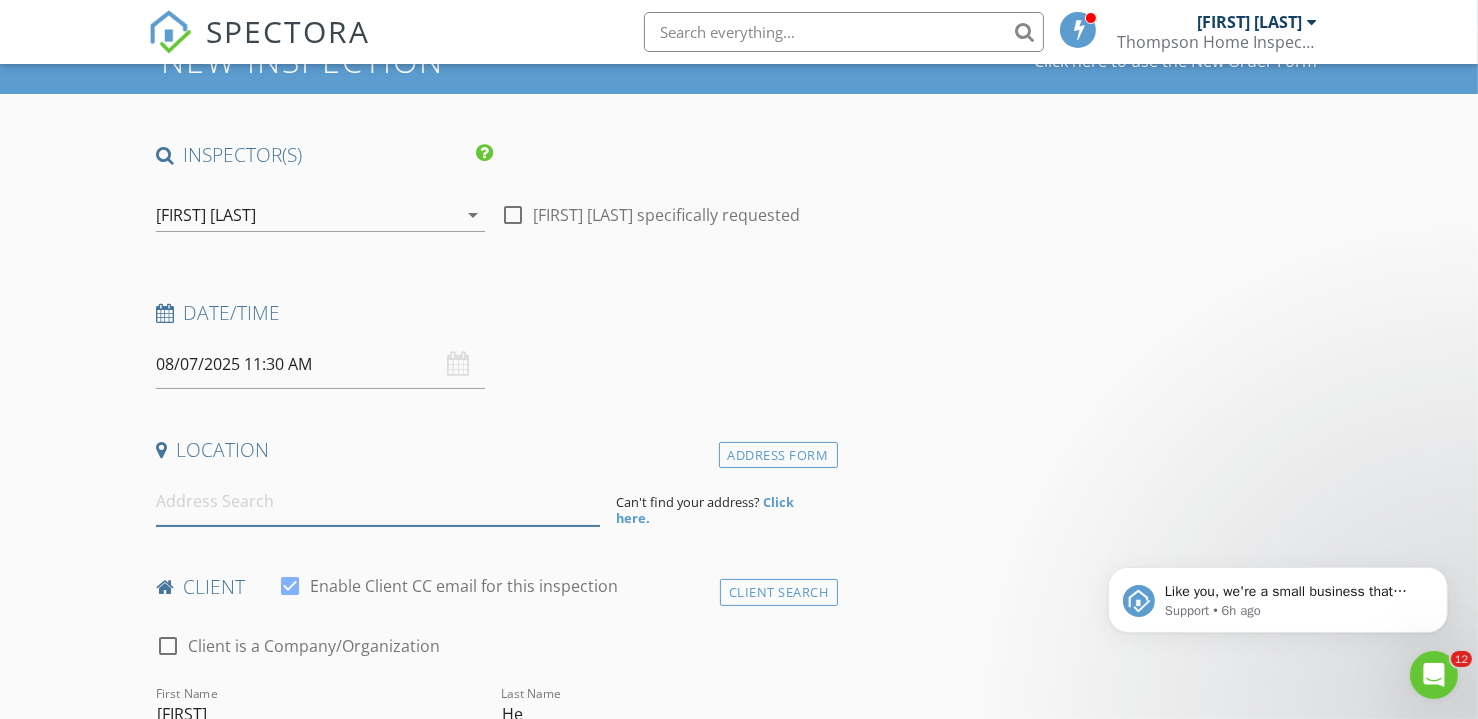 click at bounding box center [378, 501] 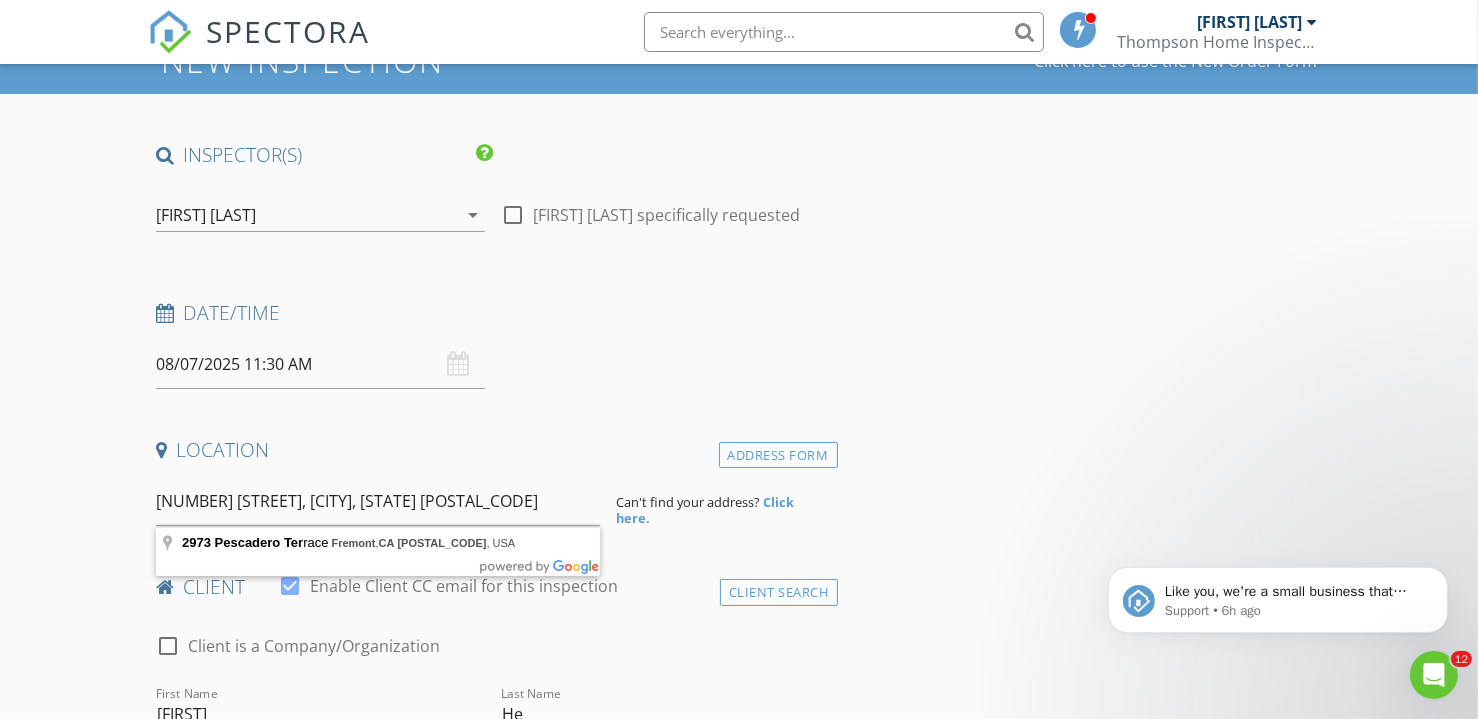 type on "2973 Pescadero Terrace, Fremont, CA 94538, USA" 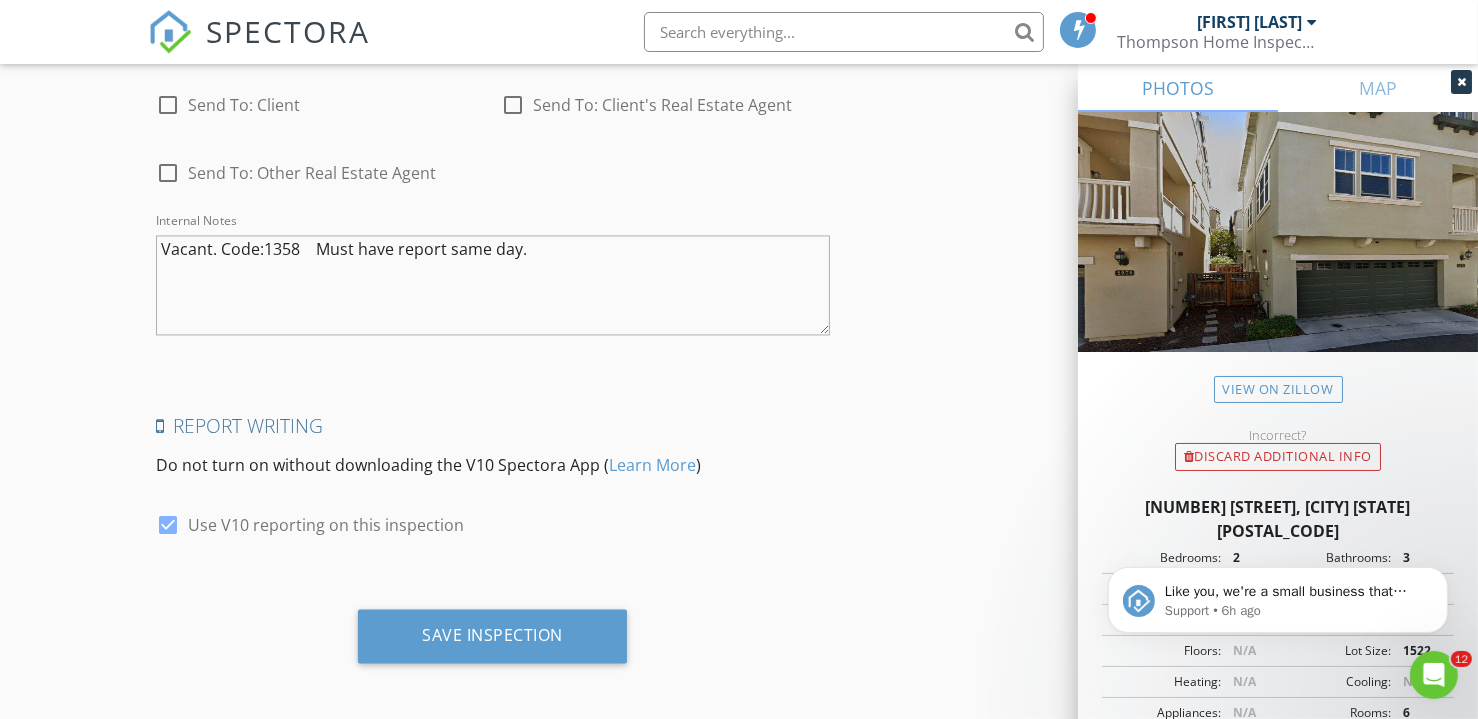 scroll, scrollTop: 4241, scrollLeft: 0, axis: vertical 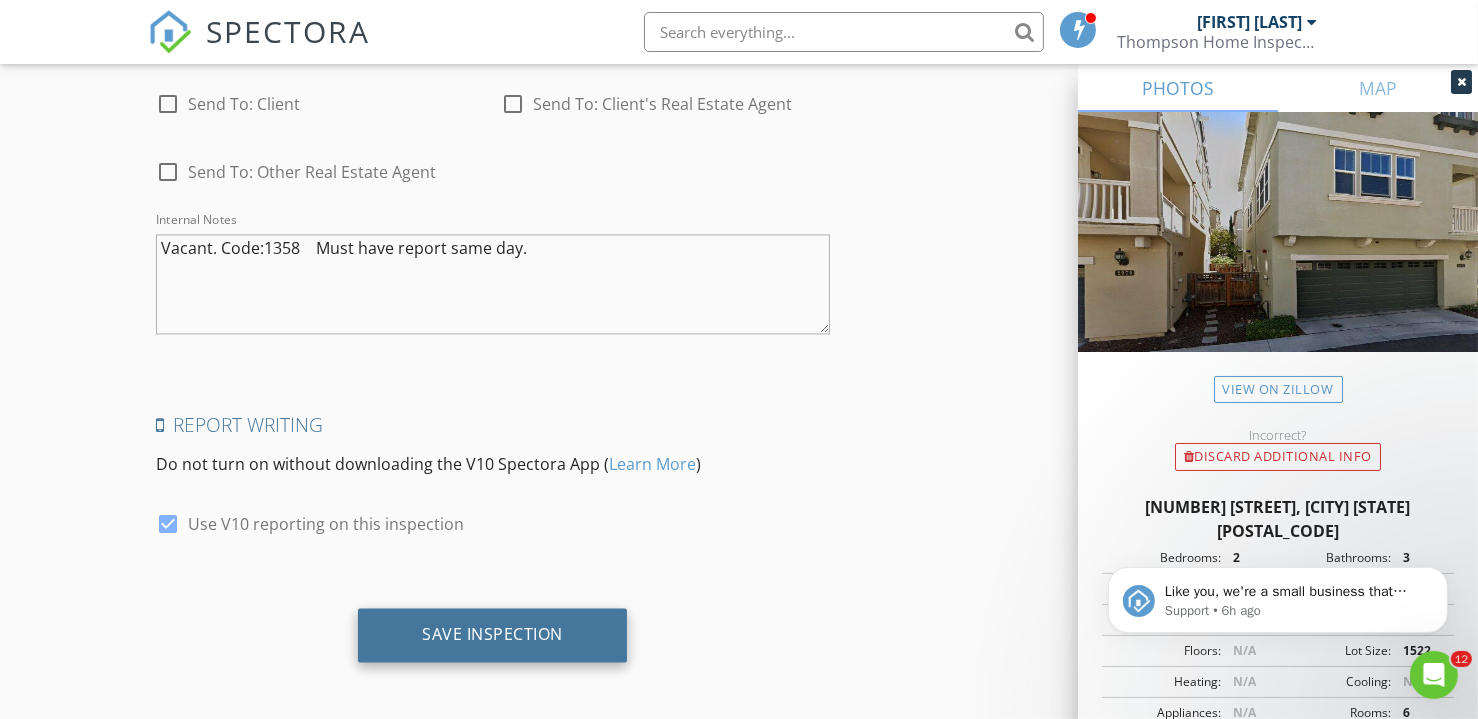 click on "Save Inspection" at bounding box center (492, 634) 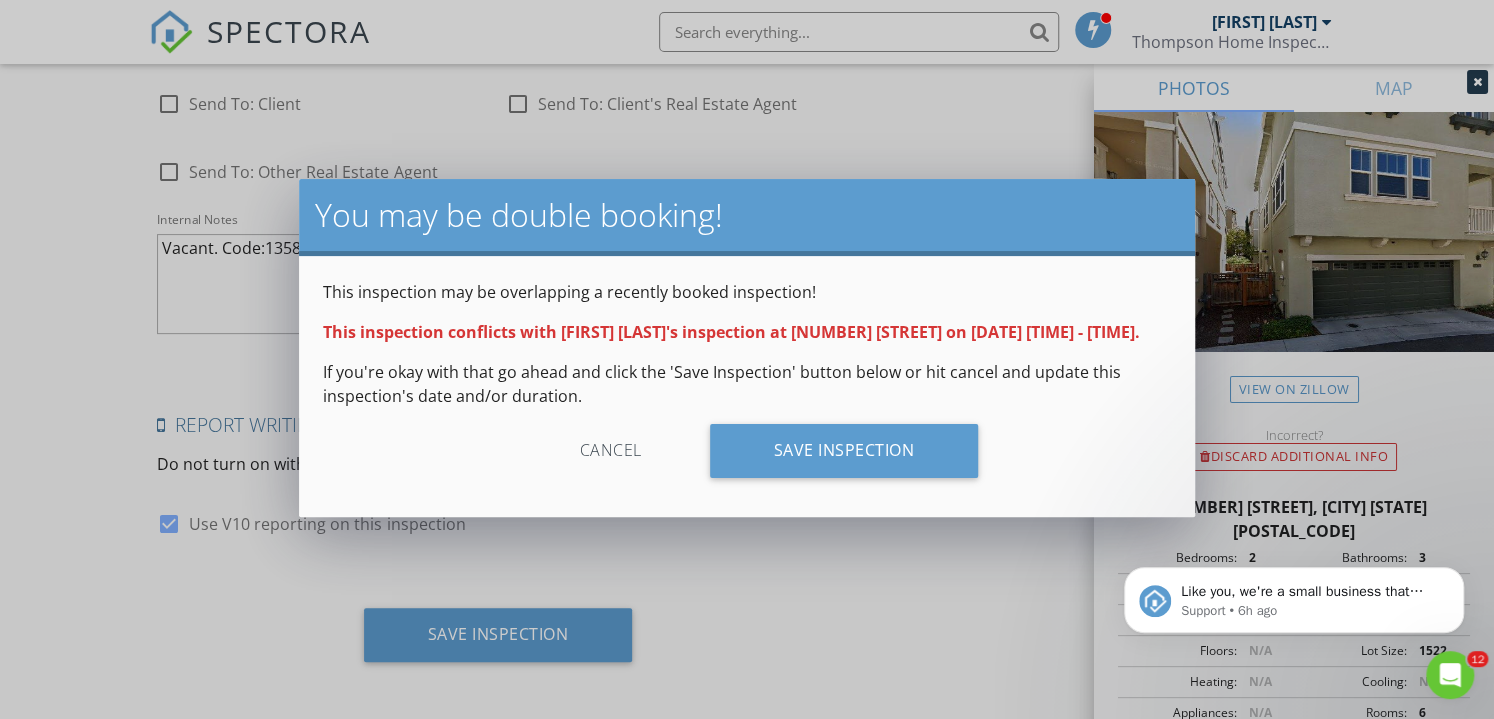 click on "Cancel" at bounding box center (611, 451) 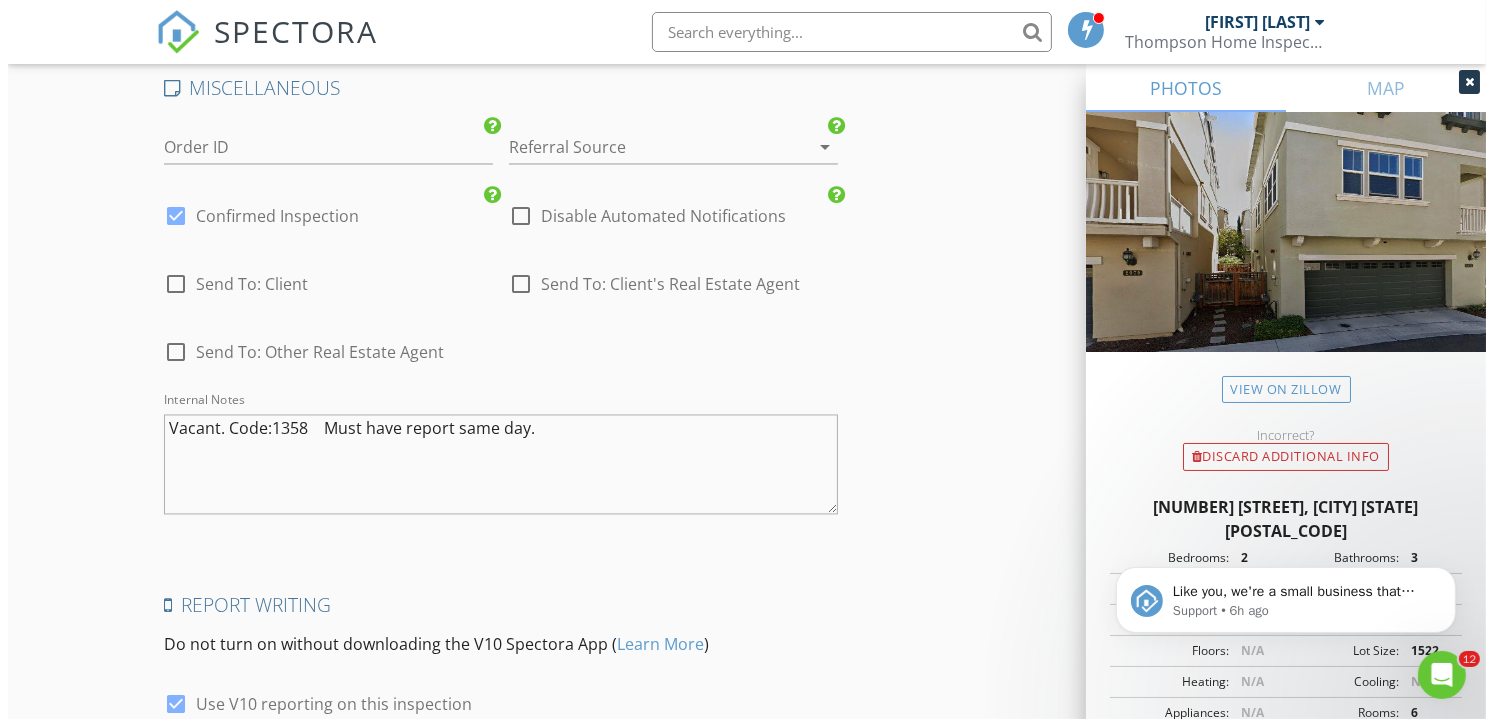 scroll, scrollTop: 4241, scrollLeft: 0, axis: vertical 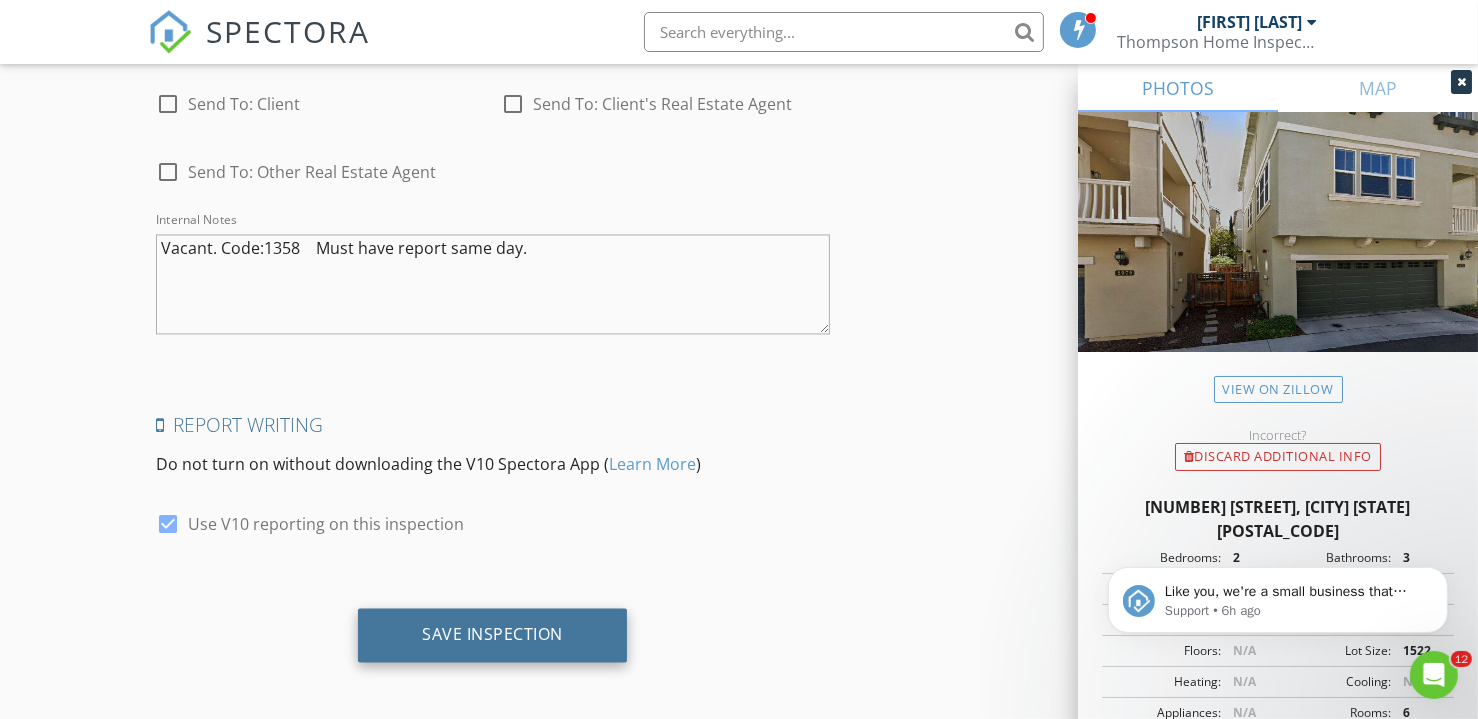 click on "Save Inspection" at bounding box center (492, 634) 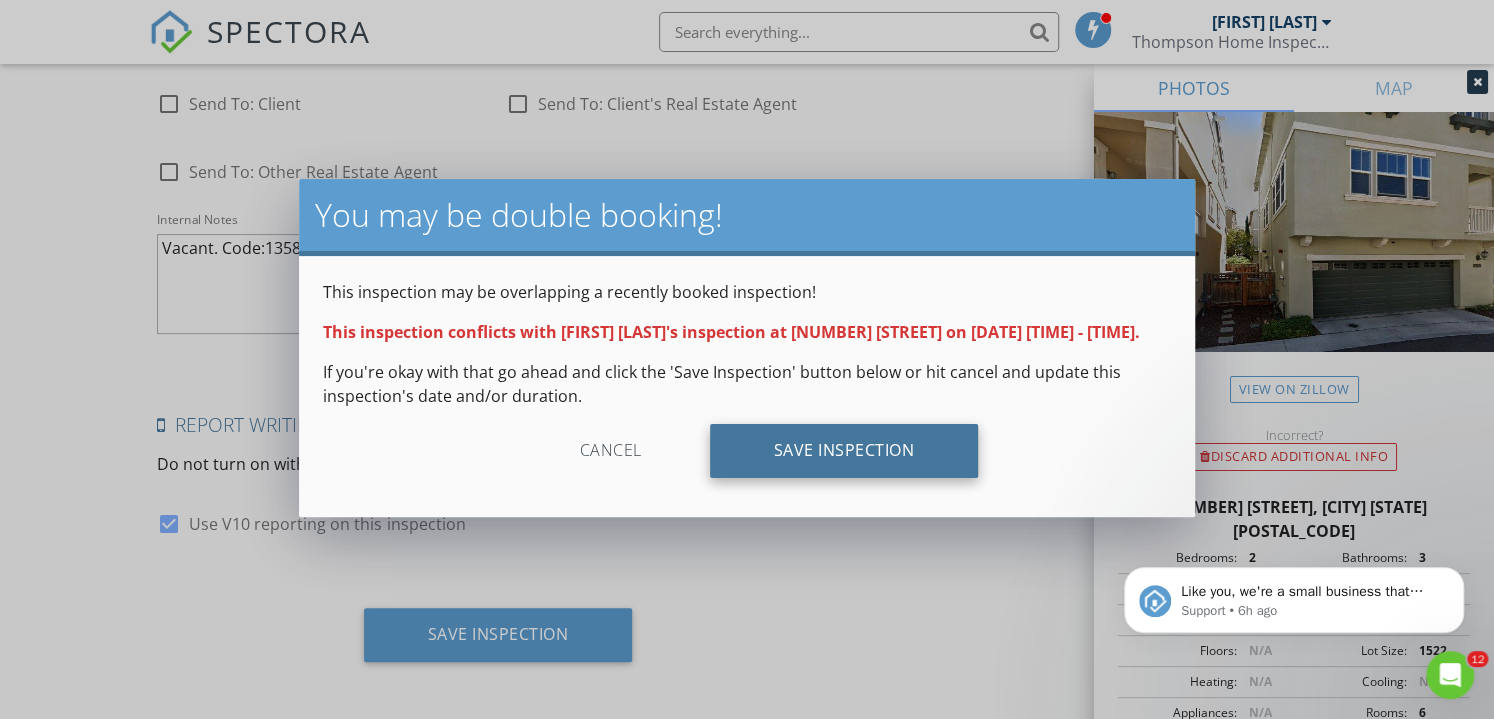 click on "Save Inspection" at bounding box center (844, 451) 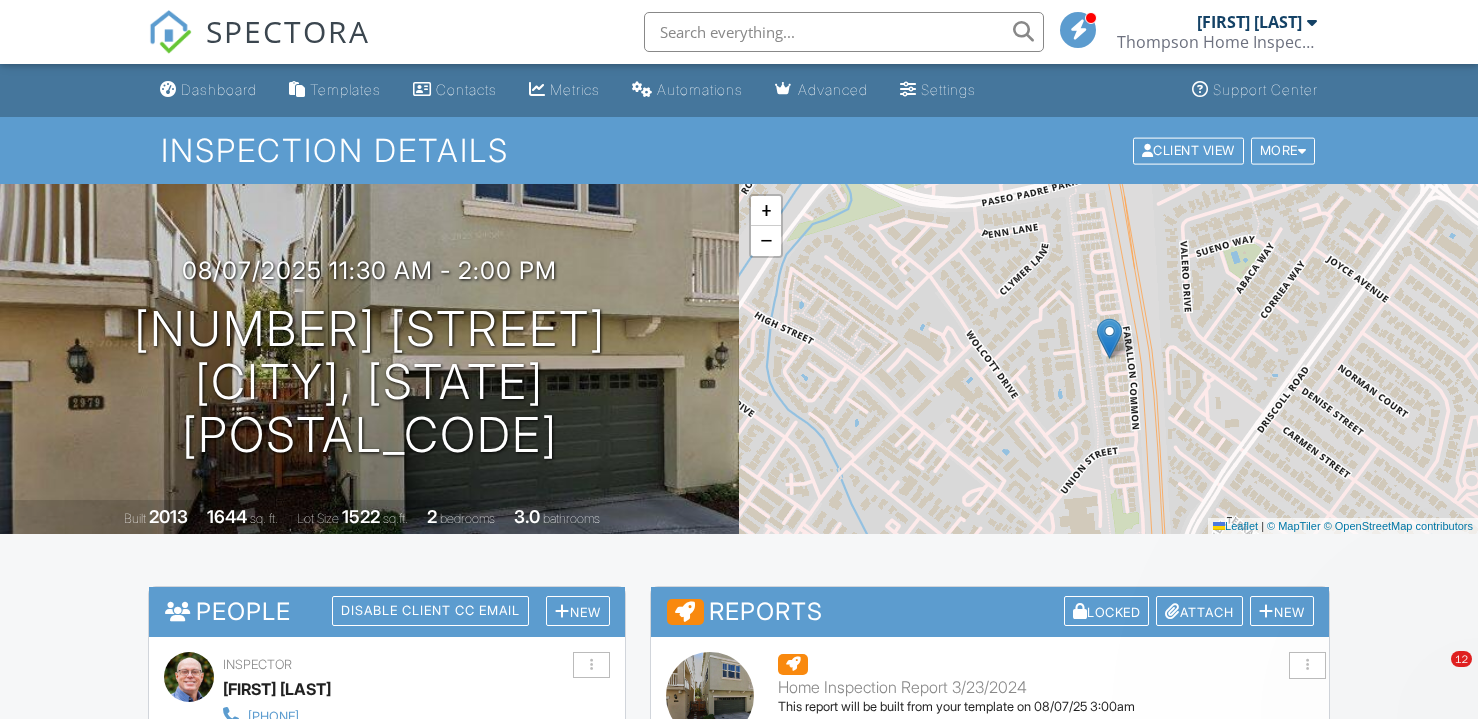 scroll, scrollTop: 0, scrollLeft: 0, axis: both 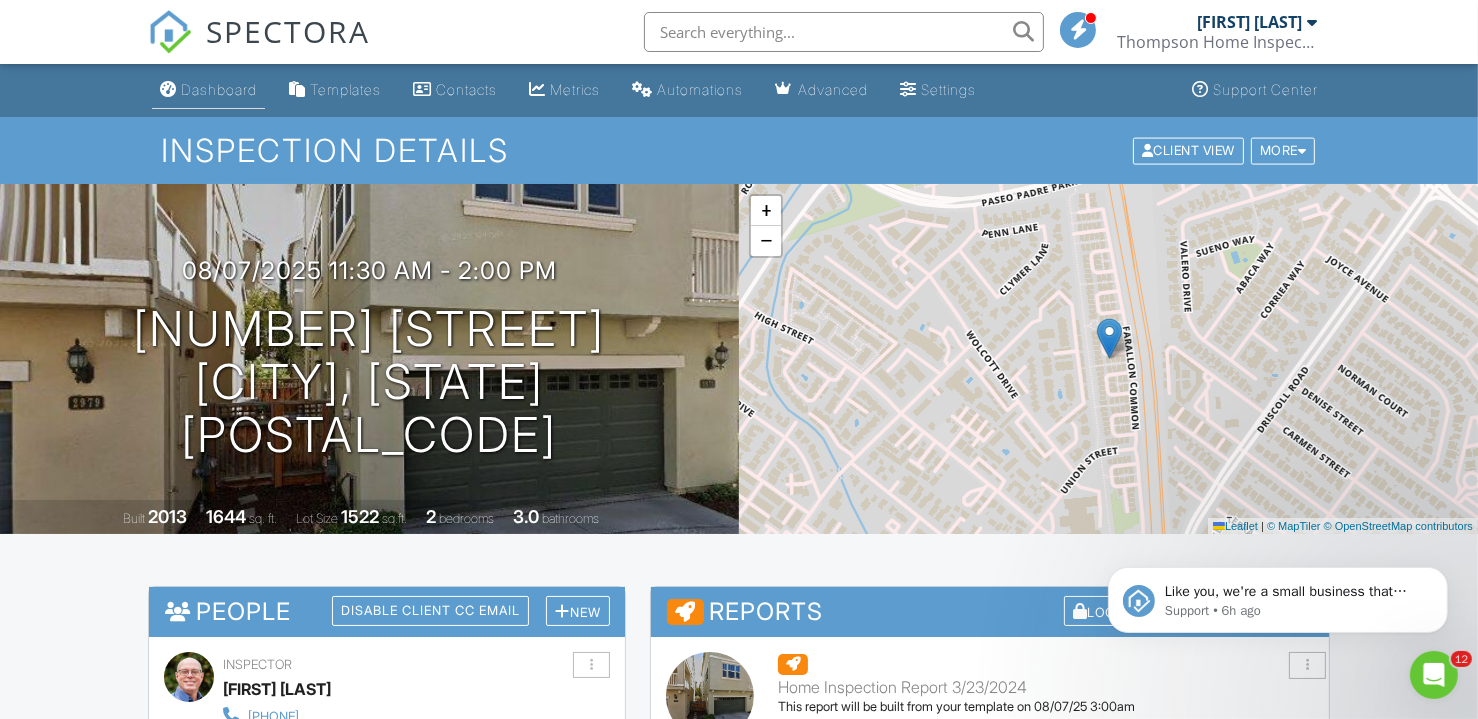 click on "Dashboard" at bounding box center [219, 89] 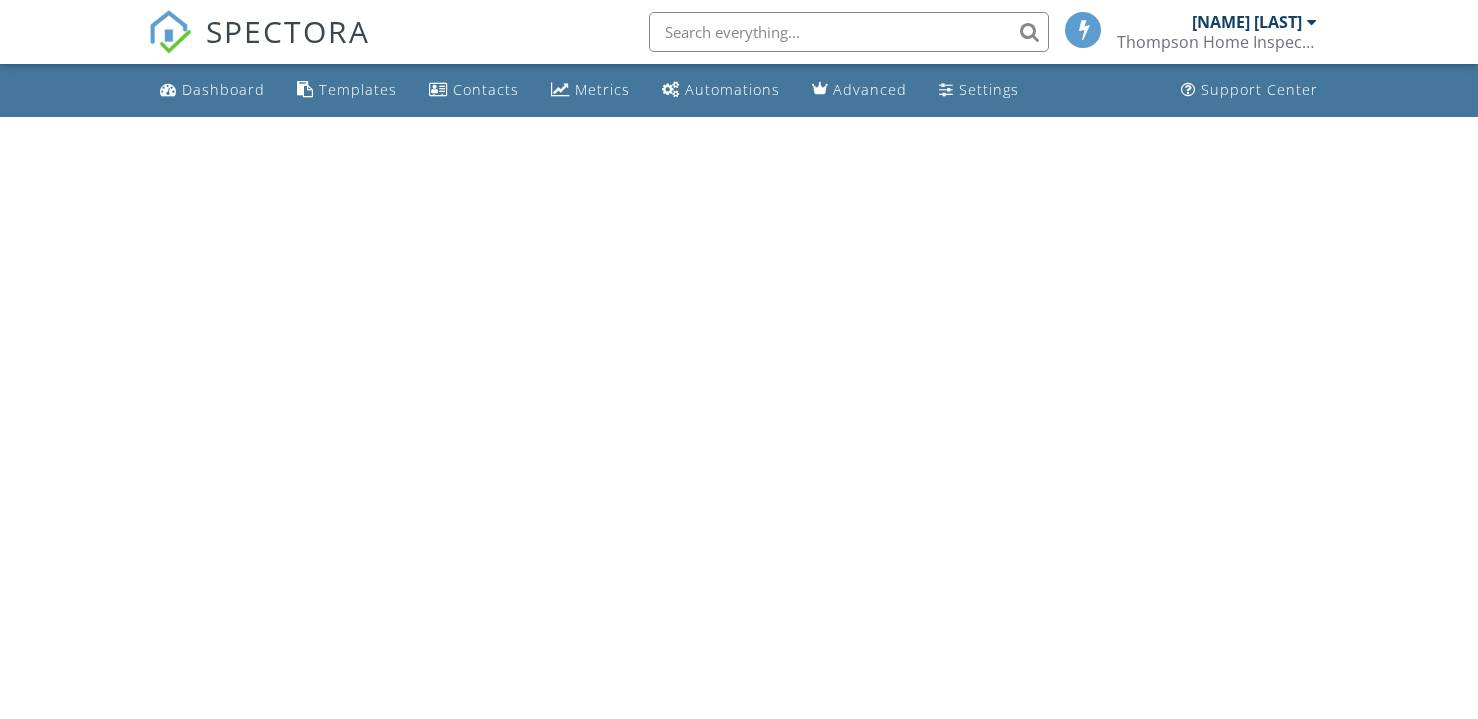 scroll, scrollTop: 0, scrollLeft: 0, axis: both 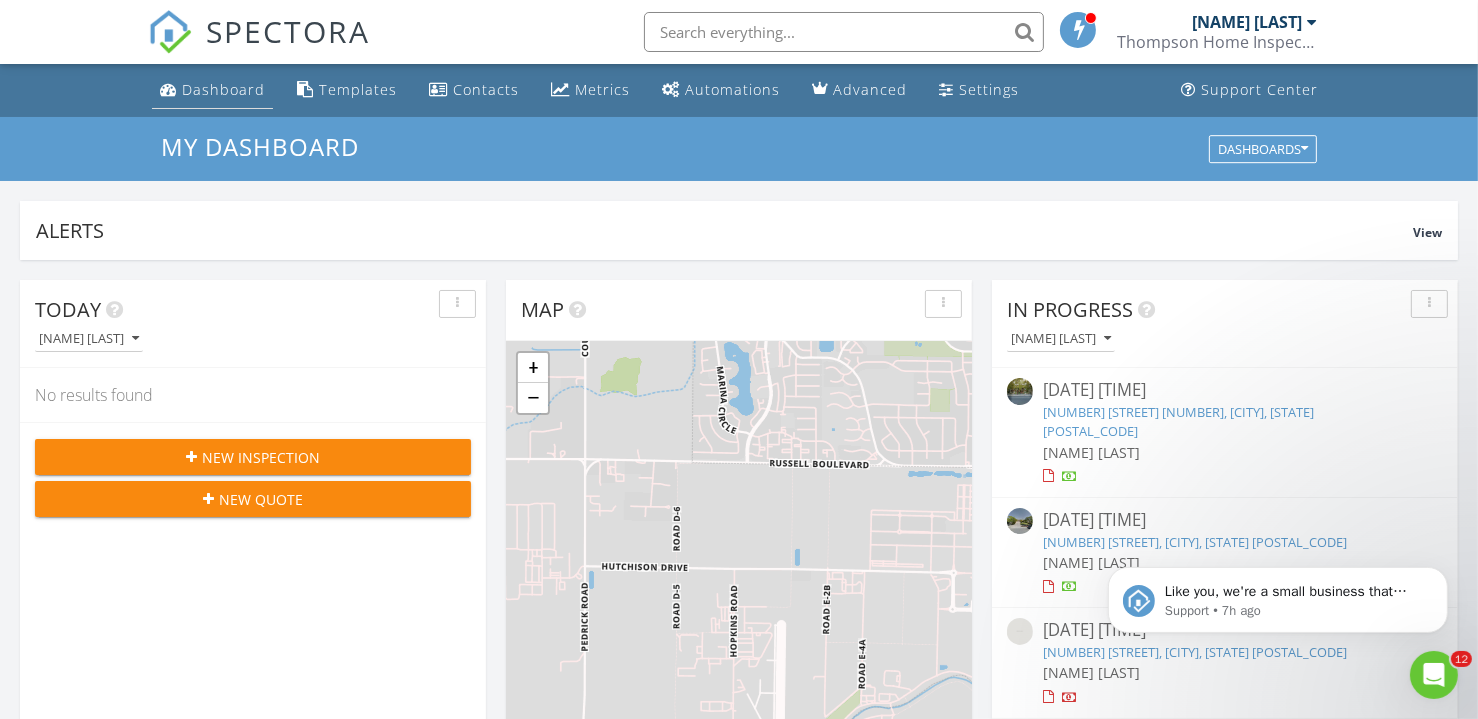 click on "Dashboard" at bounding box center (223, 89) 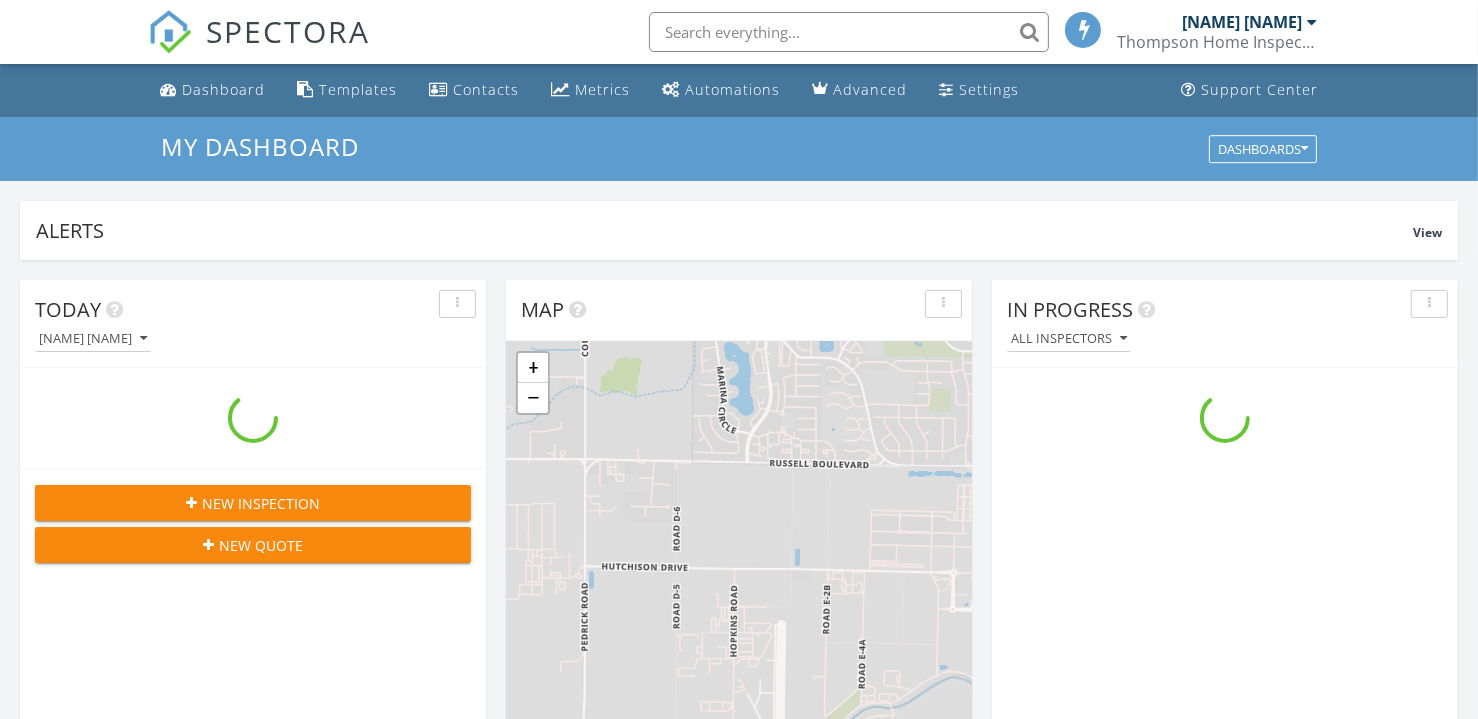 scroll, scrollTop: 449, scrollLeft: 0, axis: vertical 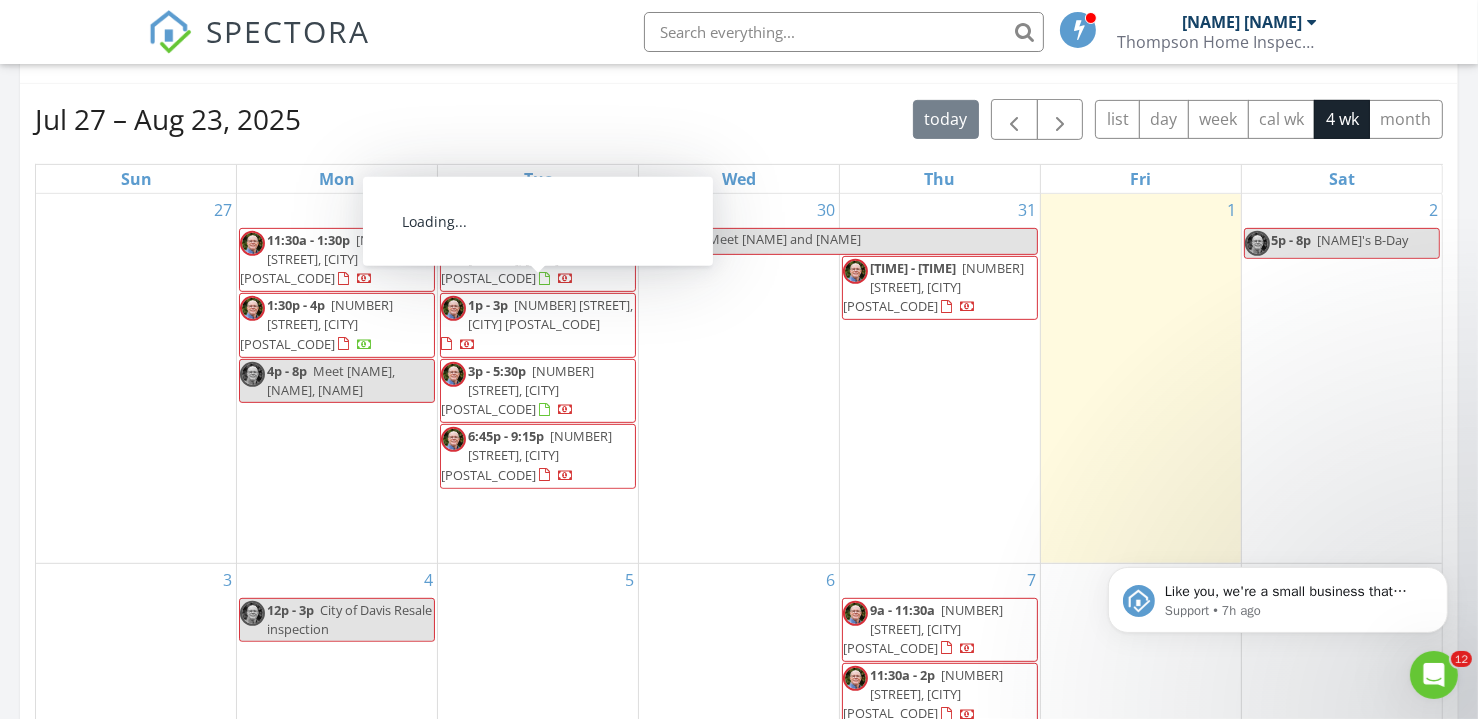 click on "[TIME]
[NUMBER] [STREET], [CITY] [POSTAL_CODE]" at bounding box center [538, 325] 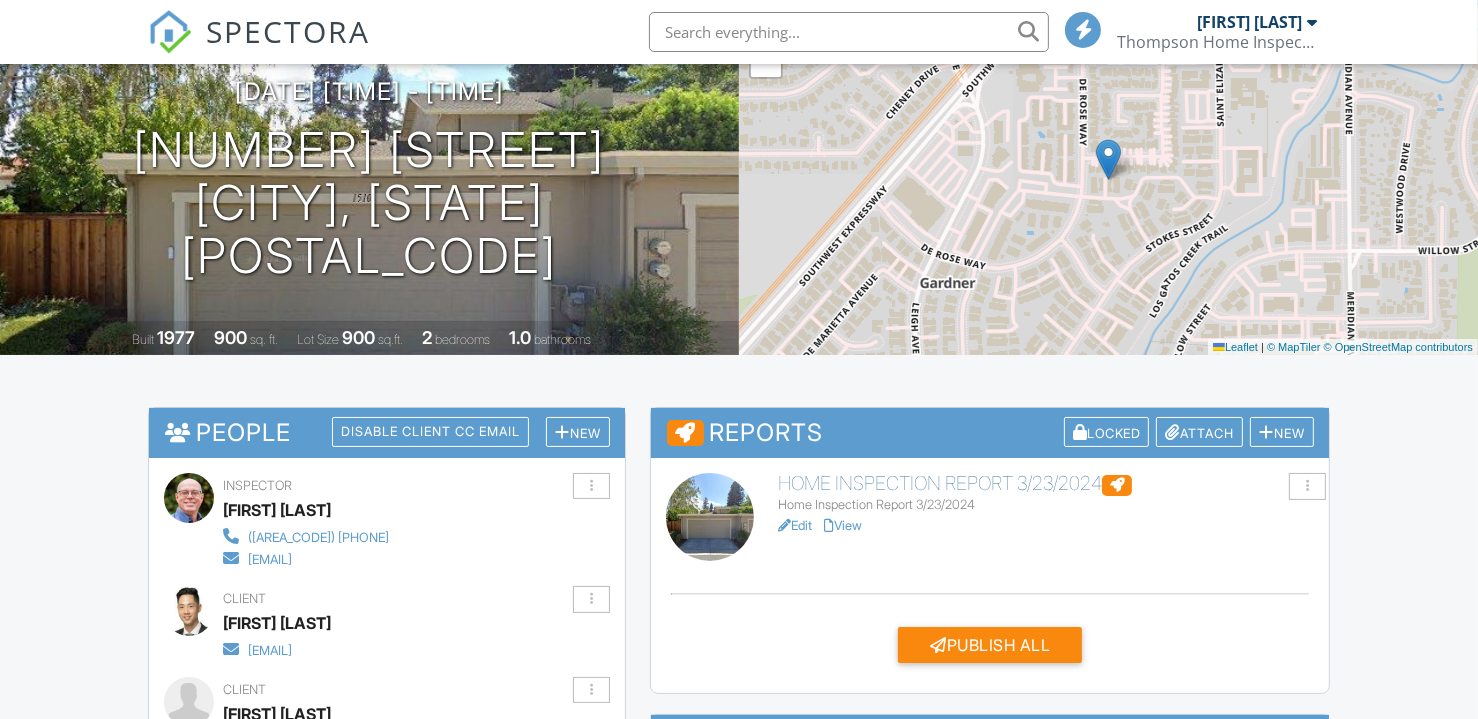 scroll, scrollTop: 524, scrollLeft: 0, axis: vertical 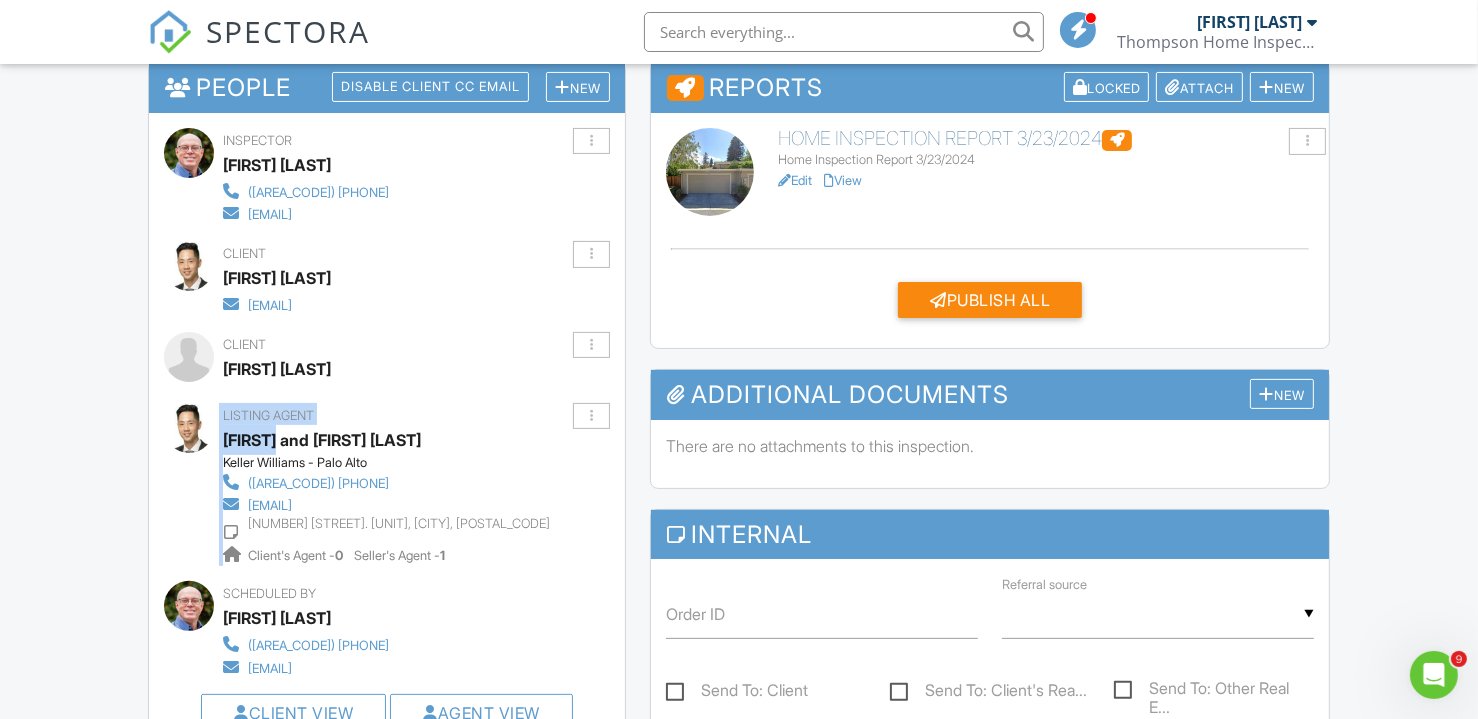 drag, startPoint x: 220, startPoint y: 439, endPoint x: 288, endPoint y: 444, distance: 68.18358 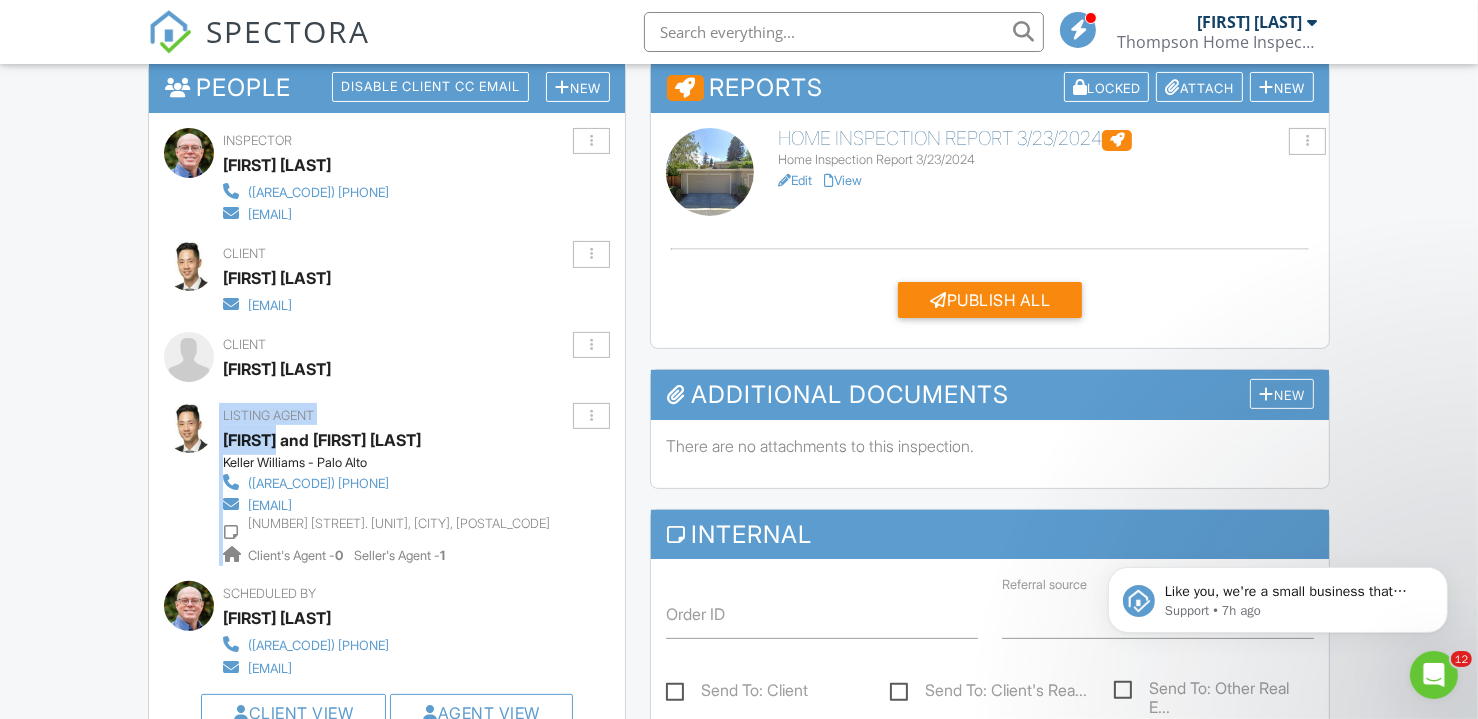 scroll, scrollTop: 0, scrollLeft: 0, axis: both 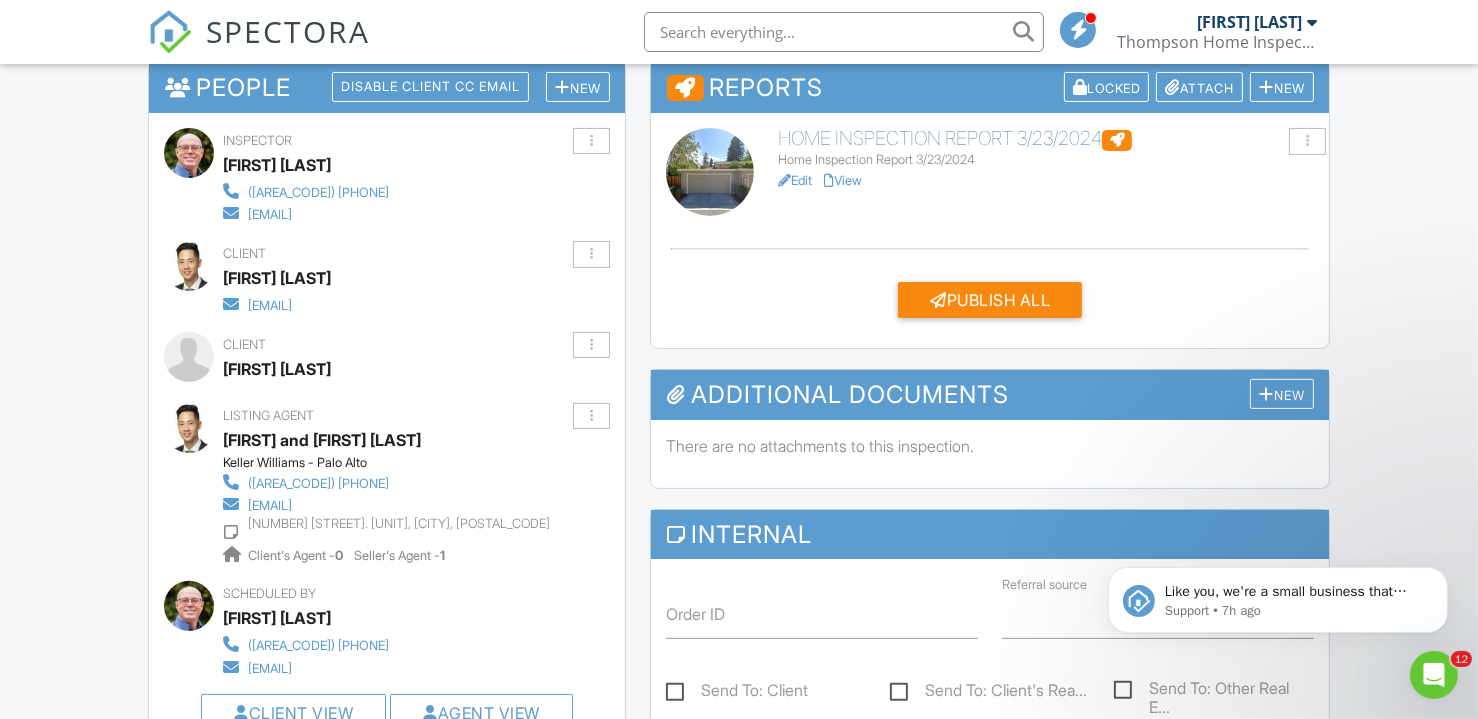 click on "Spencer and Carla Yuan" at bounding box center (394, 440) 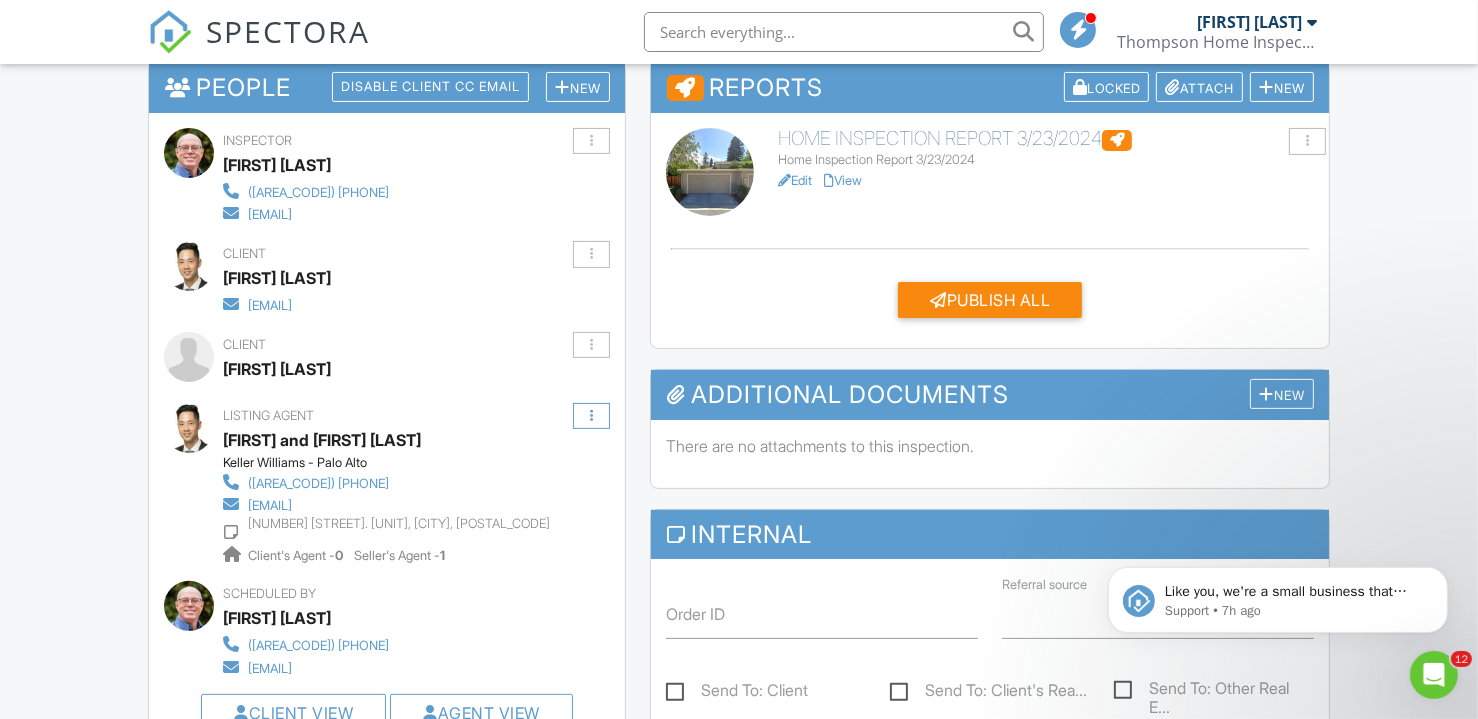 click at bounding box center [591, 416] 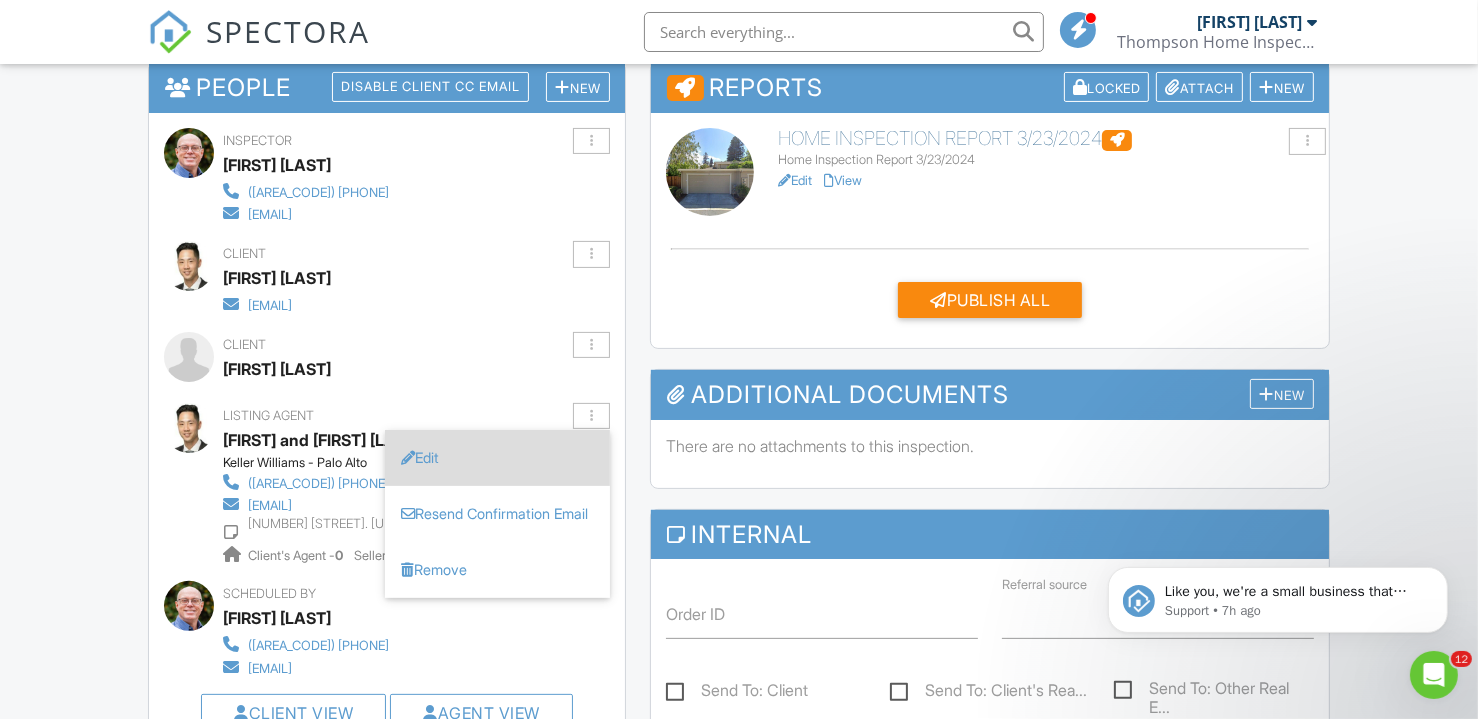 click on "Edit" at bounding box center (497, 458) 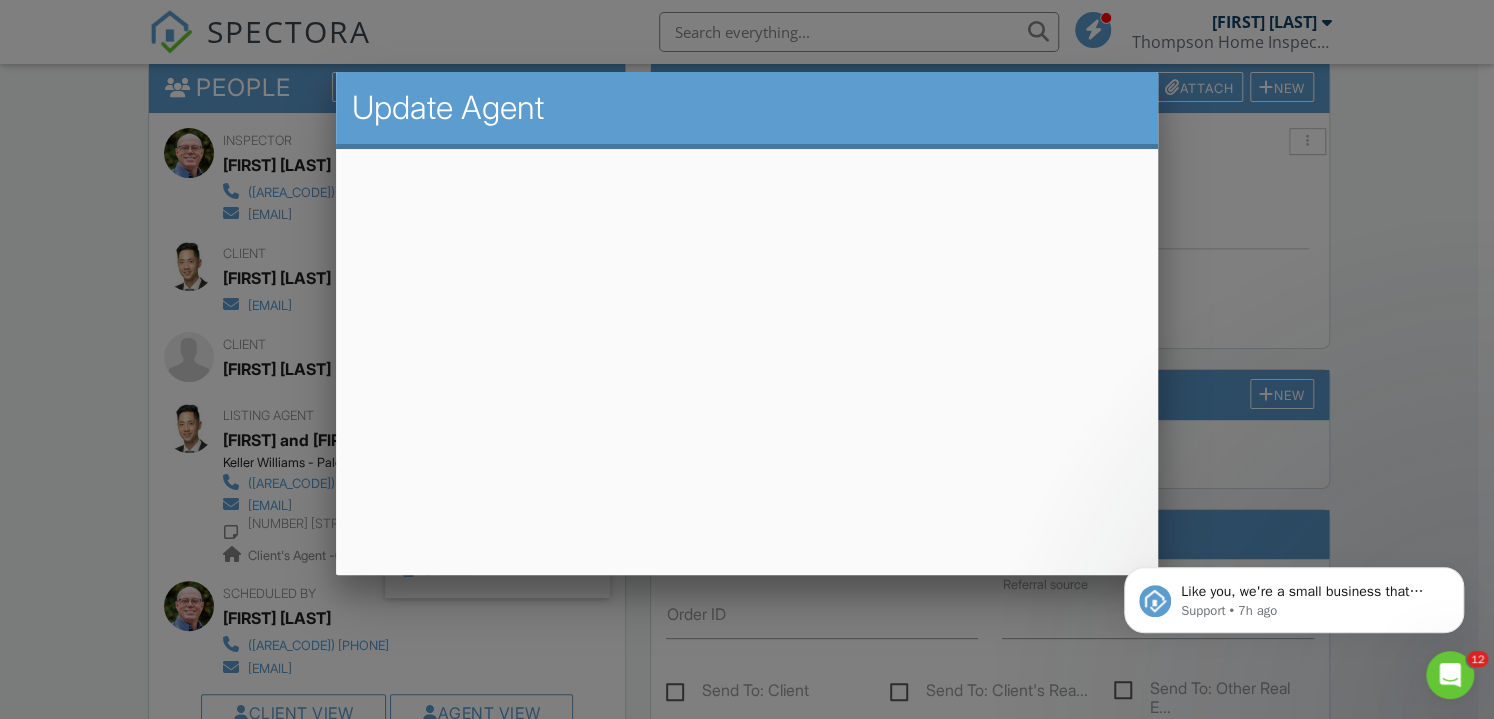 click at bounding box center (747, 349) 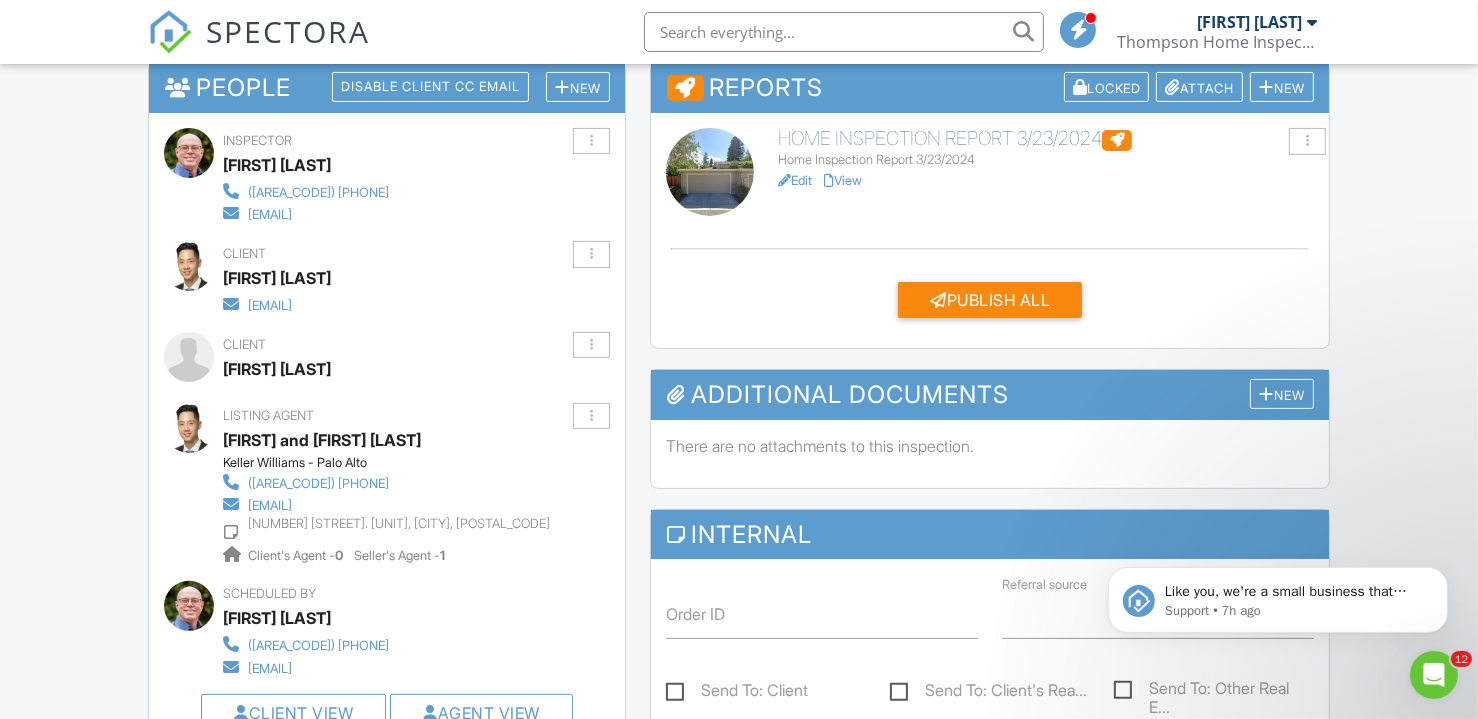 click on "Thompson Home Inspection Inc." at bounding box center (1217, 42) 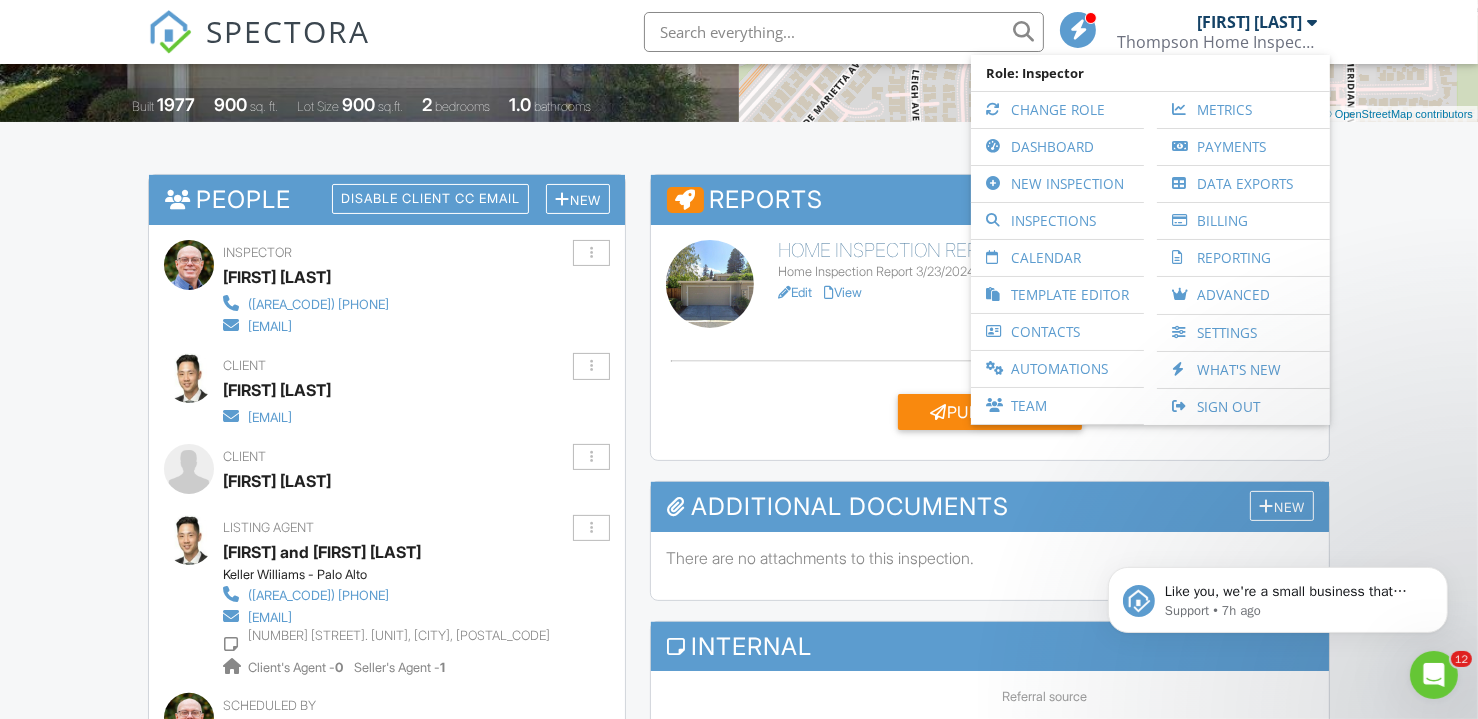 scroll, scrollTop: 0, scrollLeft: 0, axis: both 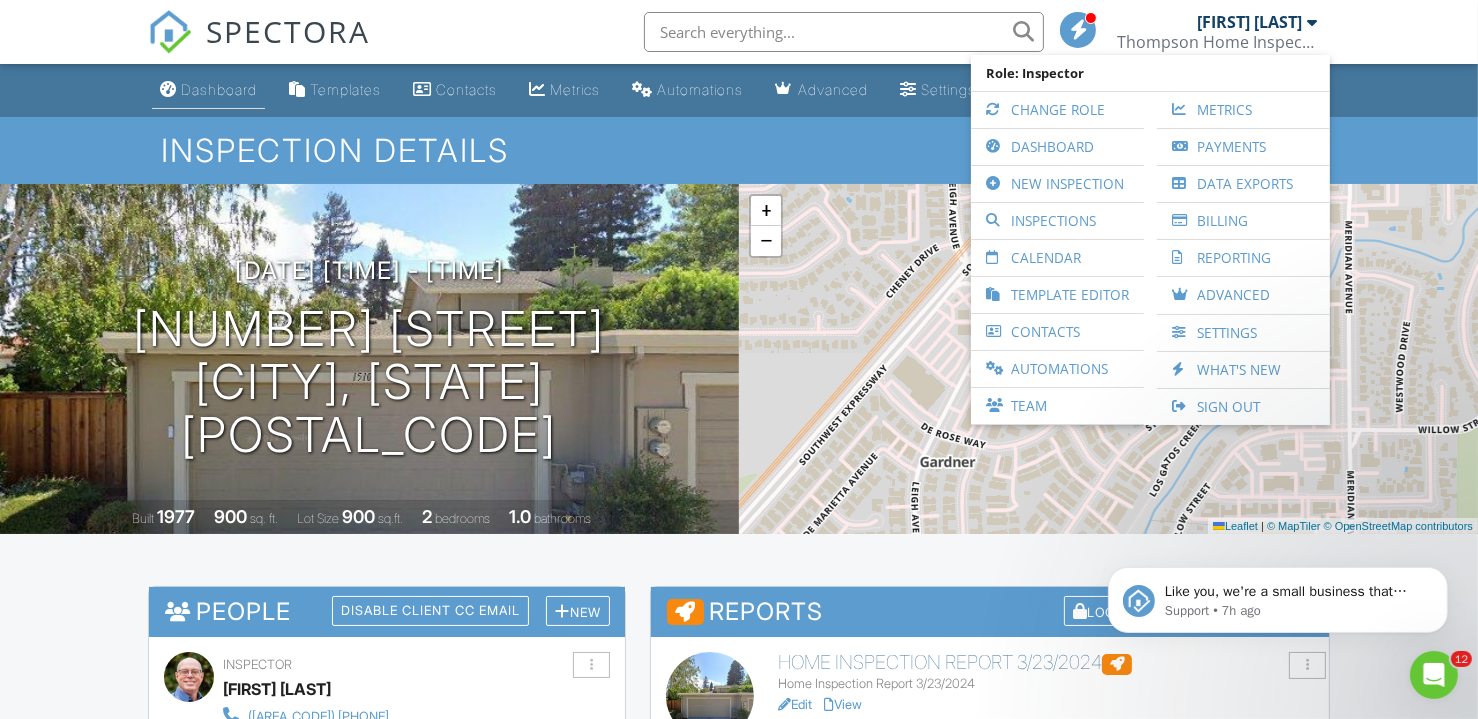 click on "Dashboard" at bounding box center (219, 89) 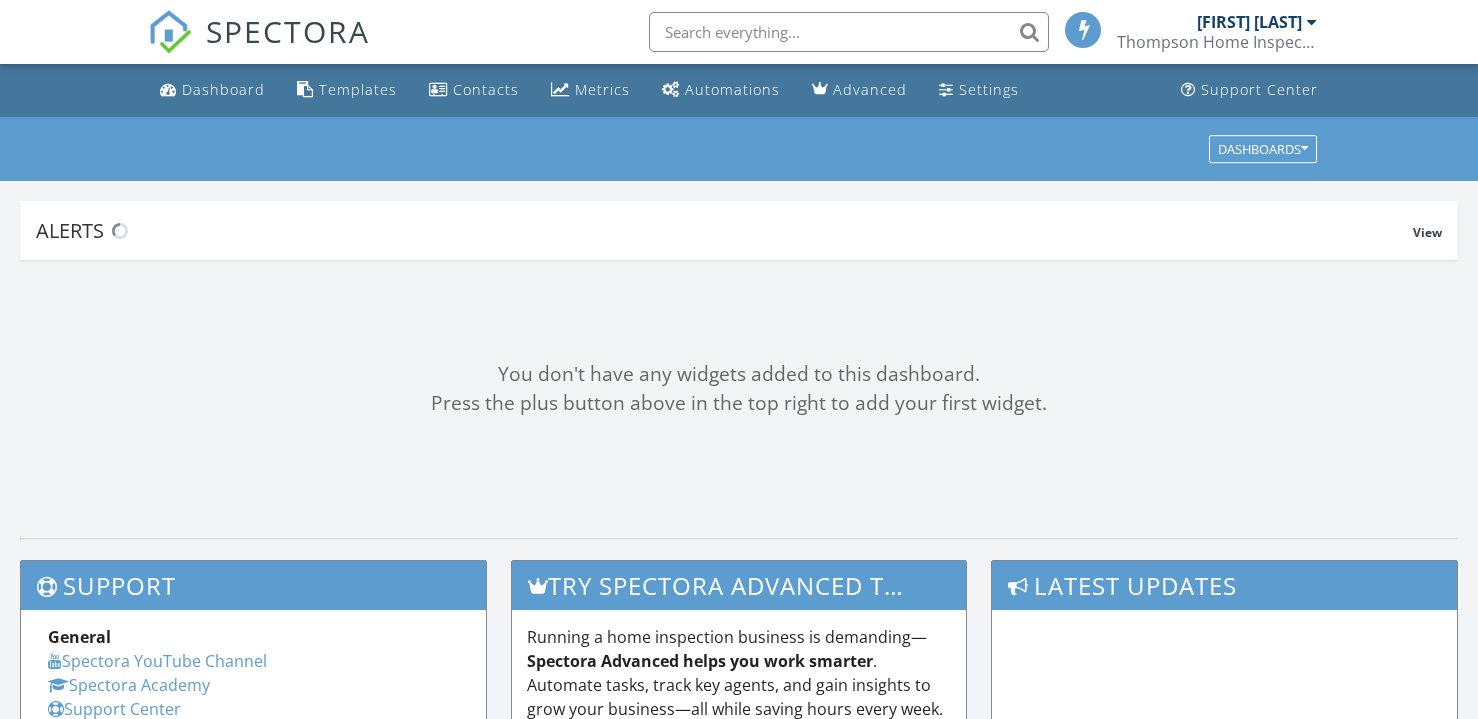 scroll, scrollTop: 0, scrollLeft: 0, axis: both 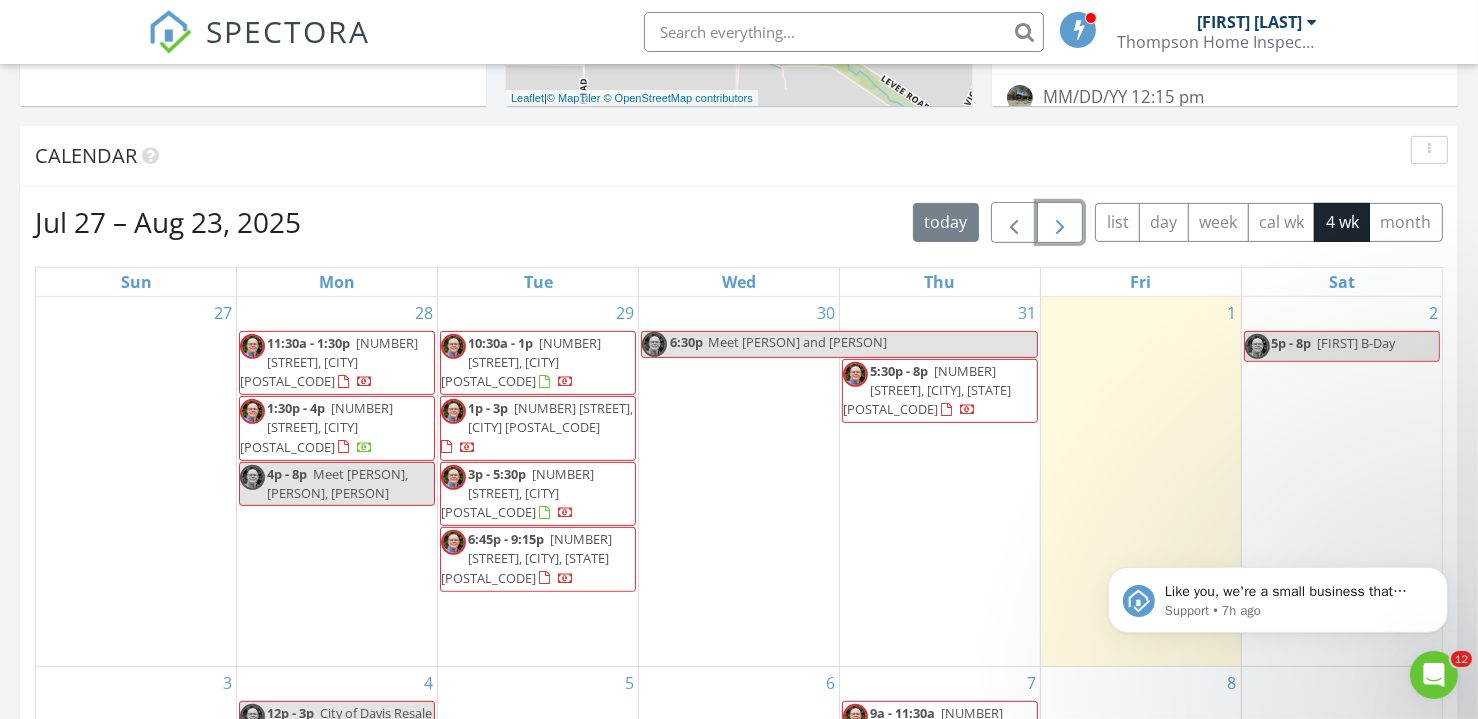 click at bounding box center [1060, 223] 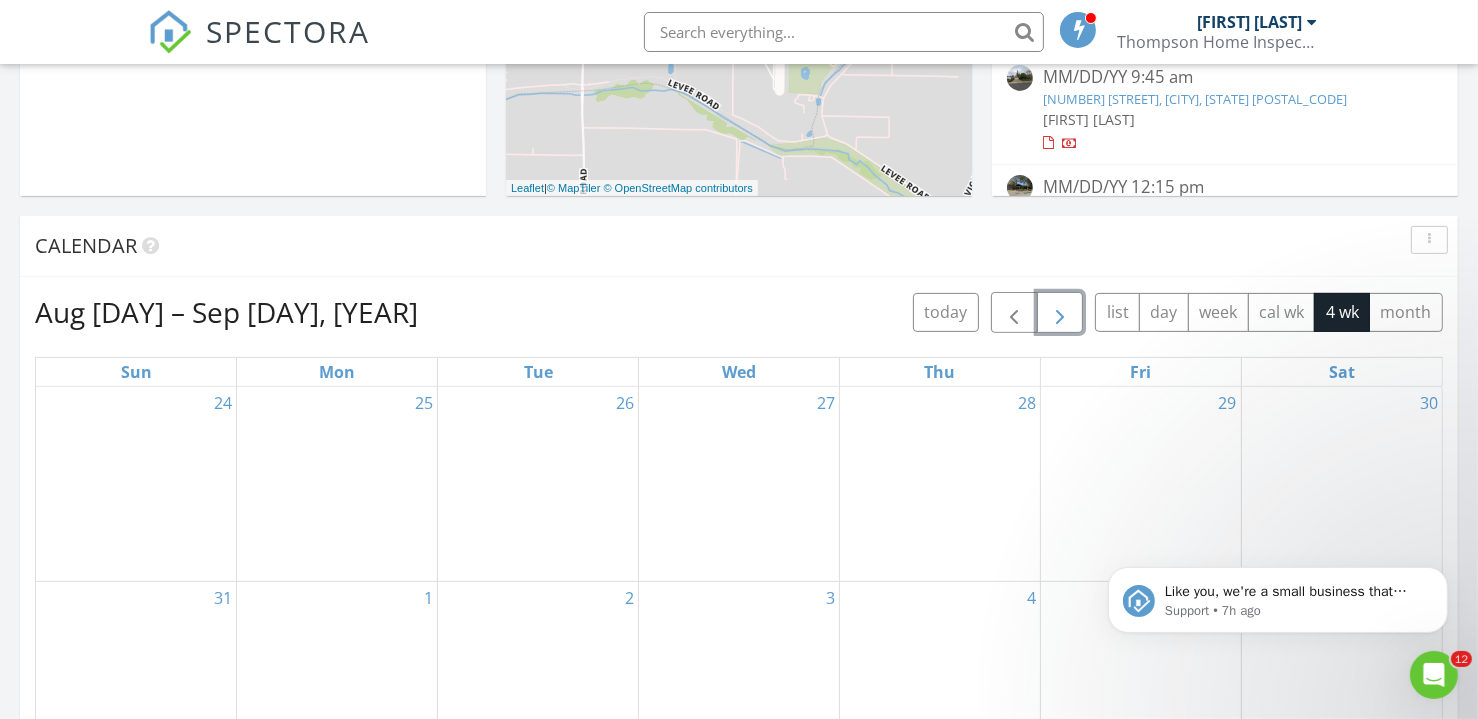 scroll, scrollTop: 636, scrollLeft: 0, axis: vertical 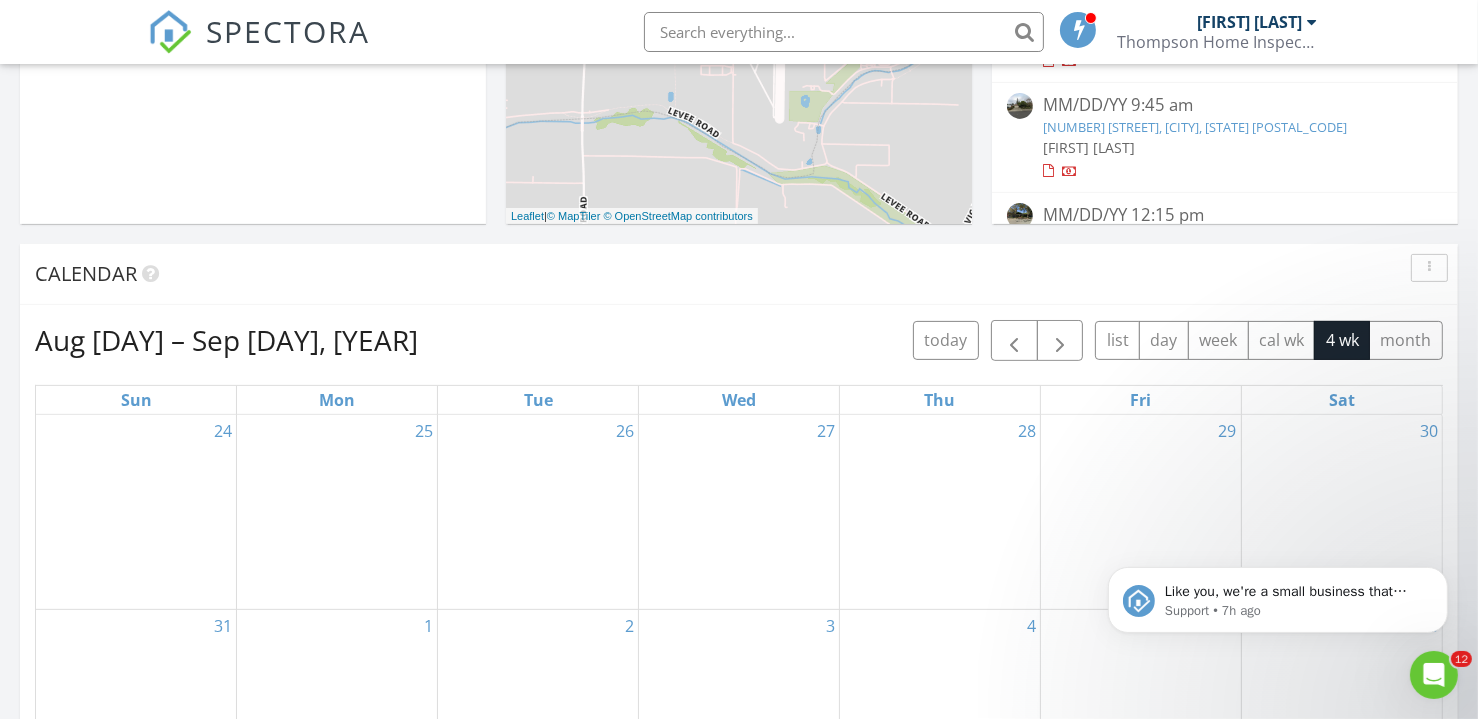 click on "Thompson Home Inspection Inc." at bounding box center (1217, 42) 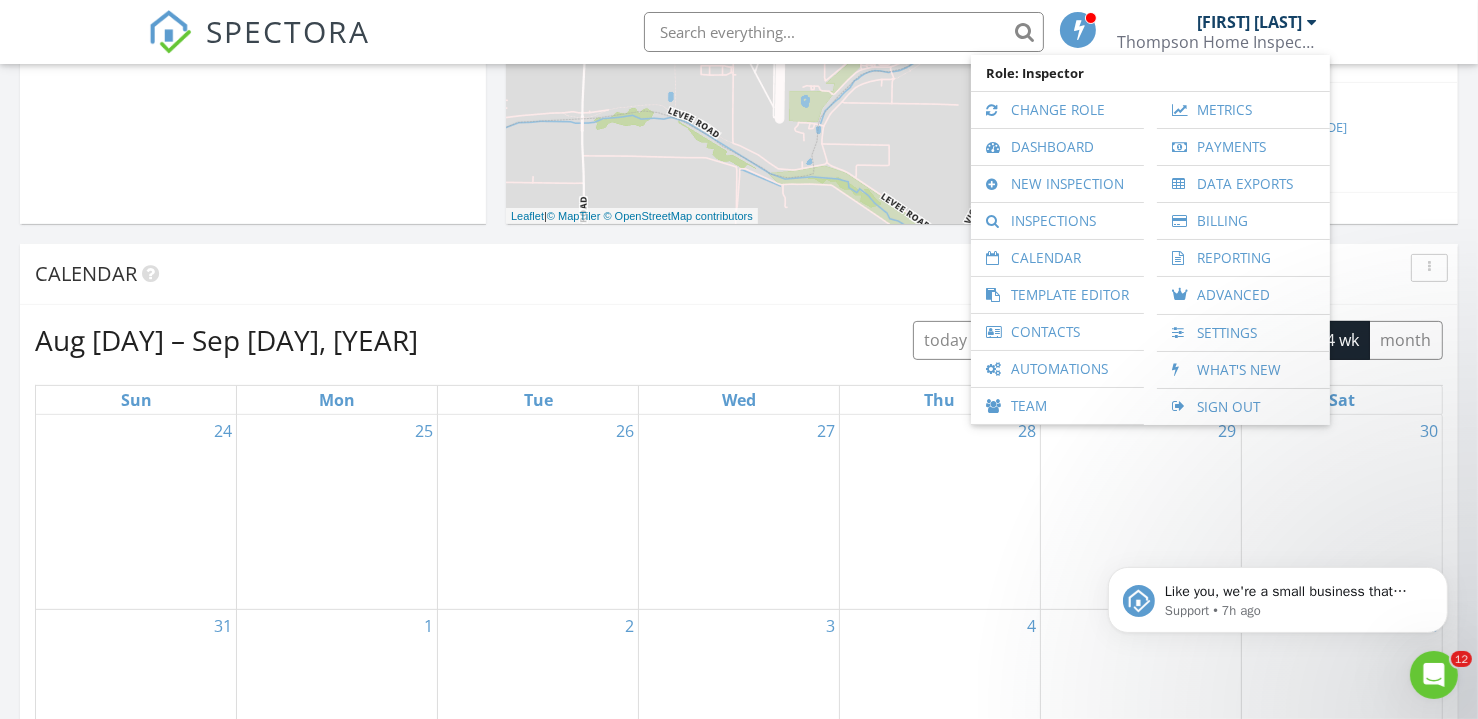 click on "SPECTORA
[FIRST] [LAST]
Thompson Home Inspection Inc.
Role:
Inspector
Change Role
Dashboard
New Inspection
Inspections
Calendar
Template Editor
Contacts
Automations
Team
Metrics
Payments
Data Exports
Billing
Reporting
Advanced
Settings
What's New
Sign Out" at bounding box center (739, 32) 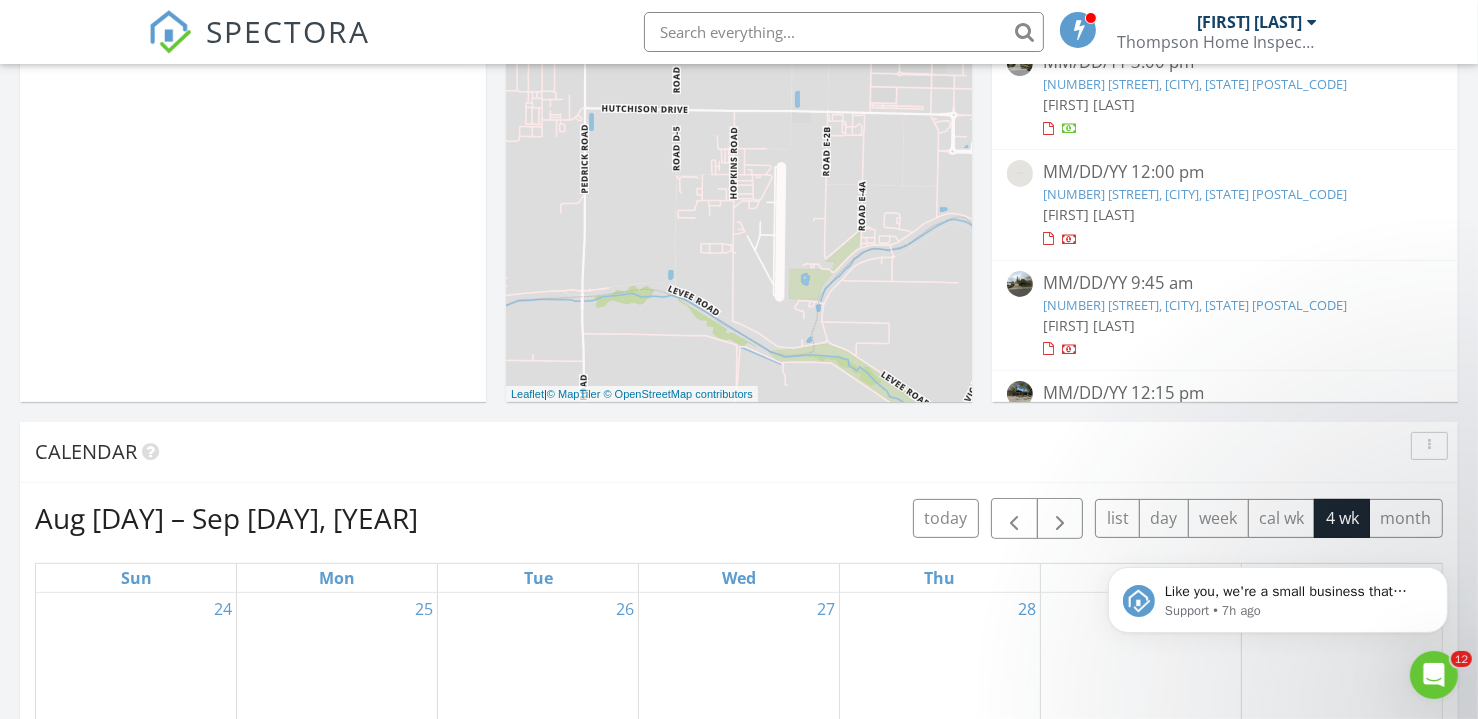 scroll, scrollTop: 454, scrollLeft: 0, axis: vertical 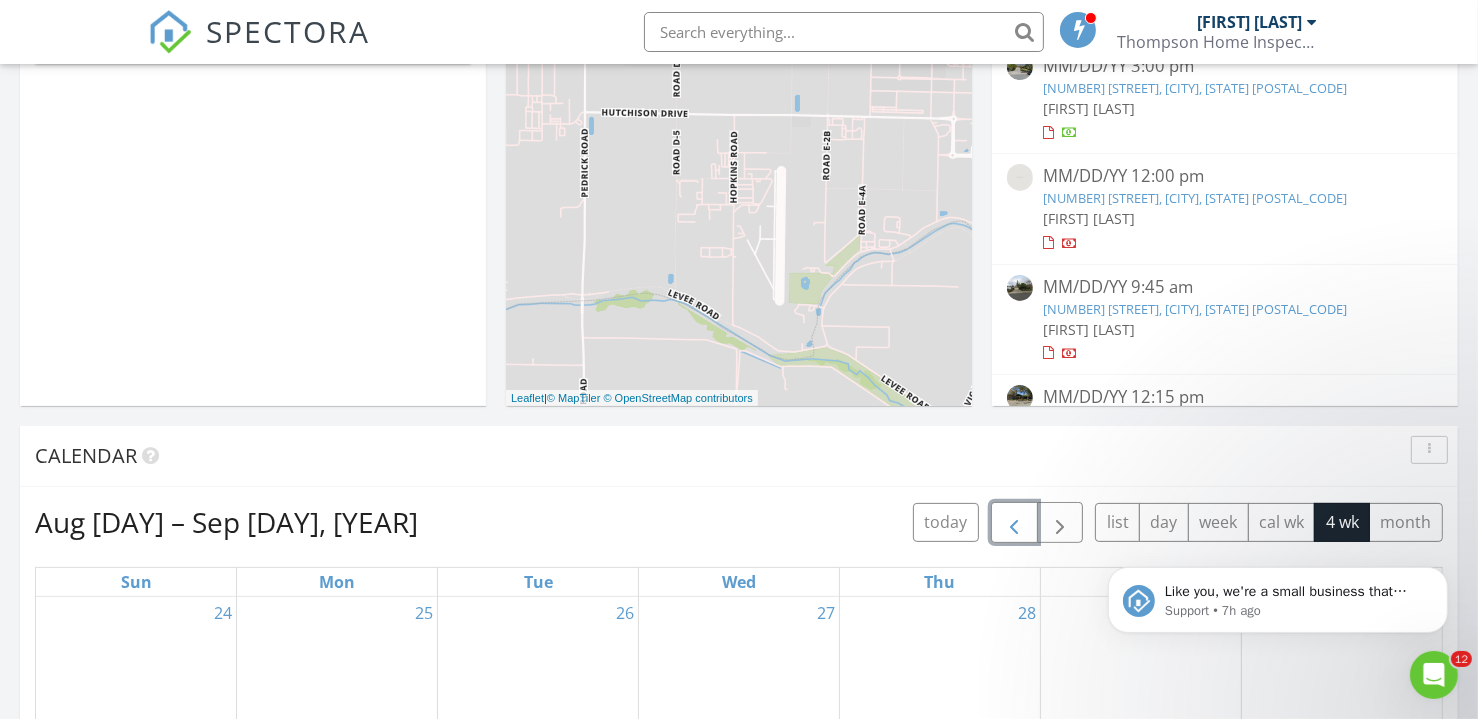 click at bounding box center (1014, 523) 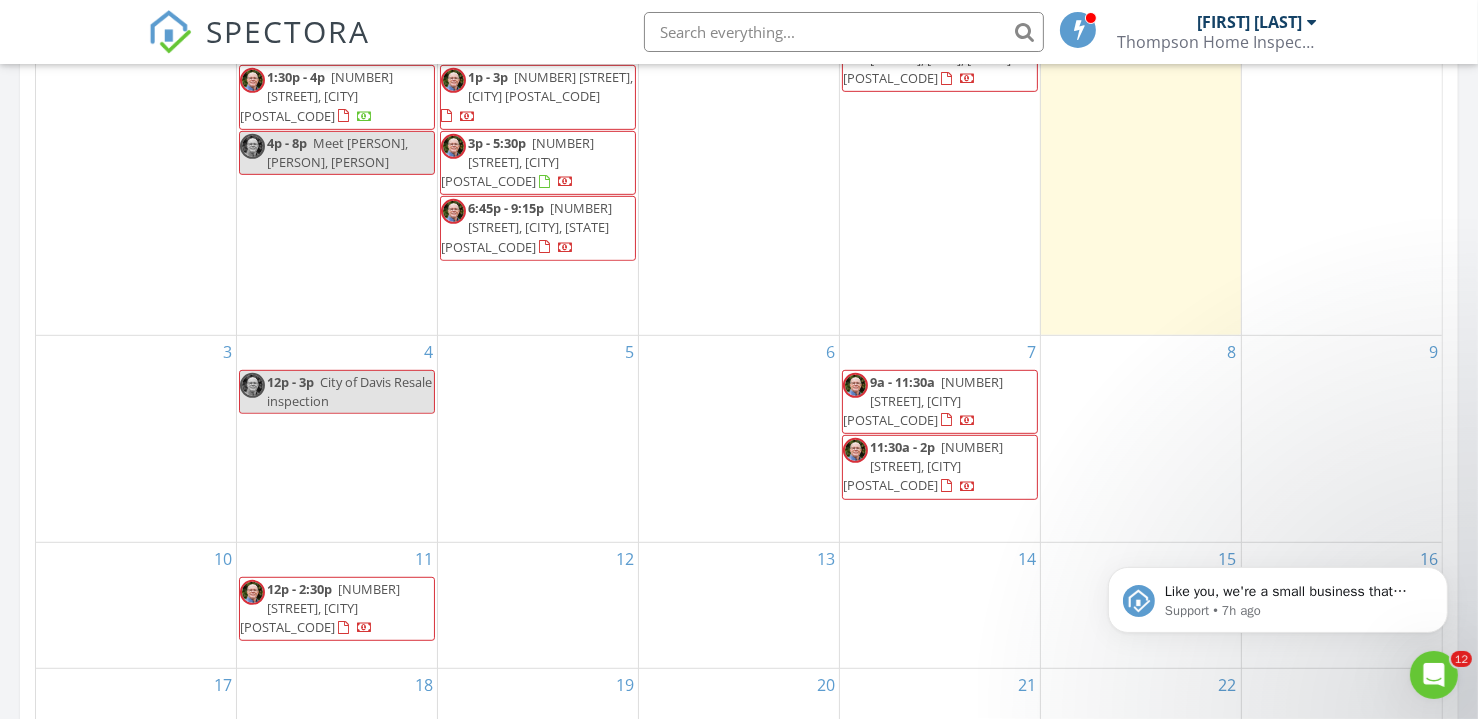 scroll, scrollTop: 818, scrollLeft: 0, axis: vertical 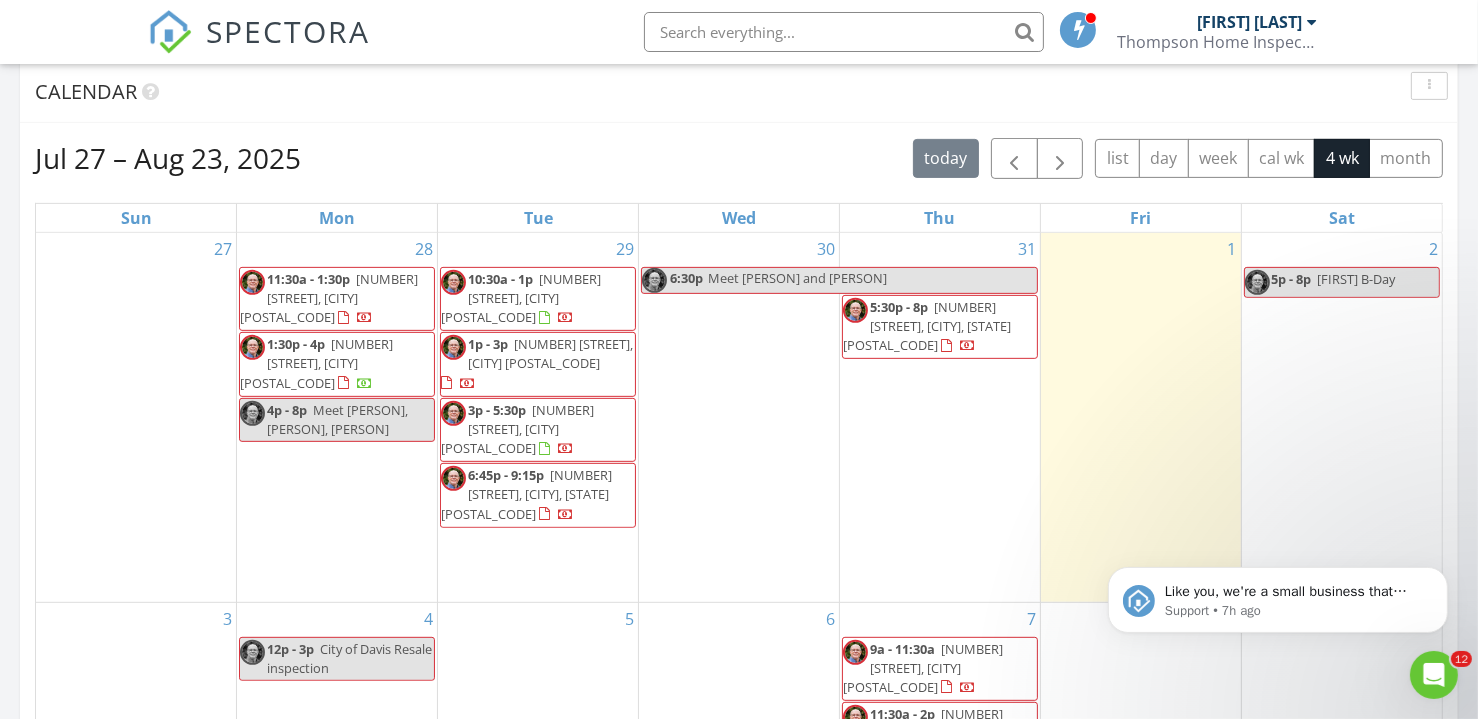 click on "Calendar" at bounding box center (739, 92) 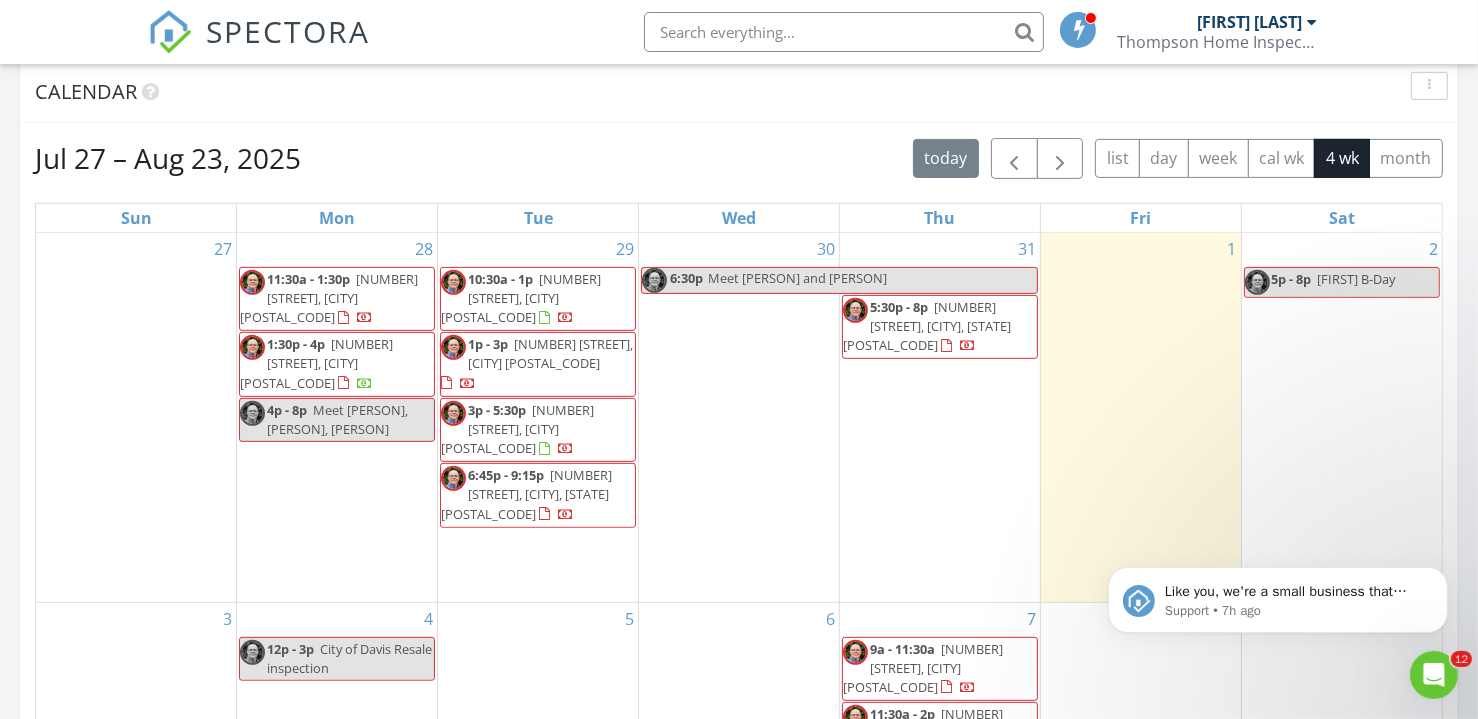 click on "Calendar" at bounding box center [724, 92] 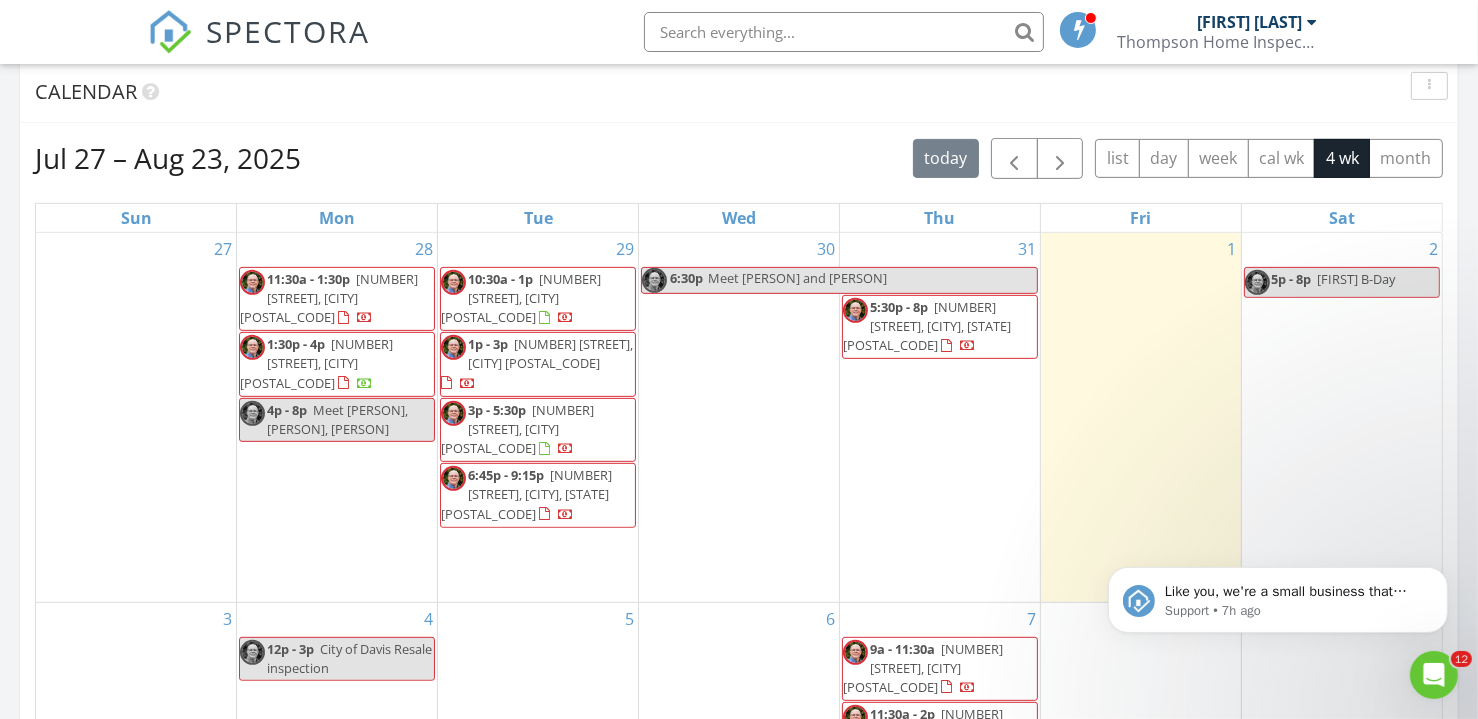 click on "Calendar" at bounding box center [724, 92] 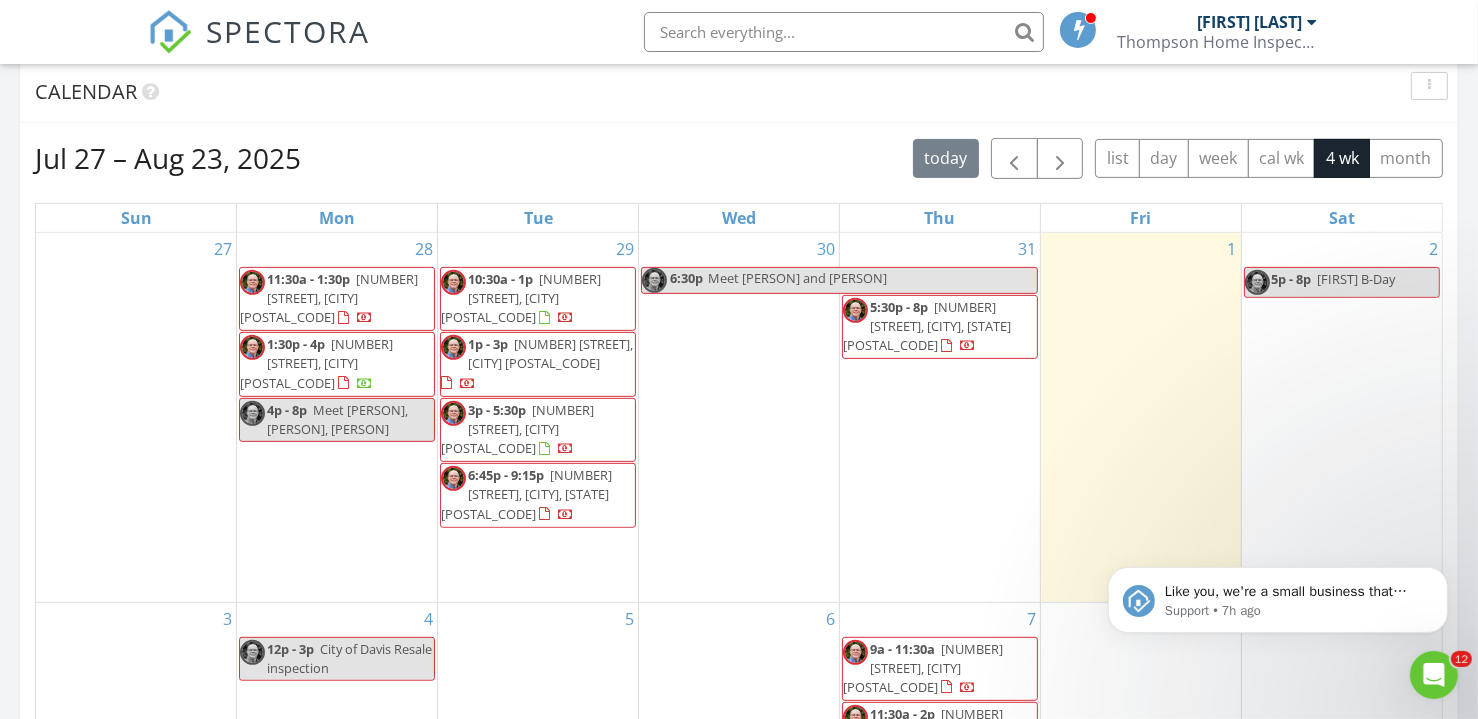 click on "Jul 27 – Aug 23, 2025 today list day week cal wk 4 wk month" at bounding box center [739, 158] 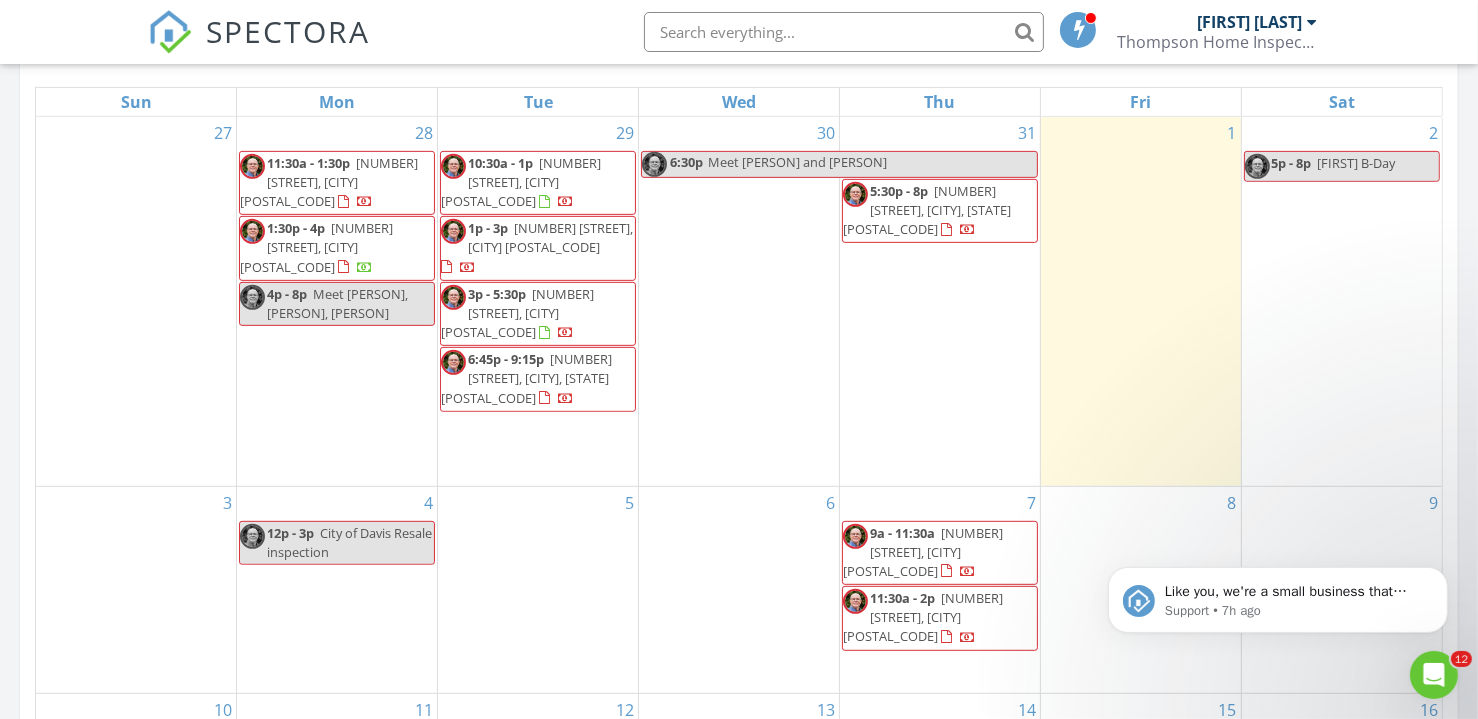 scroll, scrollTop: 909, scrollLeft: 0, axis: vertical 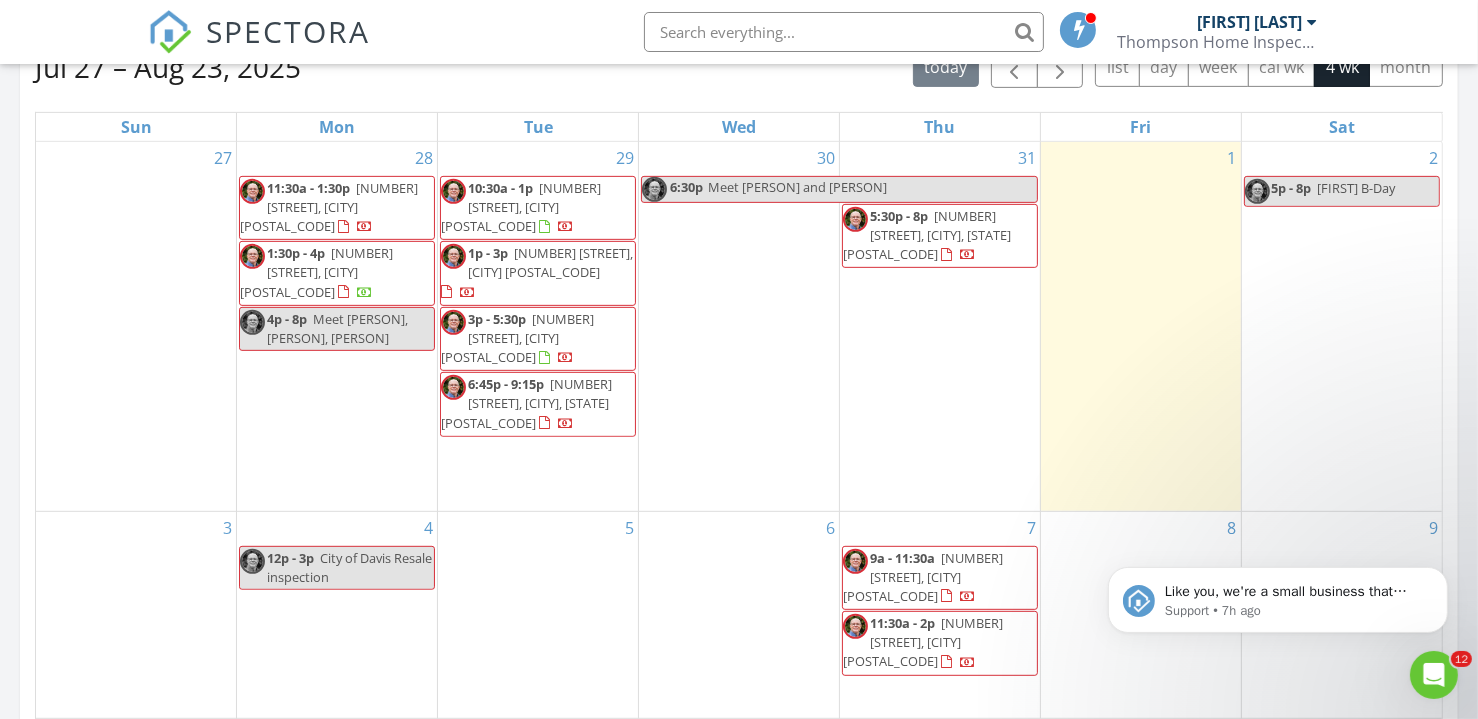 click on "Jul 27 – Aug 23, 2025 today list day week cal wk 4 wk month" at bounding box center (739, 67) 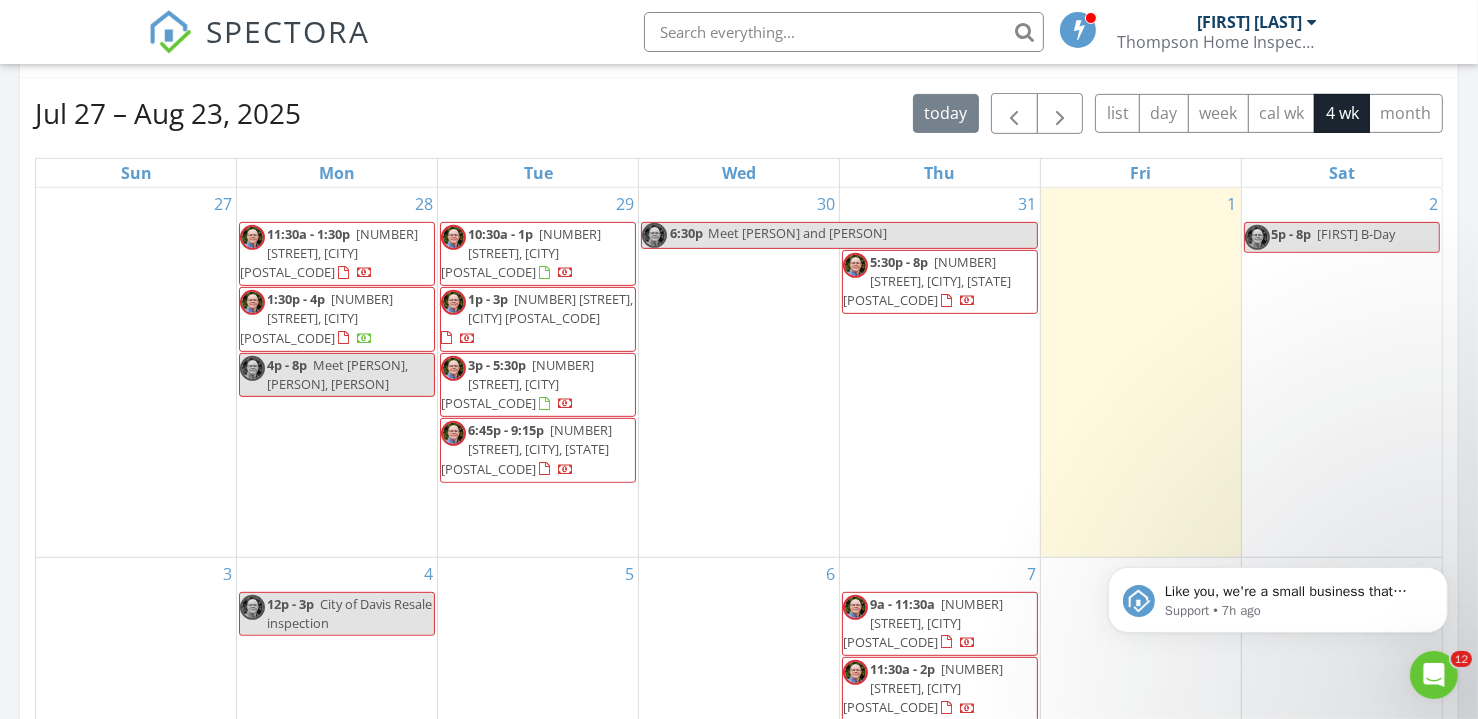 scroll, scrollTop: 909, scrollLeft: 0, axis: vertical 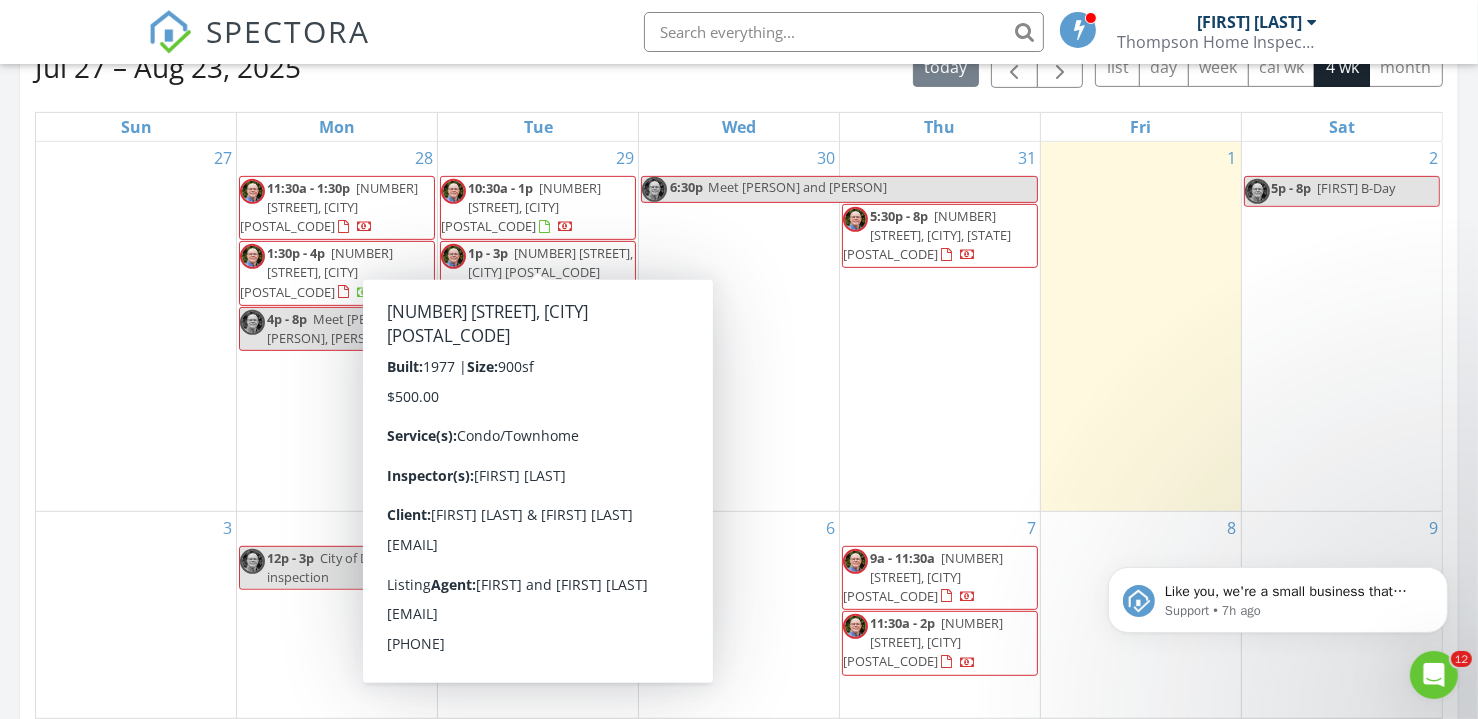 click at bounding box center [468, 294] 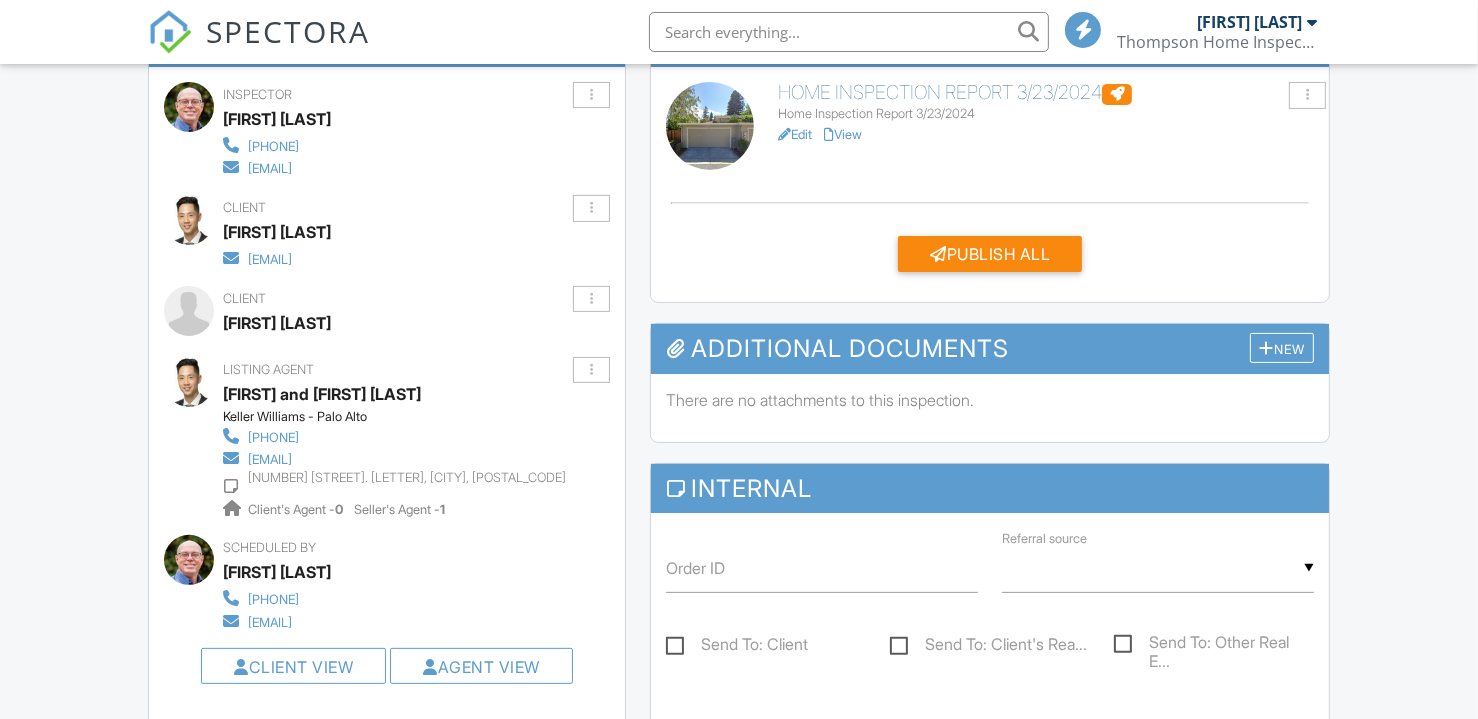 scroll, scrollTop: 570, scrollLeft: 0, axis: vertical 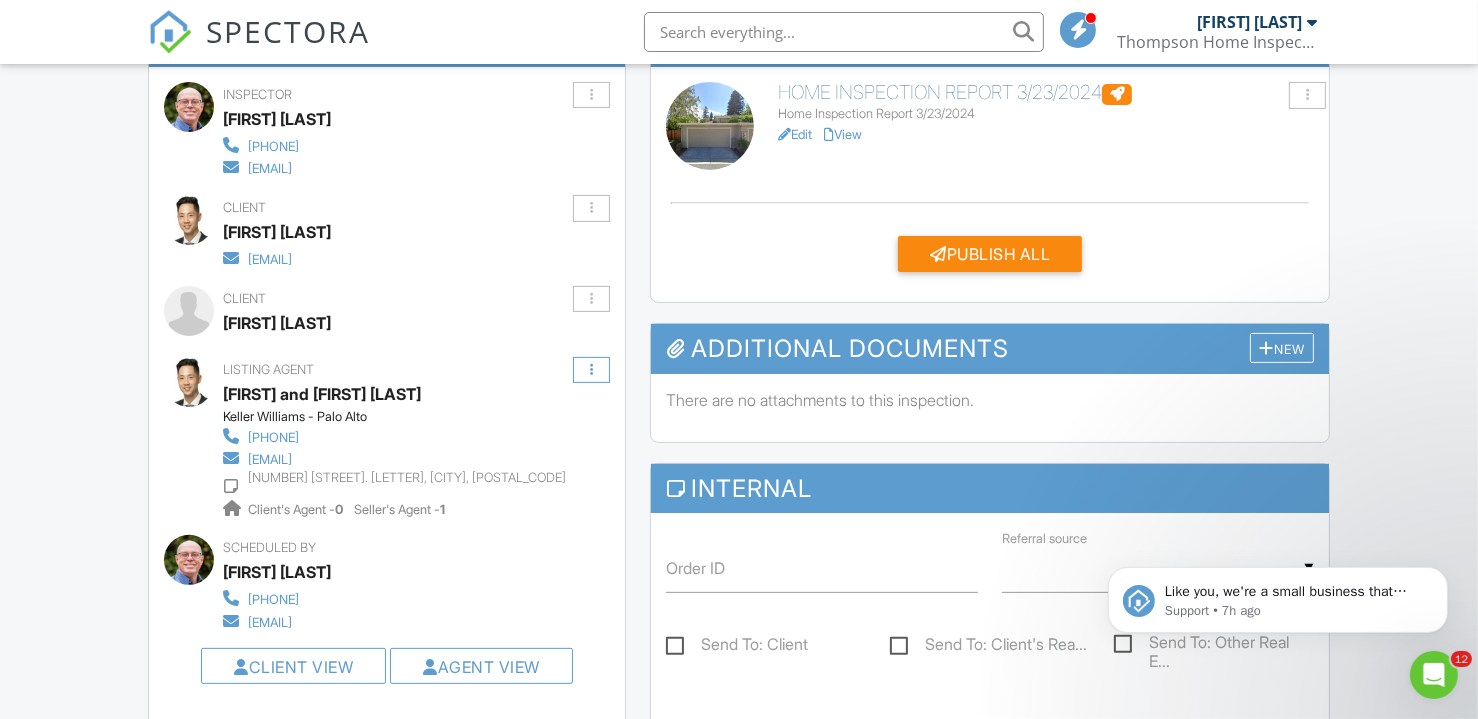click at bounding box center [591, 370] 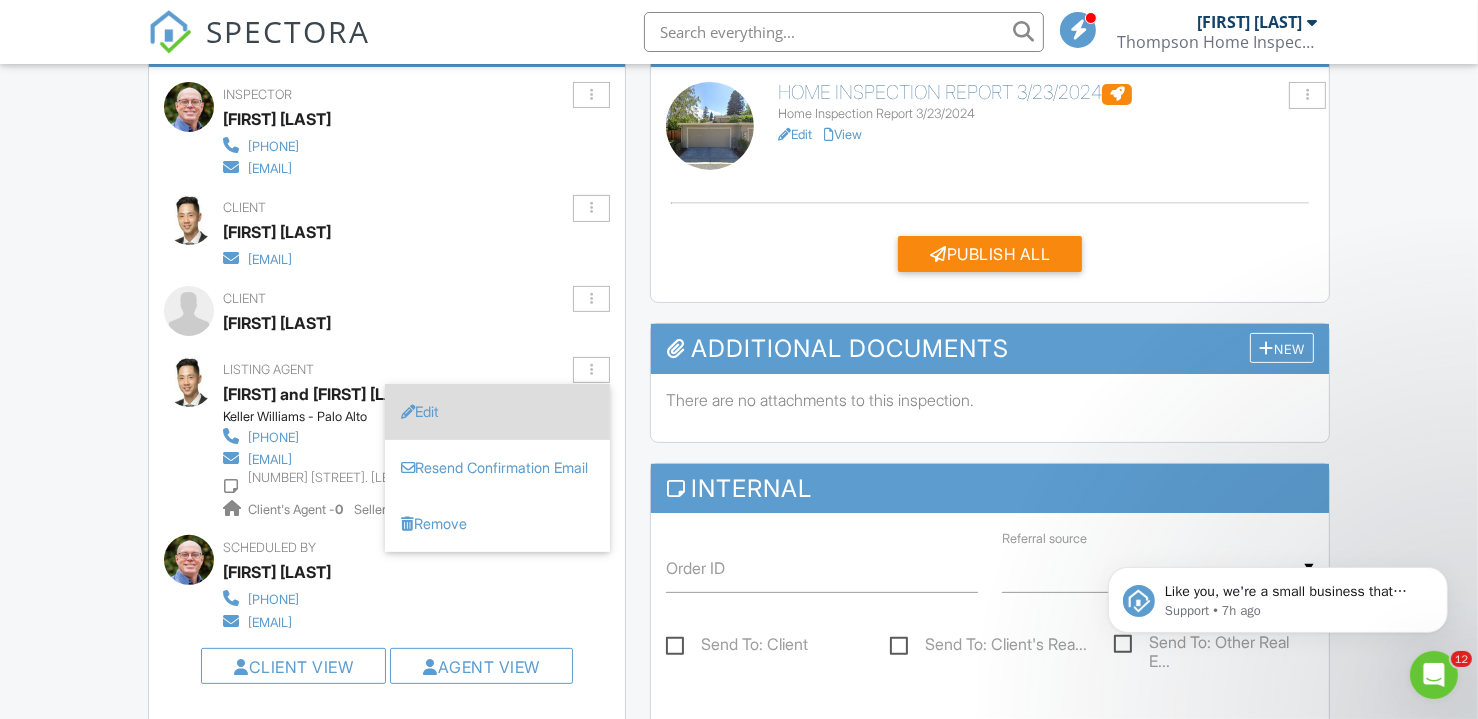 click on "Edit" at bounding box center (497, 412) 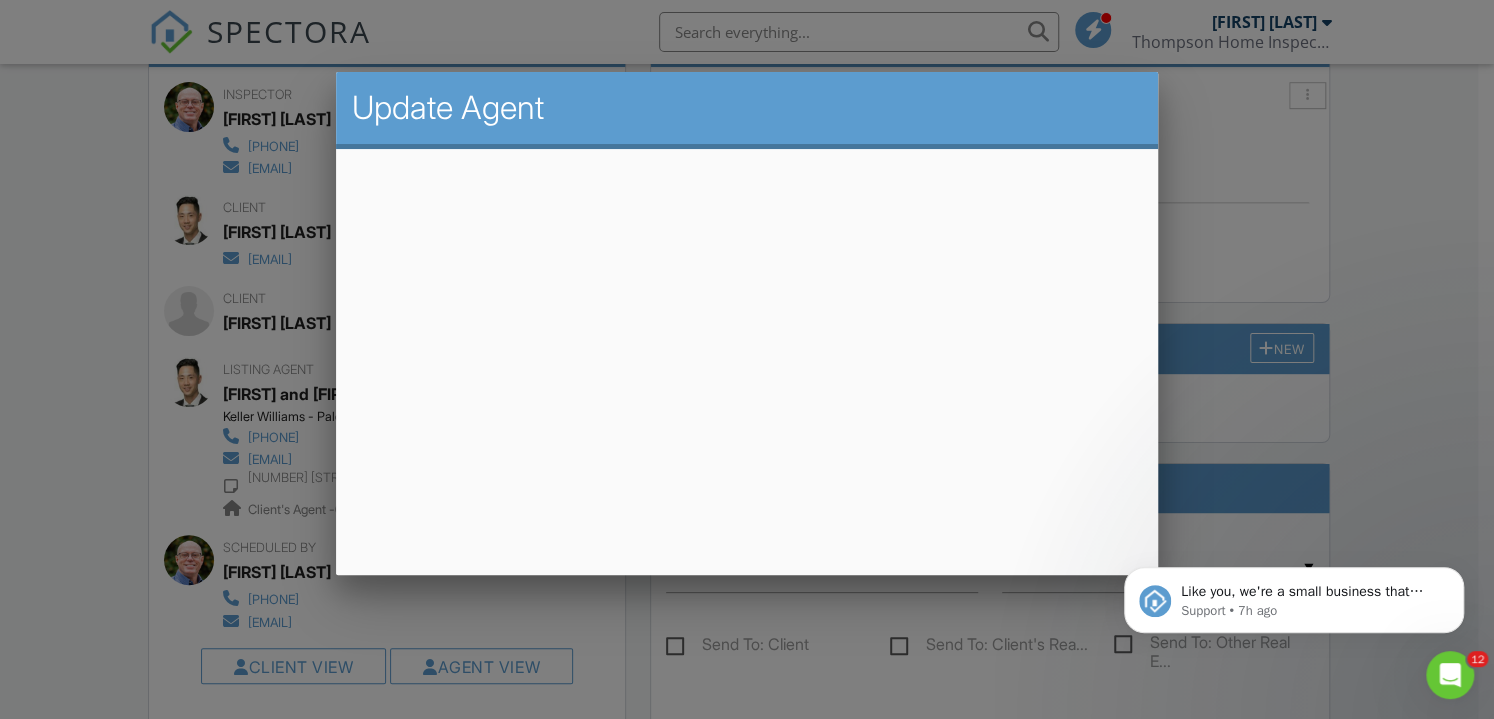 click at bounding box center [747, 349] 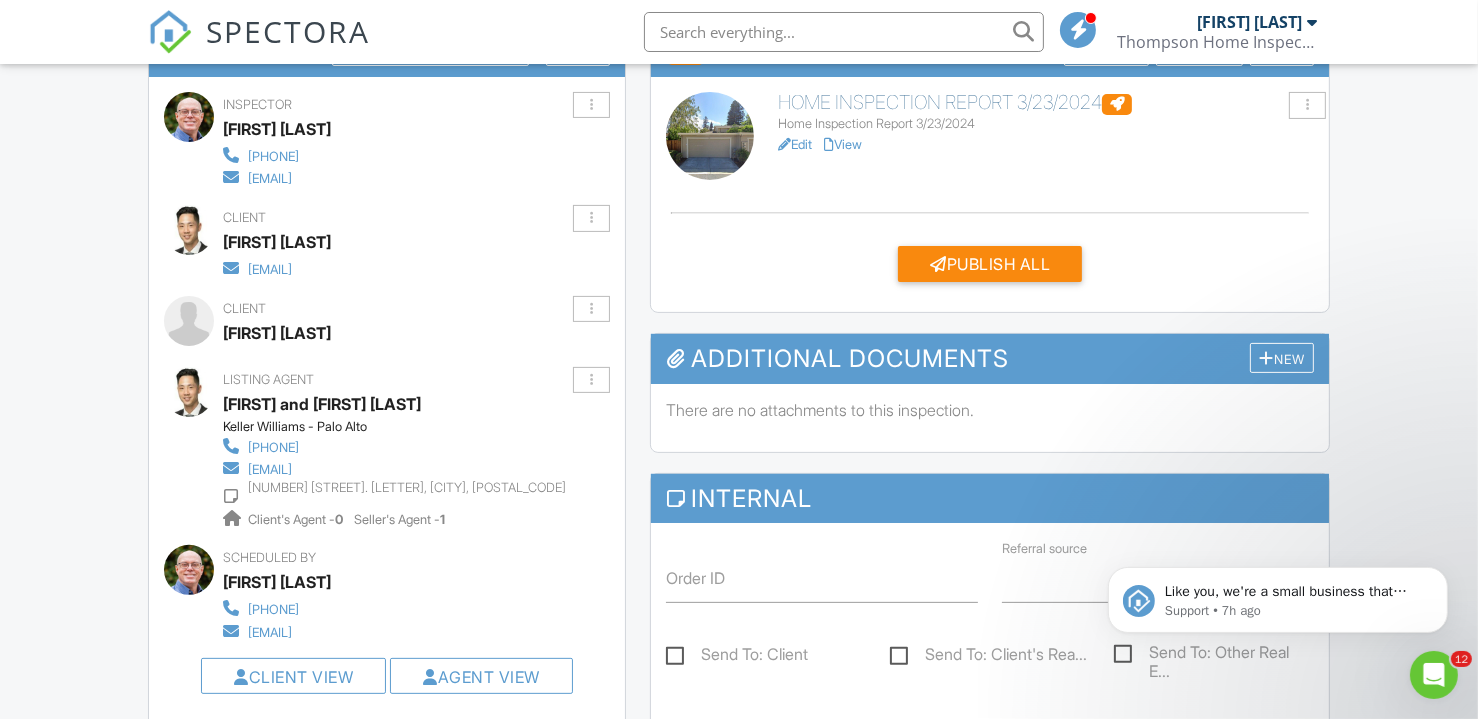 scroll, scrollTop: 570, scrollLeft: 0, axis: vertical 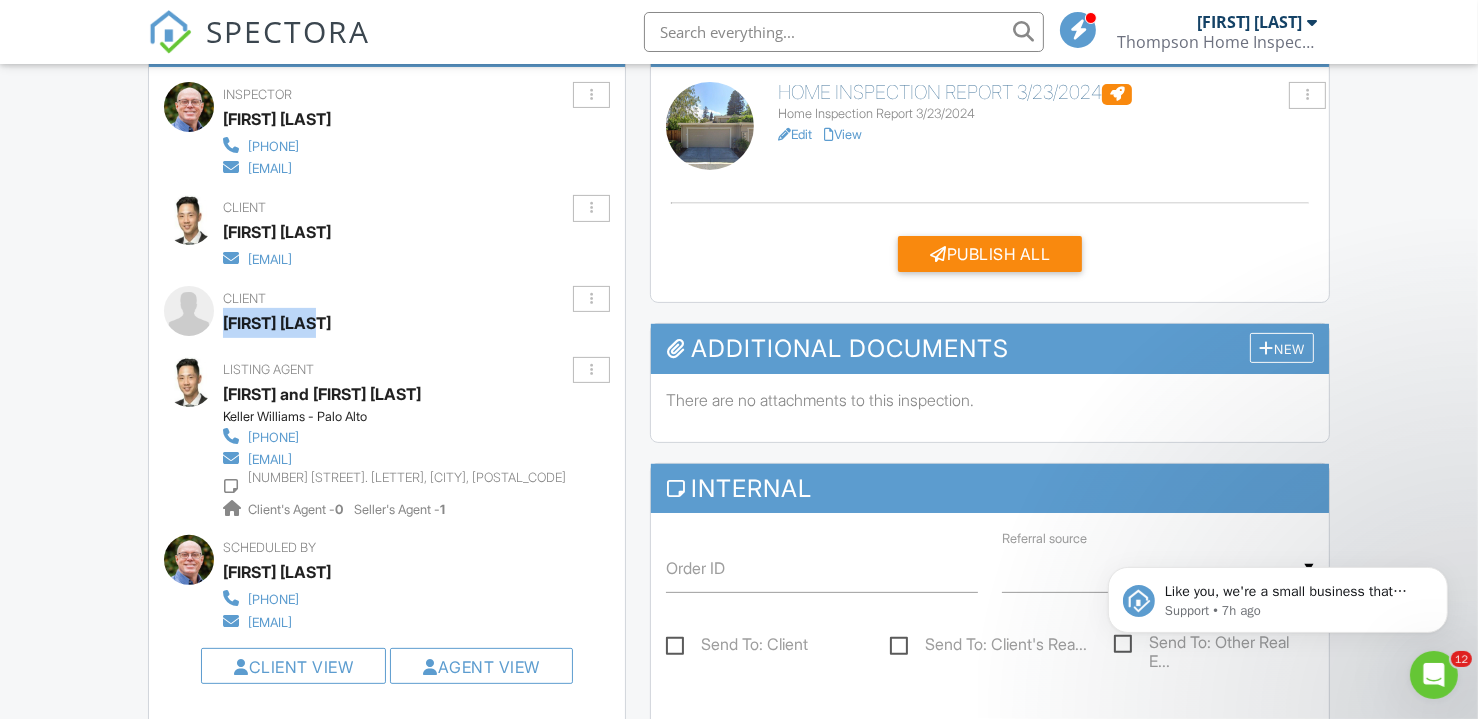 drag, startPoint x: 222, startPoint y: 323, endPoint x: 331, endPoint y: 318, distance: 109.11462 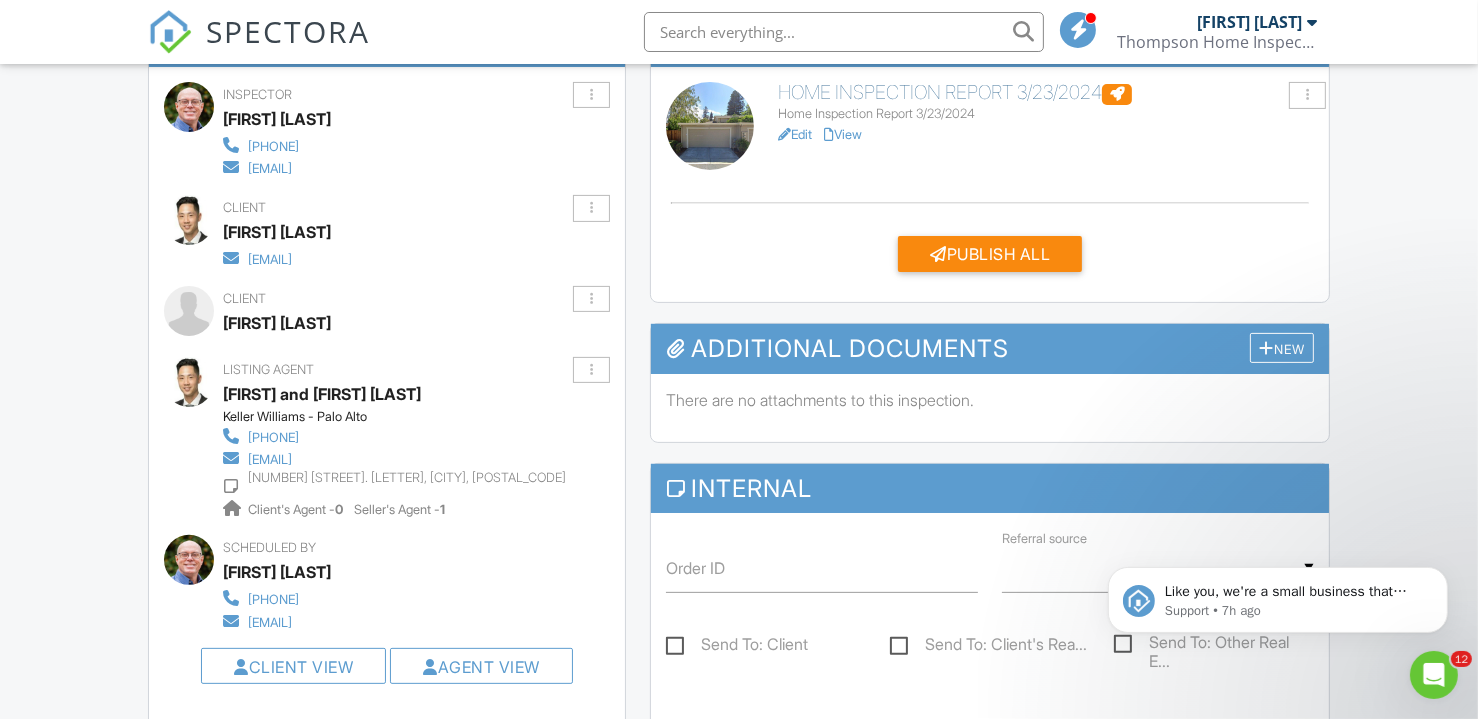 click on "People Disable Client CC Email New Client's Agent Add Another Person Inspector [FIRST] [LAST] ([PHONE]) [EMAIL] Make Invisible Mark As Requested Remove Update Client First name [FIRST] Last name [LAST] Email (required) [EMAIL] CC Email Phone Internal notes visible only to the company Private notes visible only to company admins Cancel Save Confirm client deletion This will remove the client from this inspection. All email reminders and follow-ups will be removed as well. Note that this is only an option before publishing a report. Cancel Remove Client Client [FIRST] [LAST] [EMAIL] Edit" at bounding box center [387, 626] 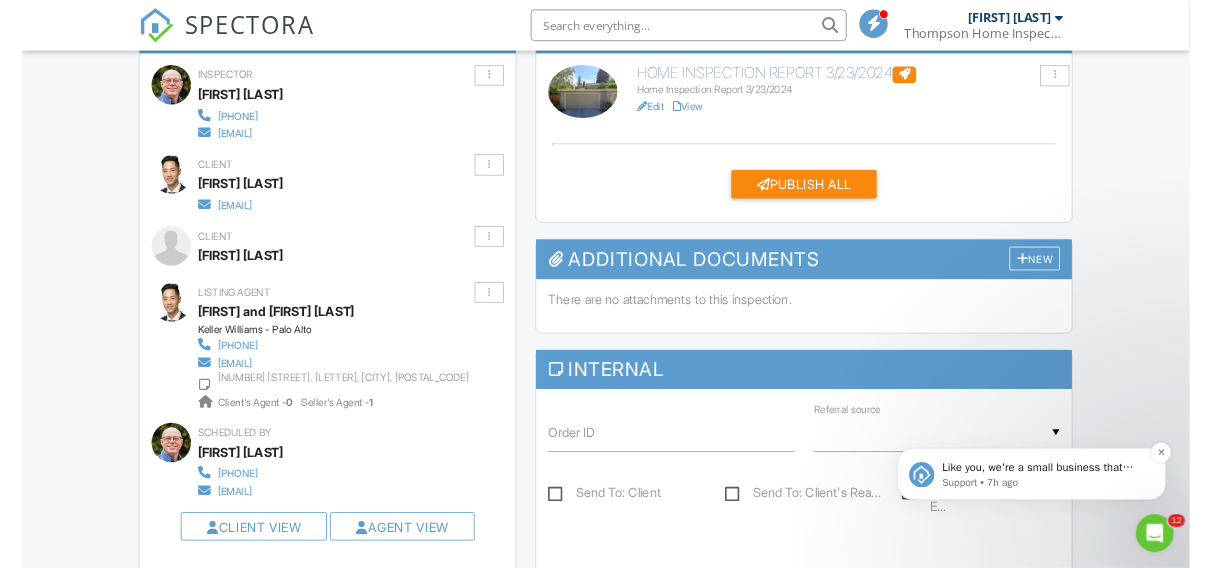 scroll, scrollTop: 590, scrollLeft: 0, axis: vertical 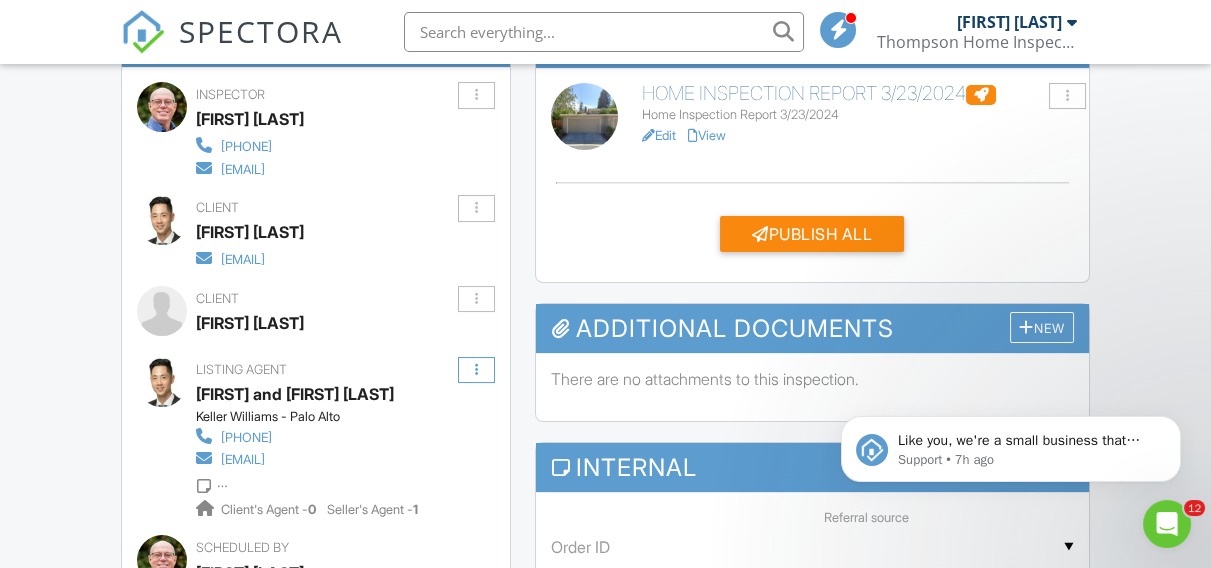 click at bounding box center [476, 370] 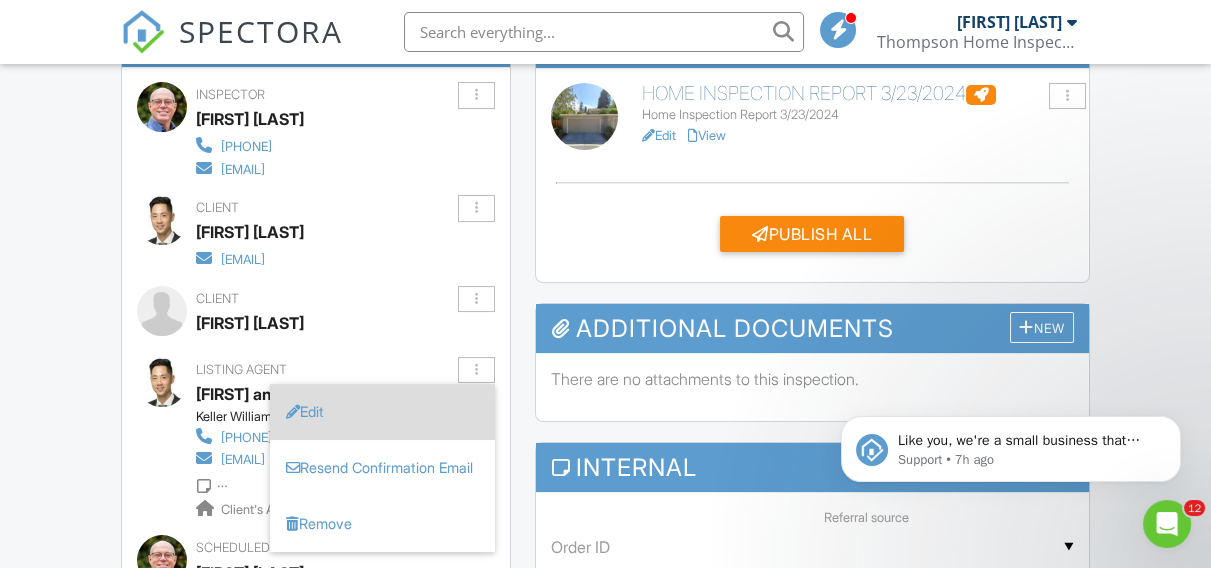 click on "Edit" at bounding box center (382, 412) 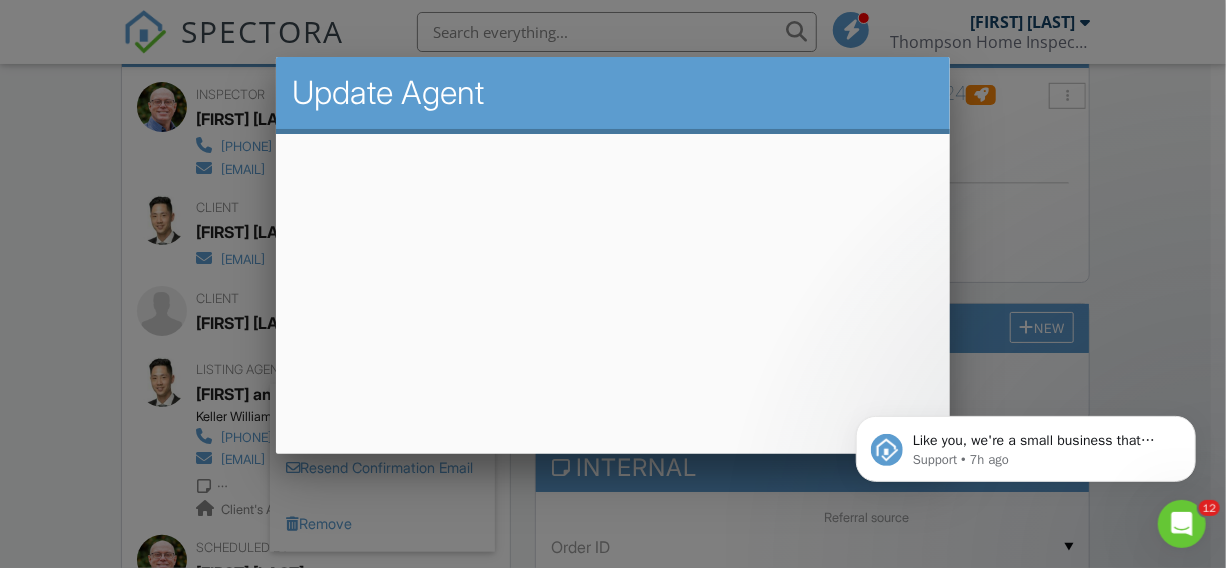 click at bounding box center [613, 255] 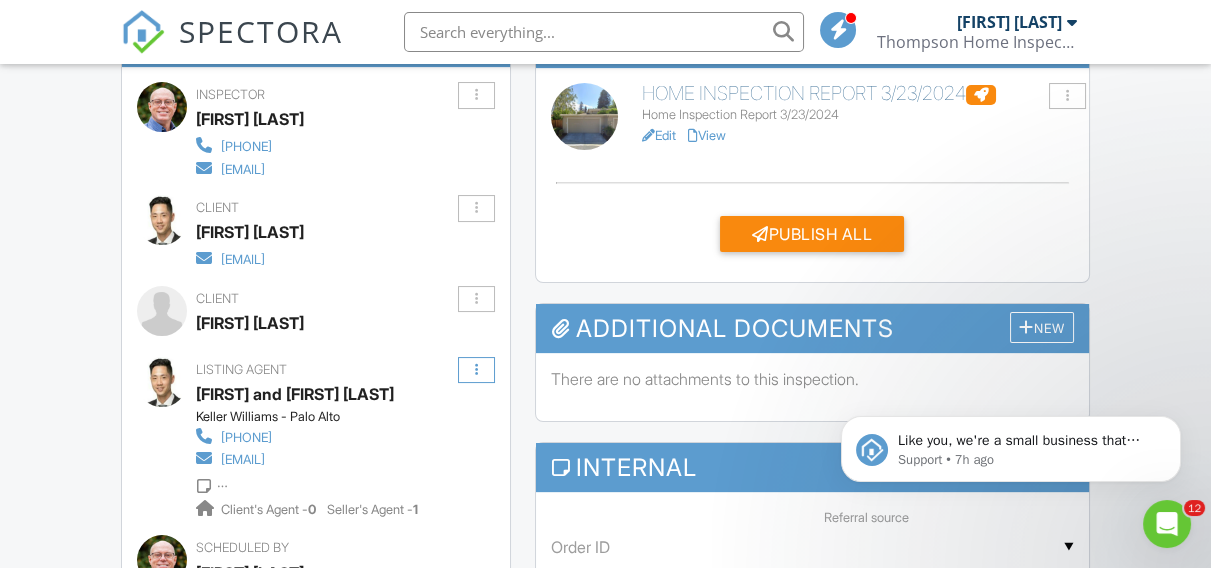 click at bounding box center [476, 370] 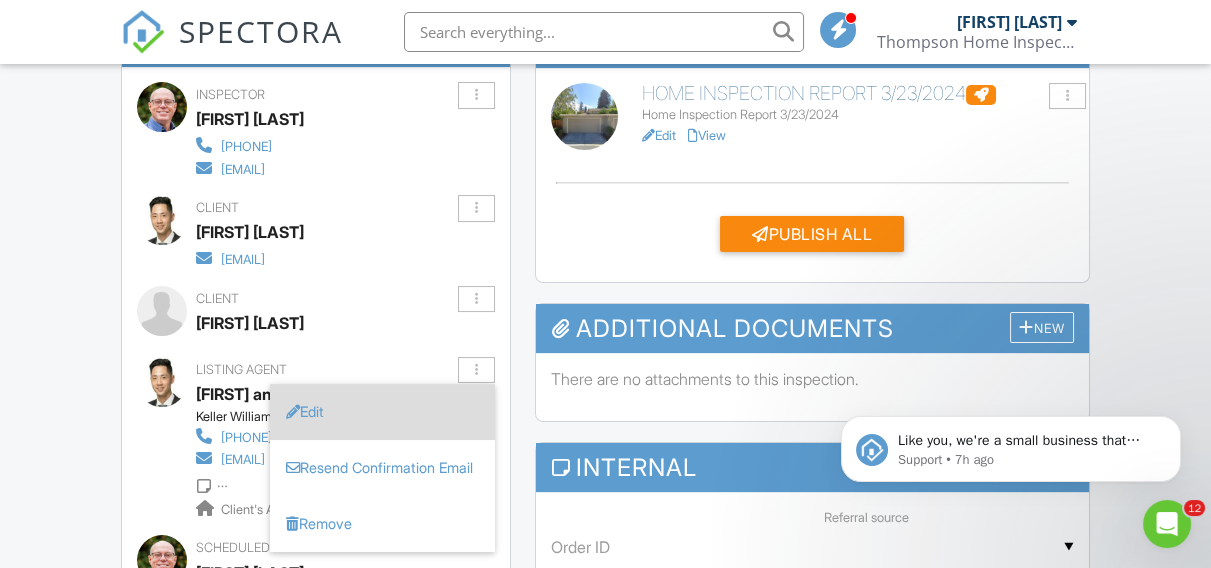 click on "Edit" at bounding box center [382, 412] 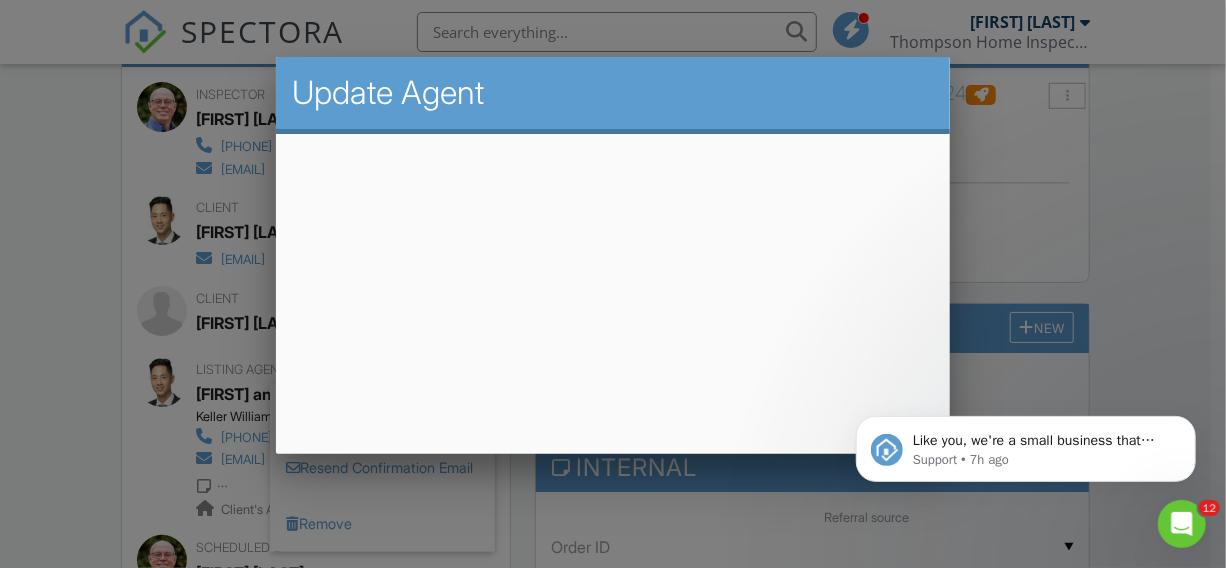 drag, startPoint x: 1149, startPoint y: 185, endPoint x: 1110, endPoint y: 143, distance: 57.31492 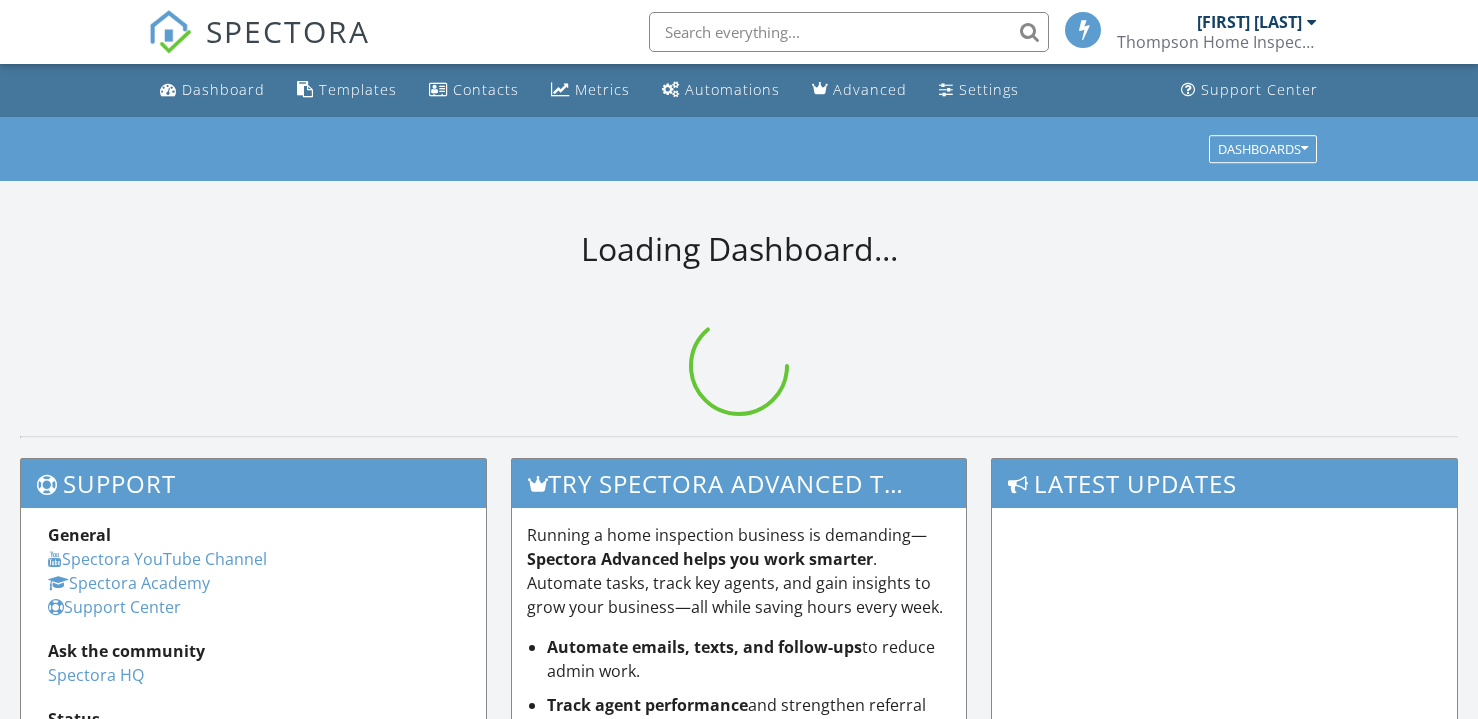 scroll, scrollTop: 0, scrollLeft: 0, axis: both 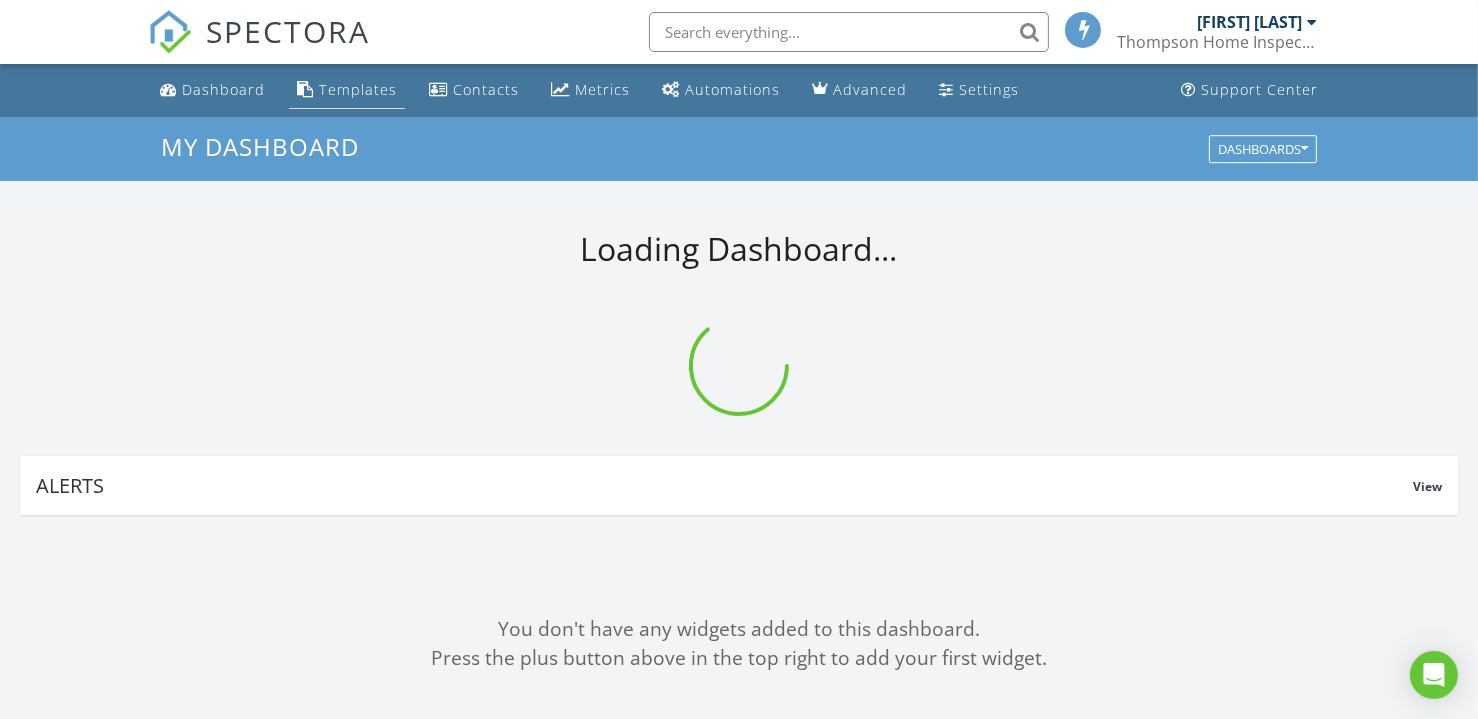 click on "Templates" at bounding box center (358, 89) 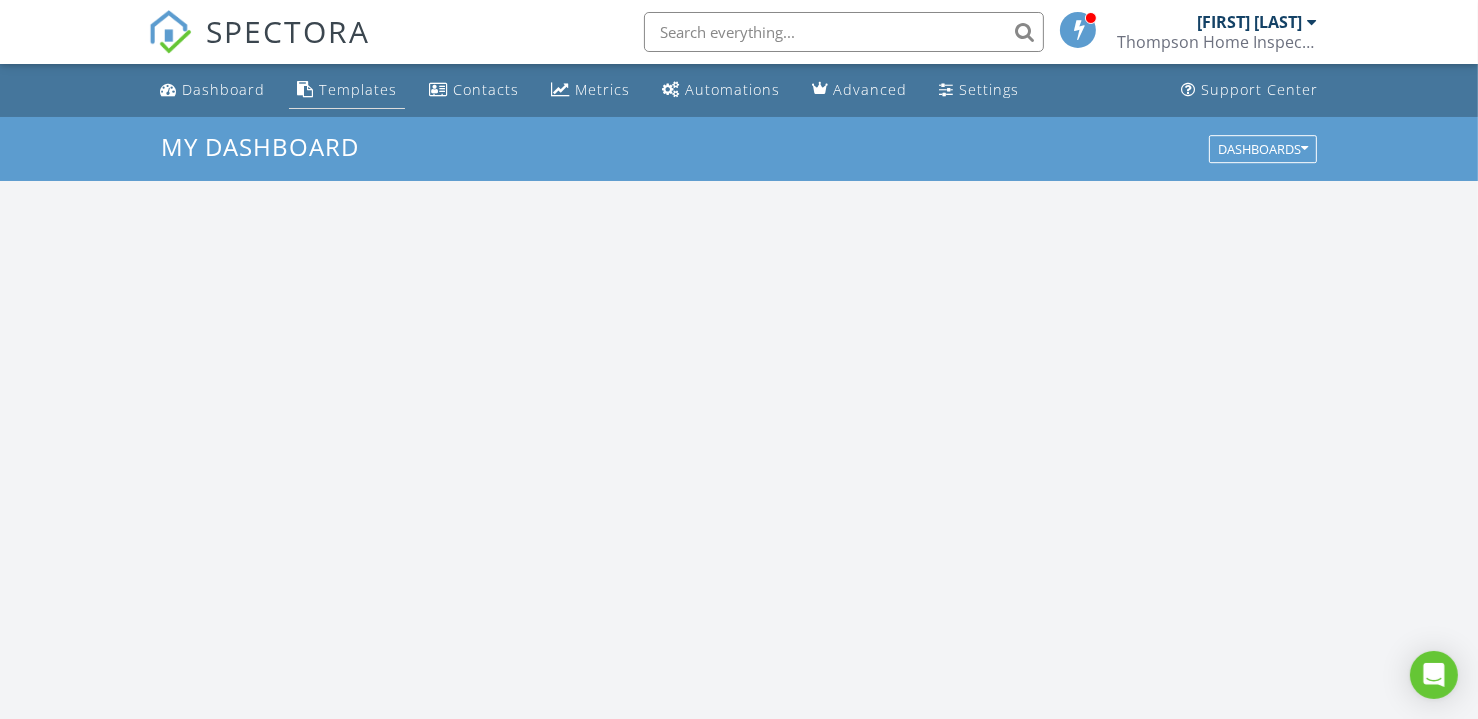 scroll, scrollTop: 10, scrollLeft: 10, axis: both 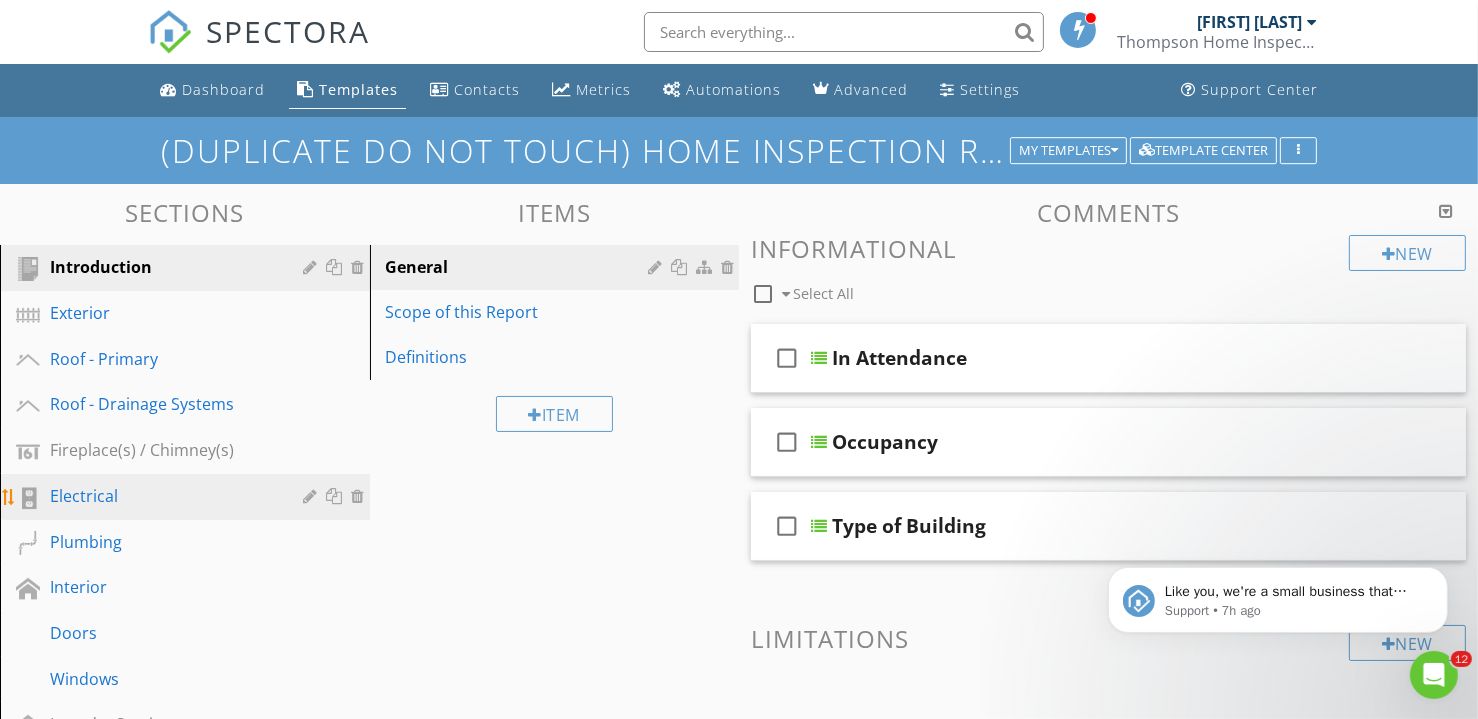 click on "Electrical" at bounding box center [162, 496] 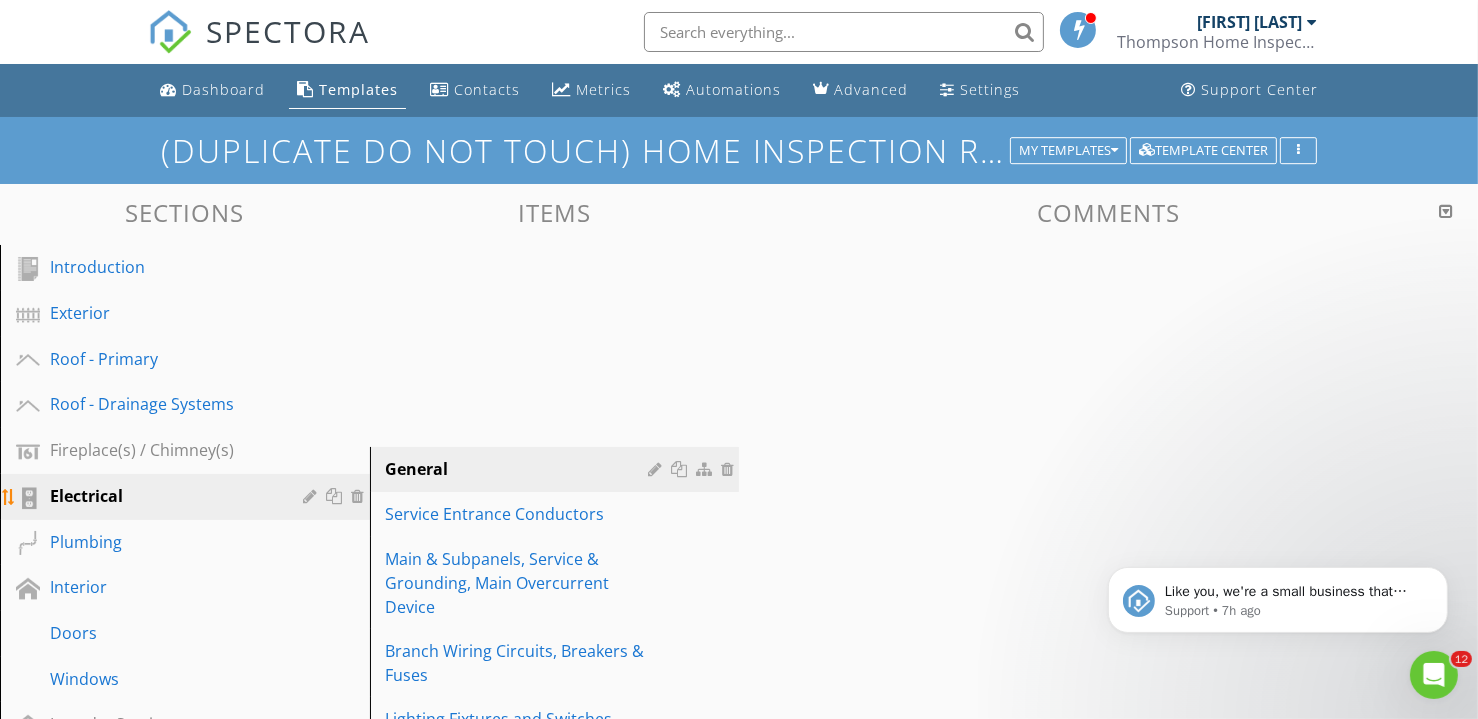 click on "Electrical" at bounding box center [162, 496] 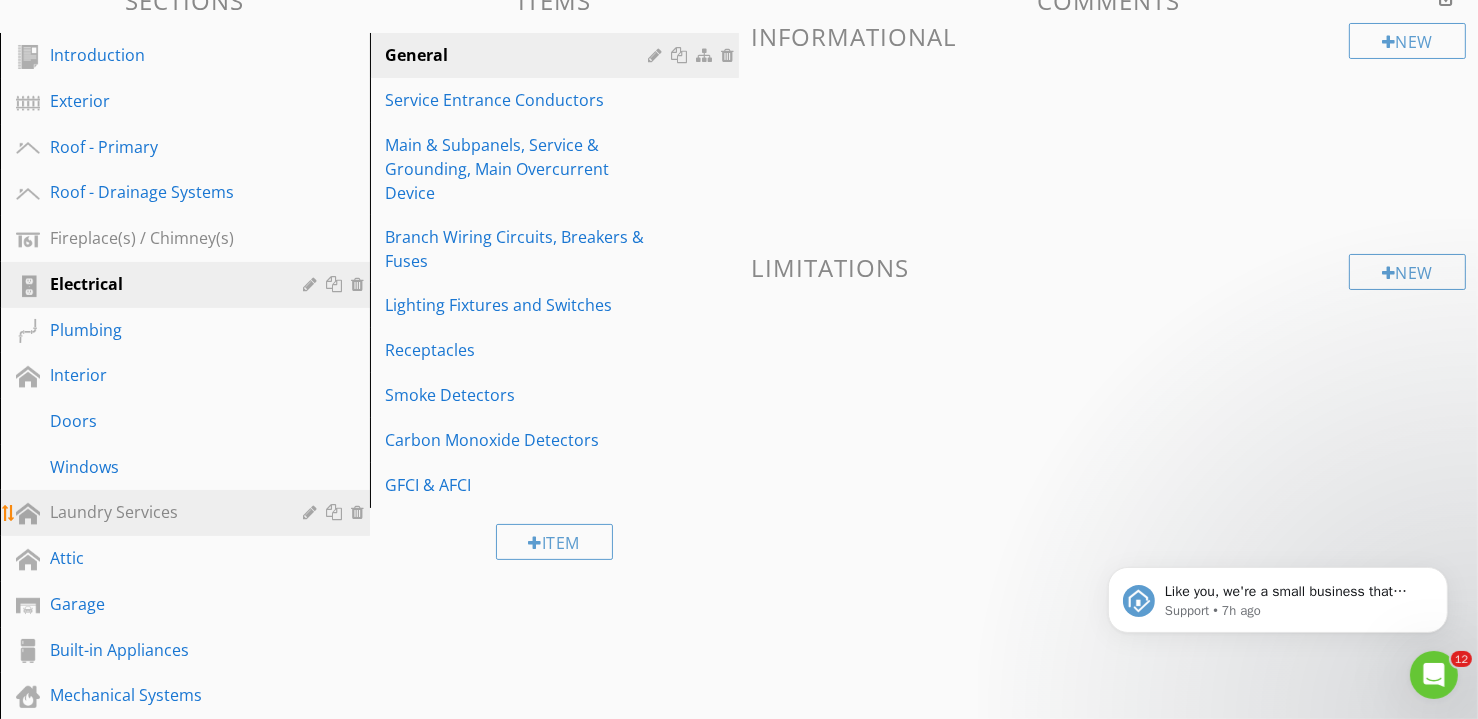 scroll, scrollTop: 272, scrollLeft: 0, axis: vertical 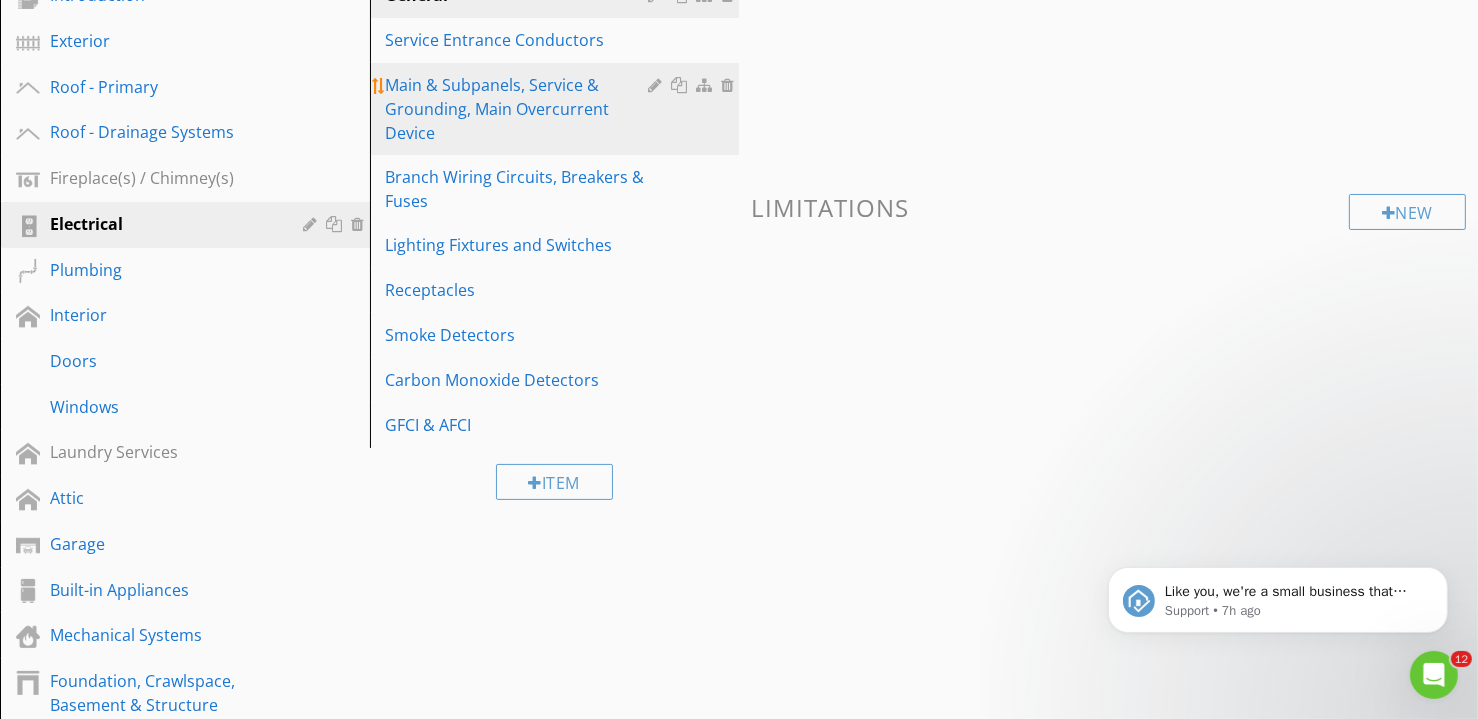 click on "Main & Subpanels, Service & Grounding, Main Overcurrent Device" at bounding box center [520, 109] 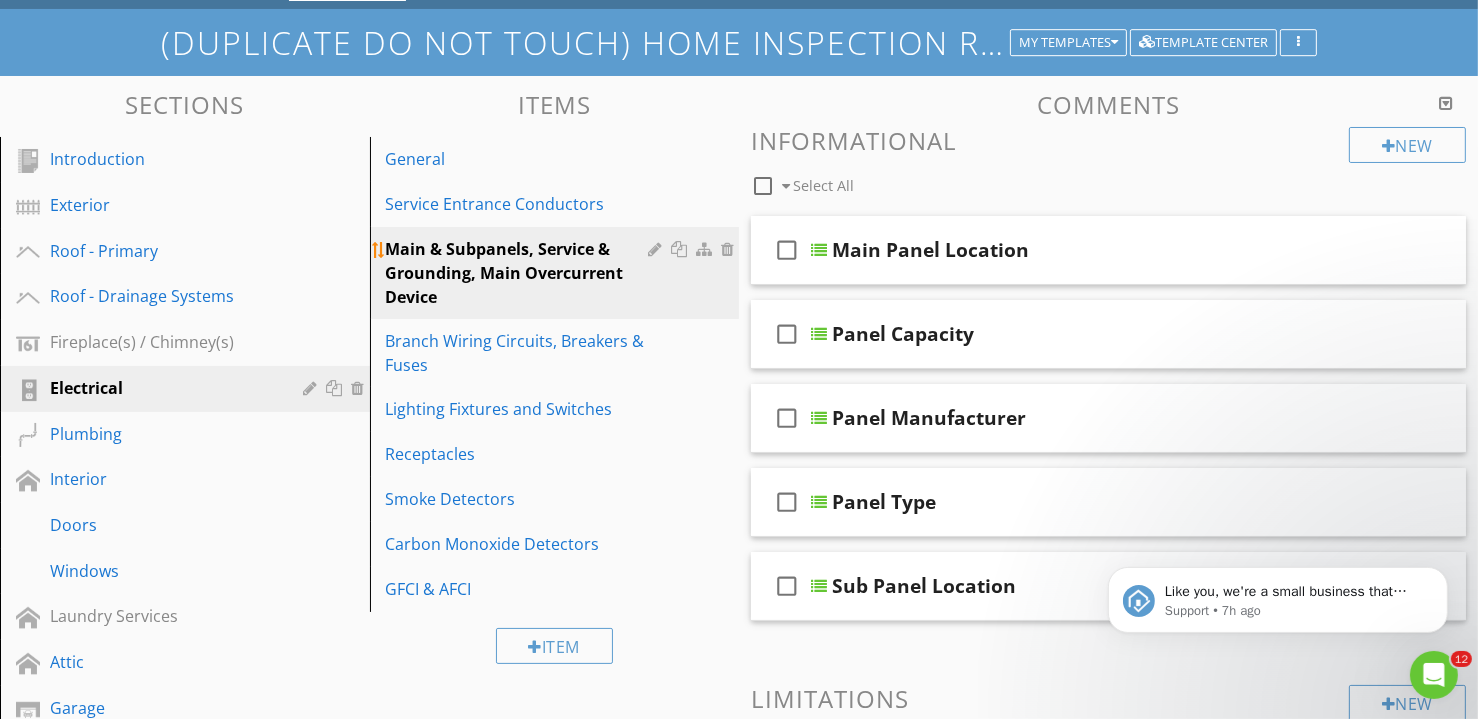 scroll, scrollTop: 12, scrollLeft: 0, axis: vertical 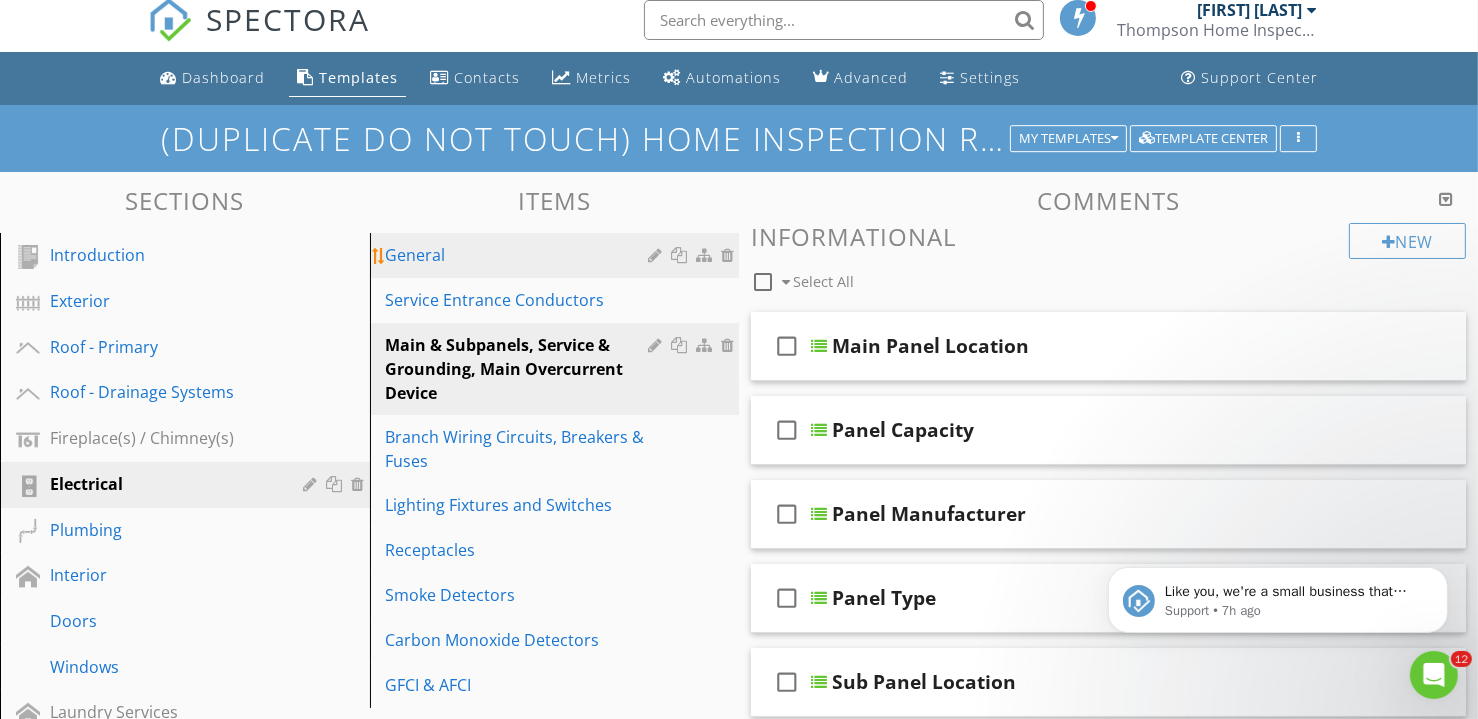click on "General" at bounding box center (520, 255) 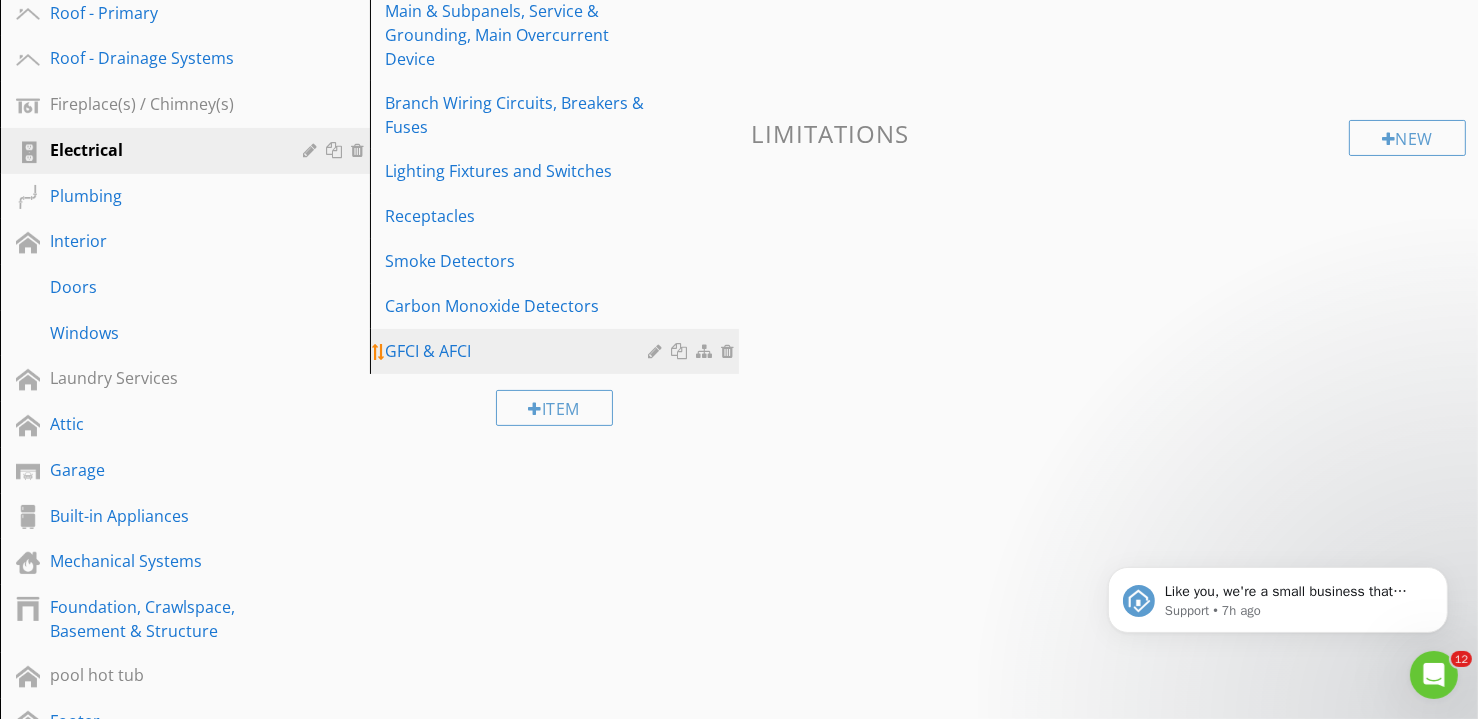 scroll, scrollTop: 103, scrollLeft: 0, axis: vertical 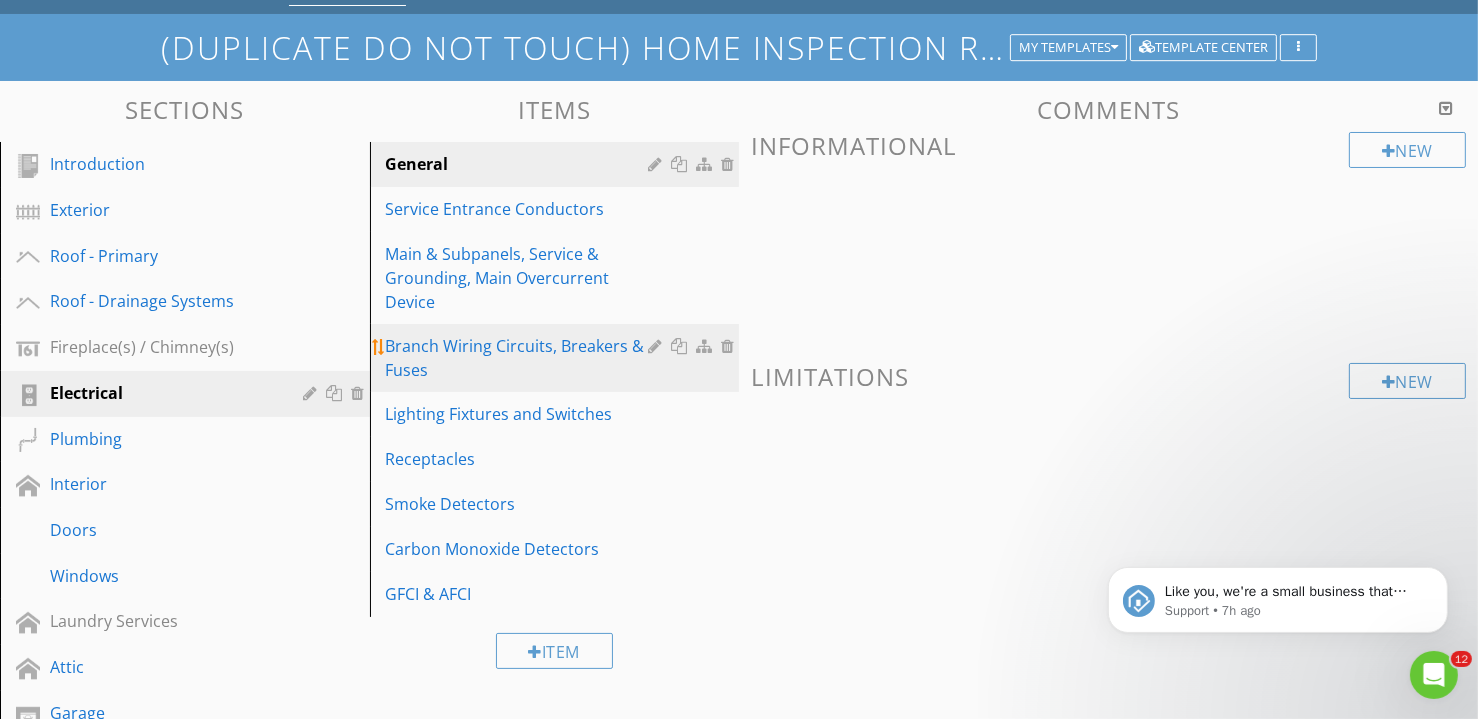click on "Branch Wiring Circuits, Breakers & Fuses" at bounding box center (520, 358) 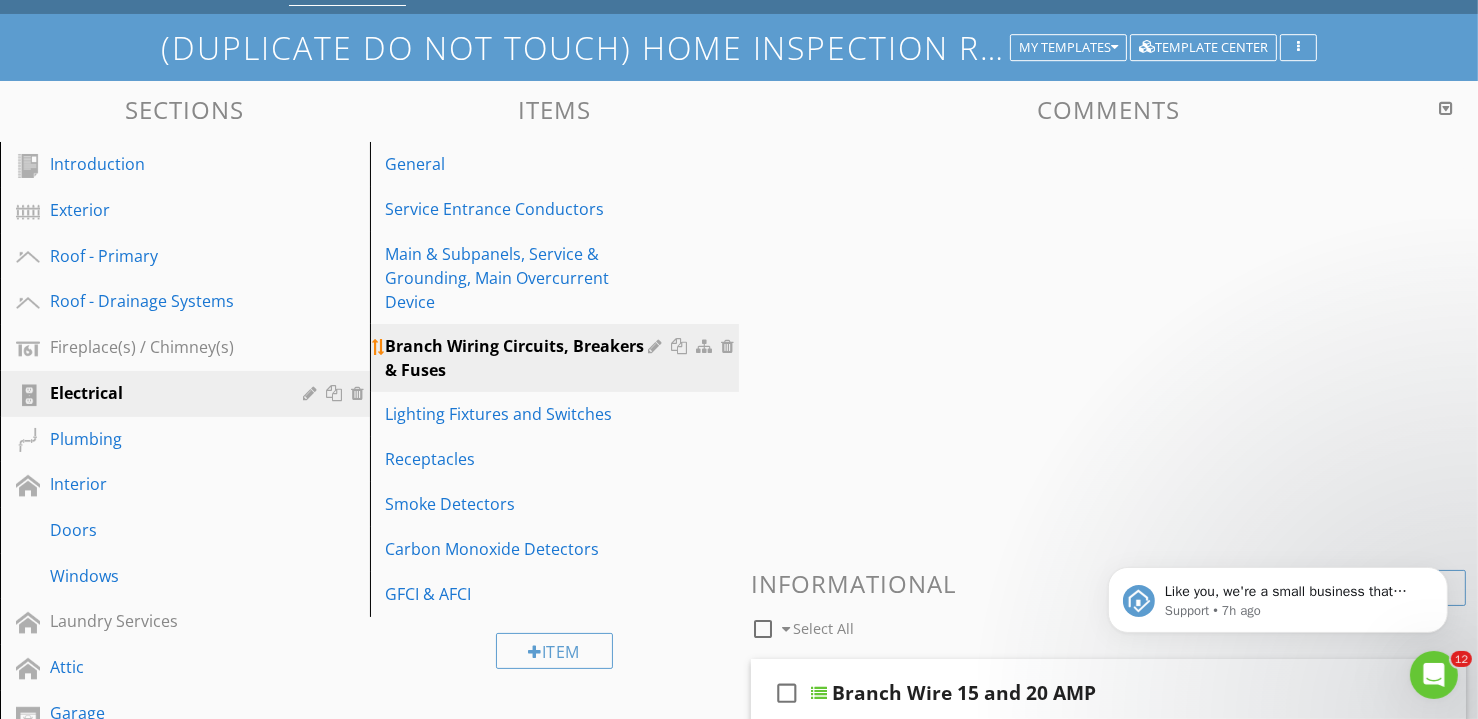 click on "Branch Wiring Circuits, Breakers & Fuses" at bounding box center (520, 358) 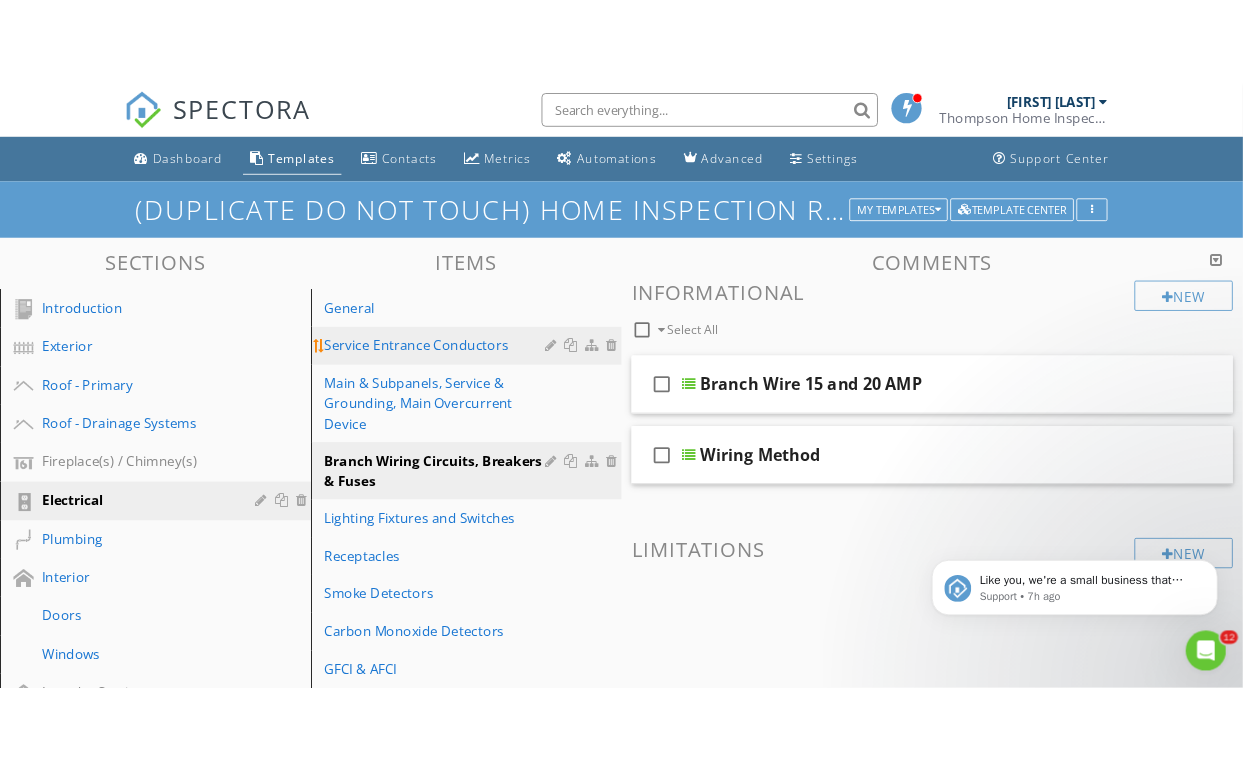 scroll, scrollTop: 0, scrollLeft: 0, axis: both 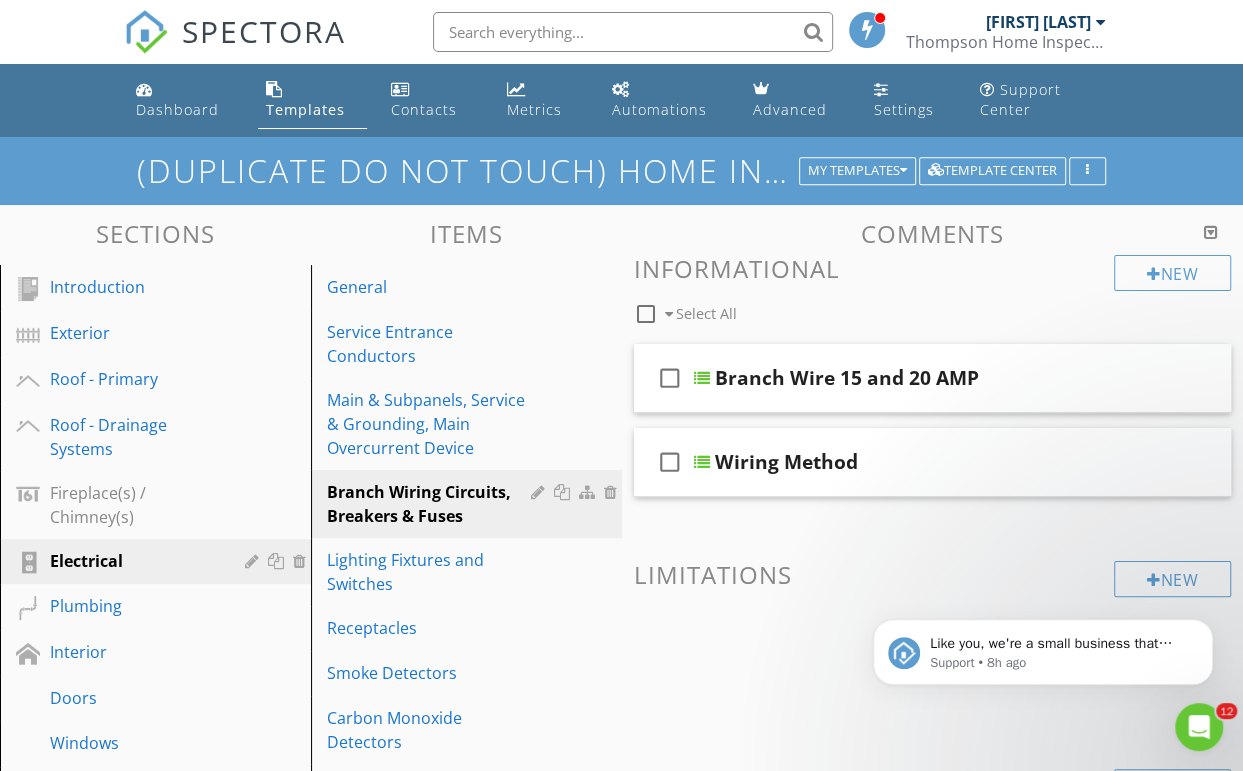 click on "Comments
New
Informational   check_box_outline_blank     Select All       check_box_outline_blank
Branch Wire 15 and 20 AMP
check_box_outline_blank
Wiring Method
New
Limitations
New
Deficiencies   check_box_outline_blank     Select All     check_box_outline_blank
Aluminum Branch Circuits
check_box_outline_blank
Improper Wiring
check_box_outline_blank
Insufficient Load
check_box_outline_blank
Knob and Tube Wires
check_box_outline_blank
Knob and Tube Wires - covered with insulation" at bounding box center [933, 774] 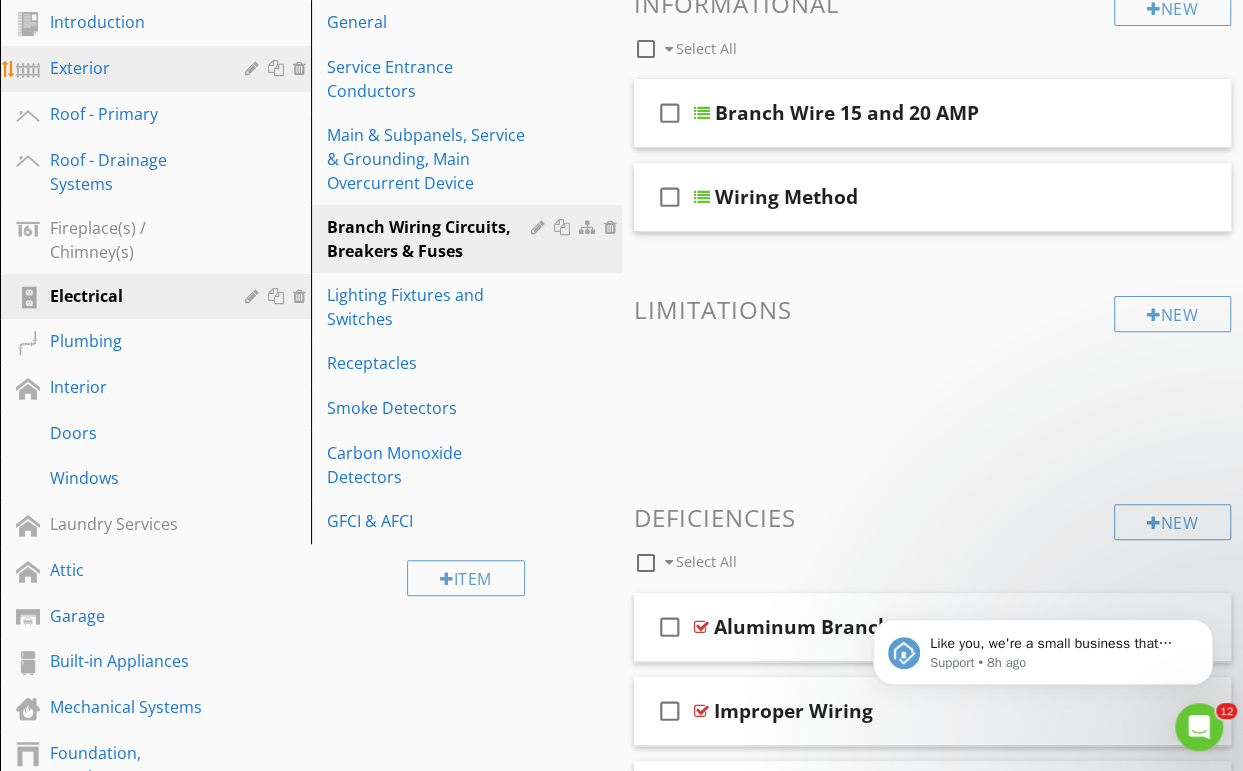 scroll, scrollTop: 0, scrollLeft: 0, axis: both 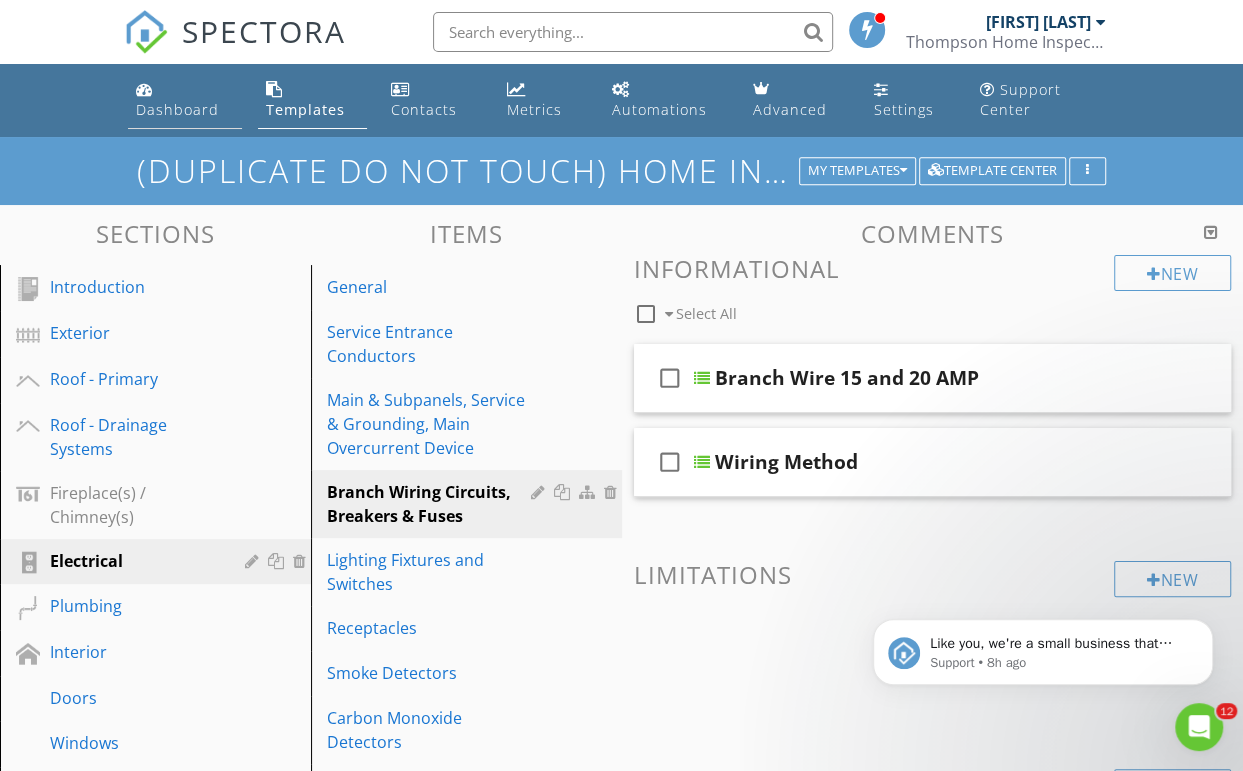 click on "Dashboard" at bounding box center (177, 109) 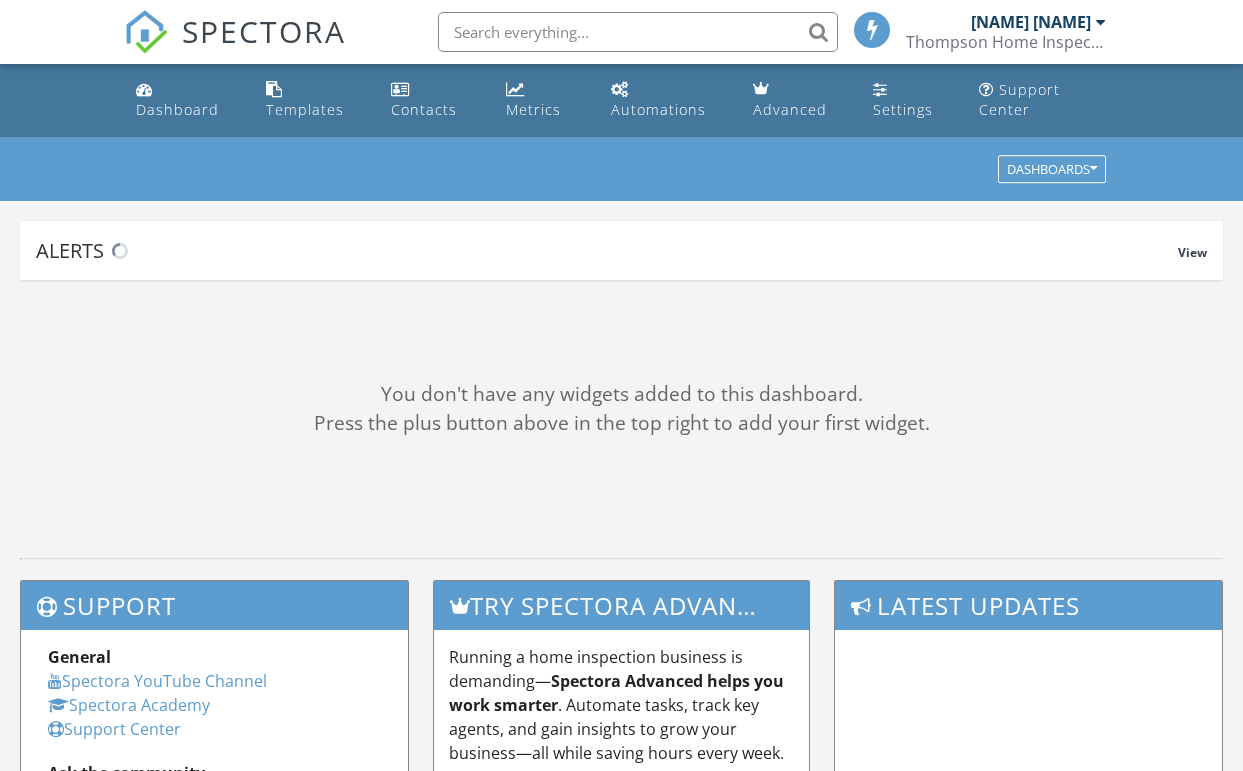 scroll, scrollTop: 0, scrollLeft: 0, axis: both 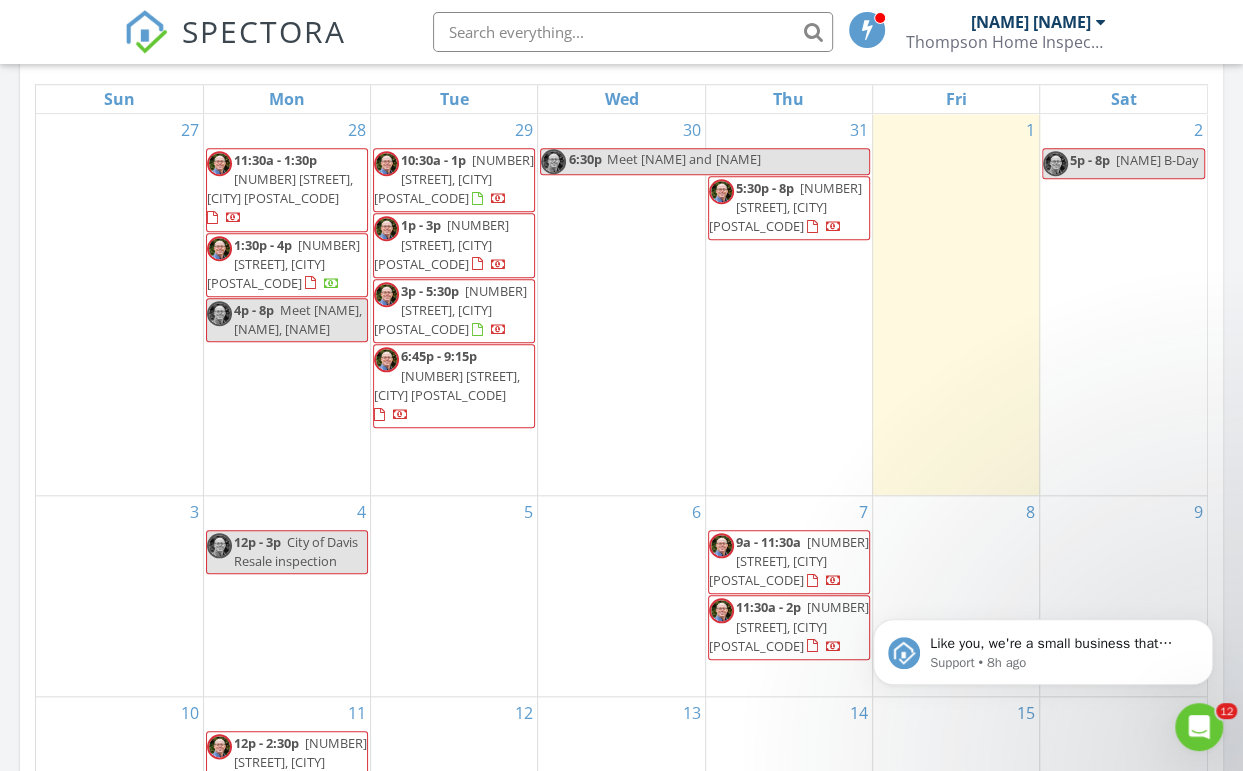 click on "[TIME]
[NUMBER] [STREET], [CITY] [POSTAL_CODE]" at bounding box center [454, 180] 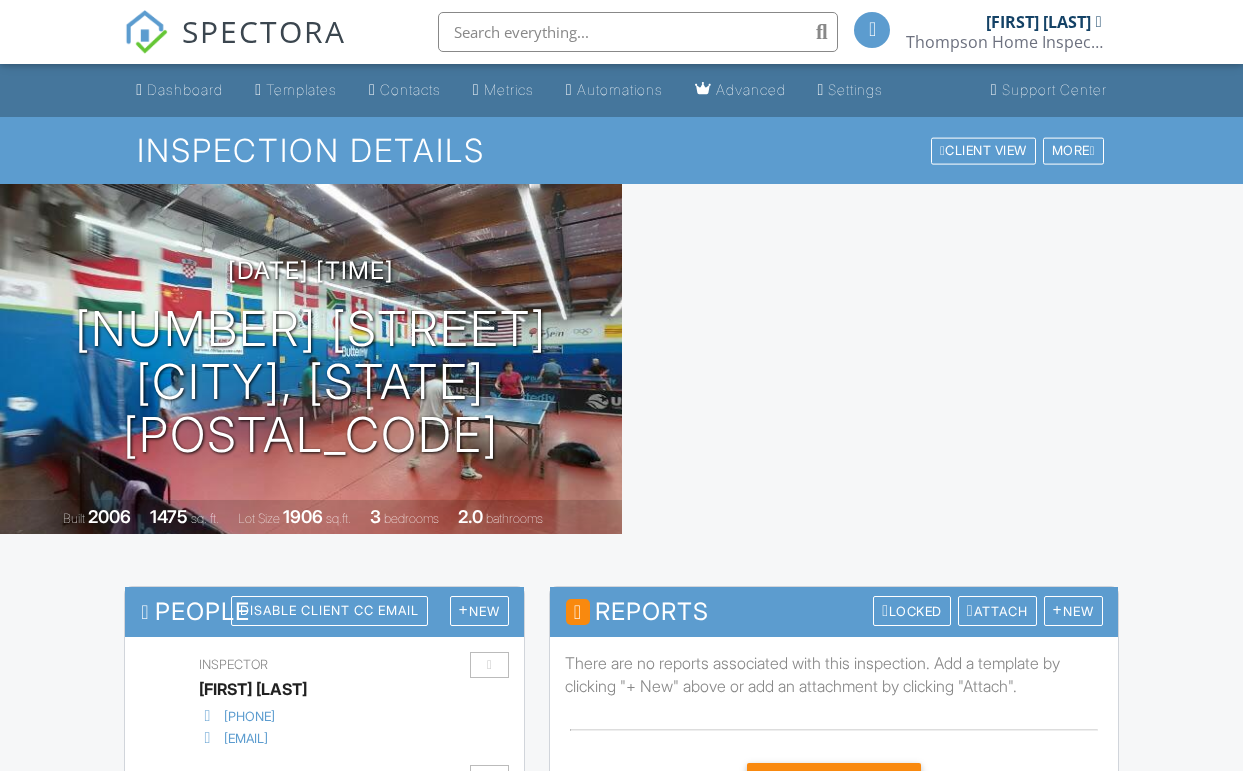 scroll, scrollTop: 451, scrollLeft: 0, axis: vertical 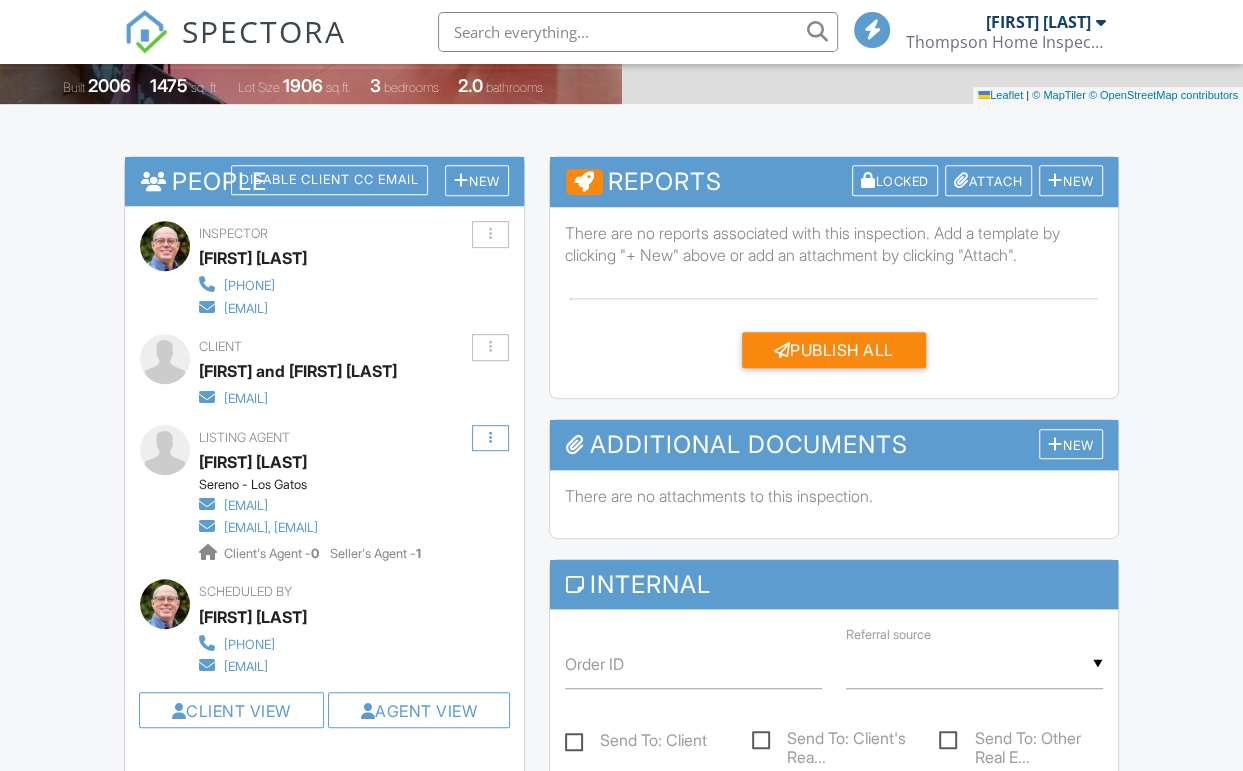 click at bounding box center [490, 438] 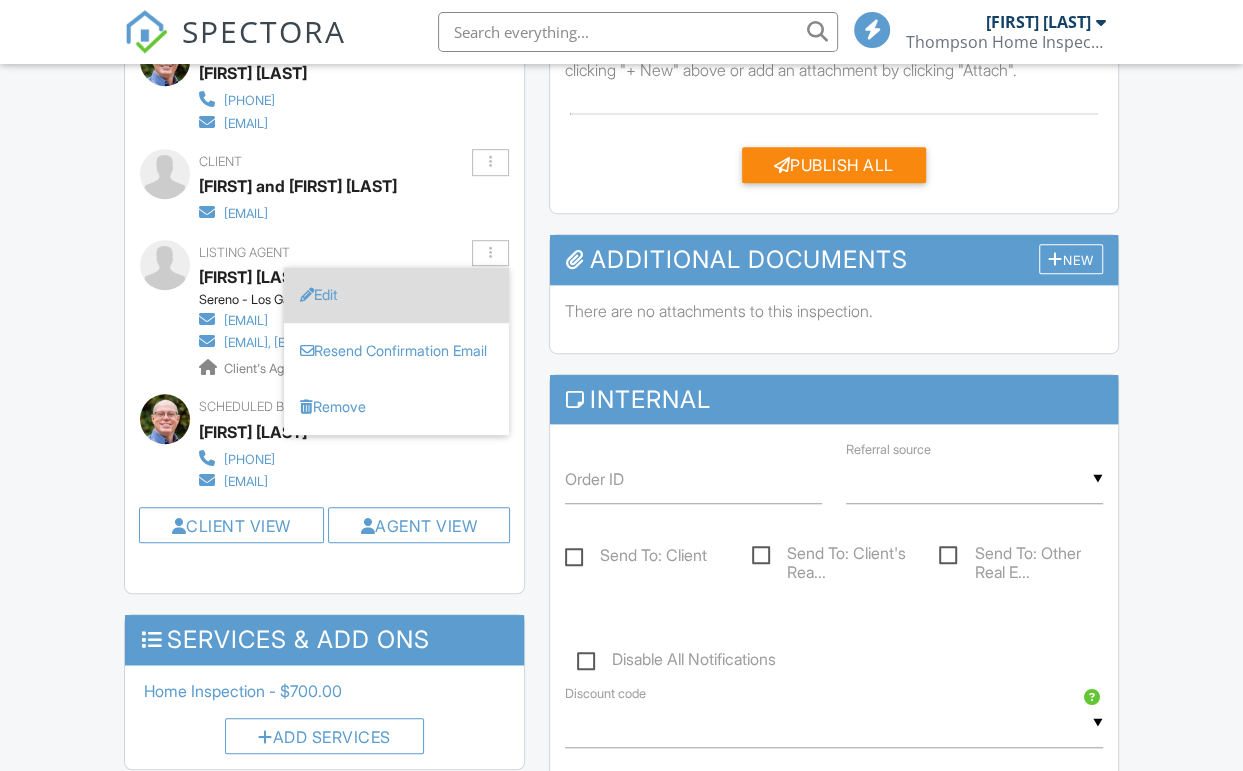 scroll, scrollTop: 634, scrollLeft: 0, axis: vertical 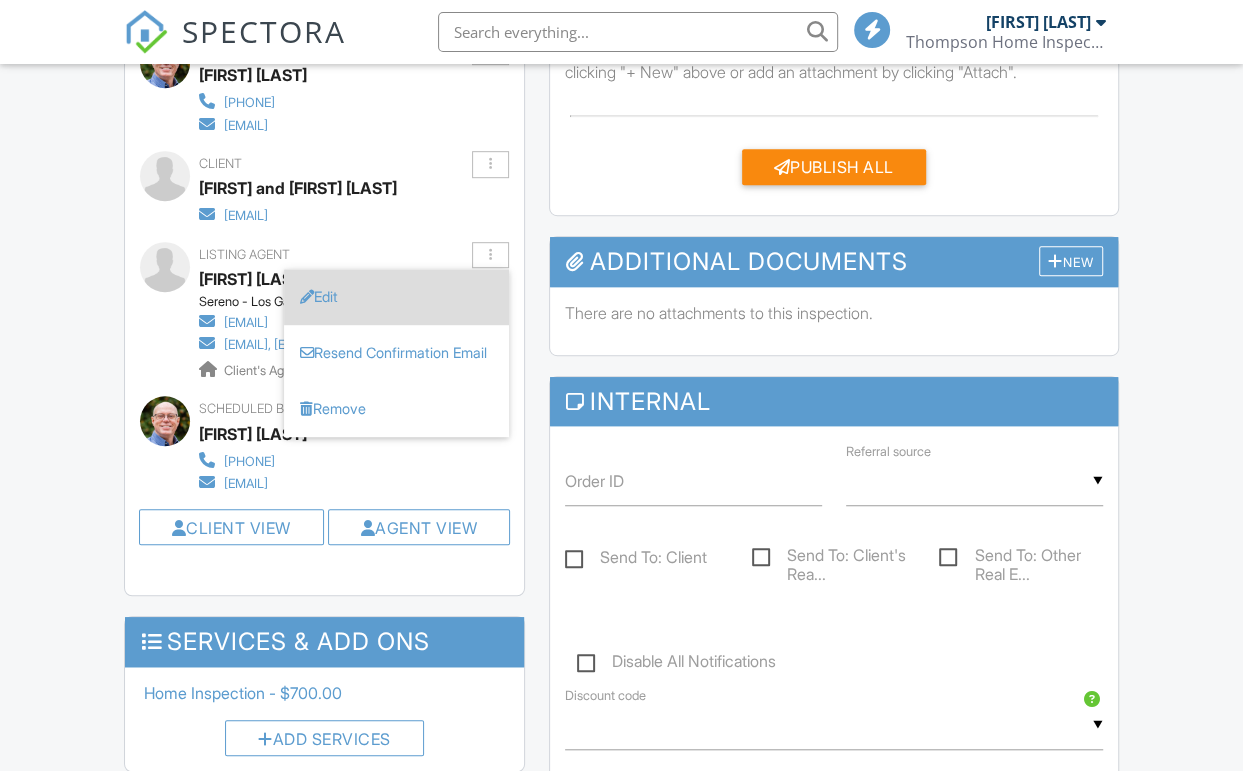 click on "Edit" at bounding box center [396, 297] 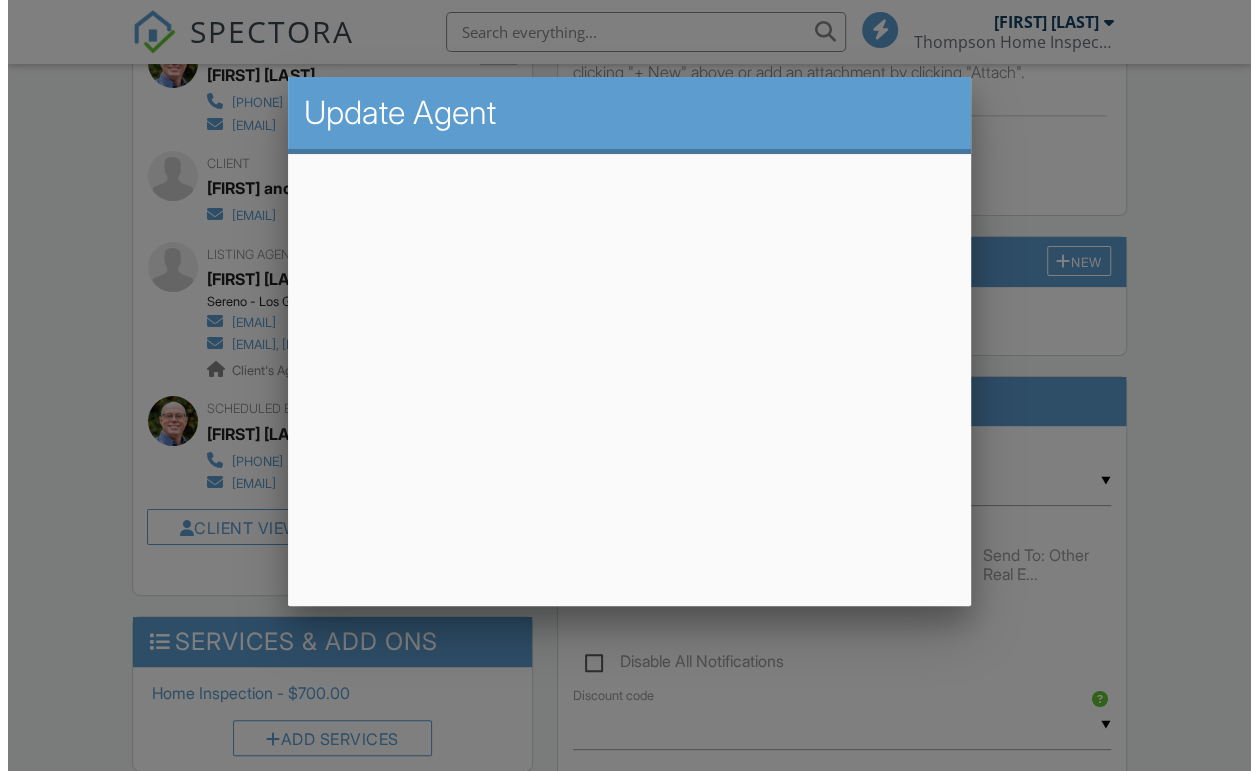 scroll, scrollTop: 633, scrollLeft: 0, axis: vertical 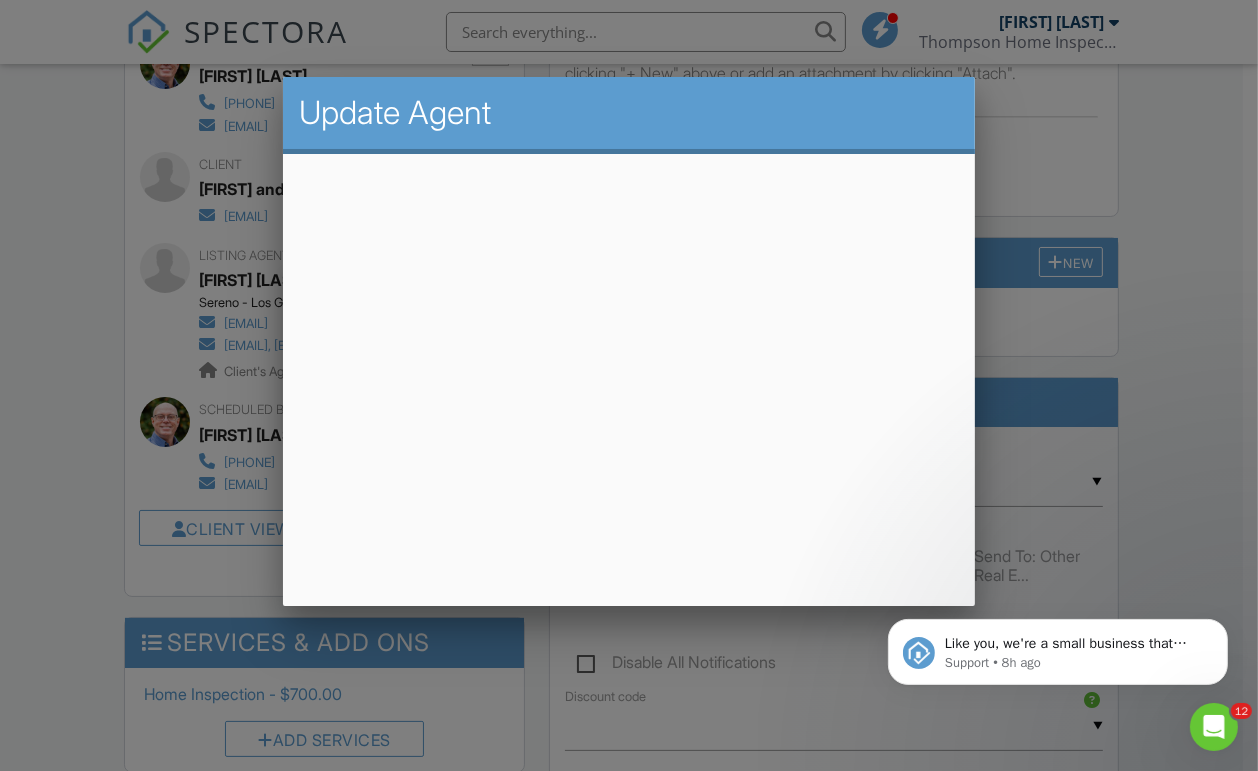 click at bounding box center [629, 382] 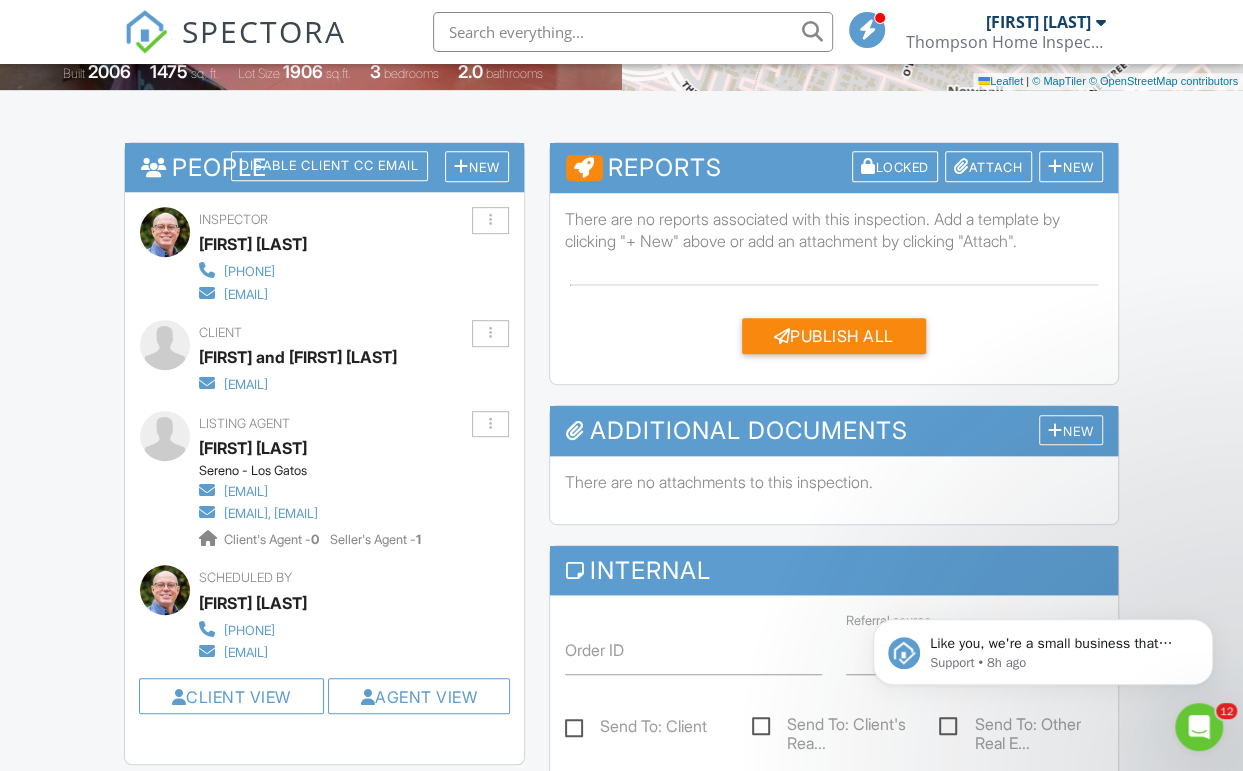 scroll, scrollTop: 451, scrollLeft: 0, axis: vertical 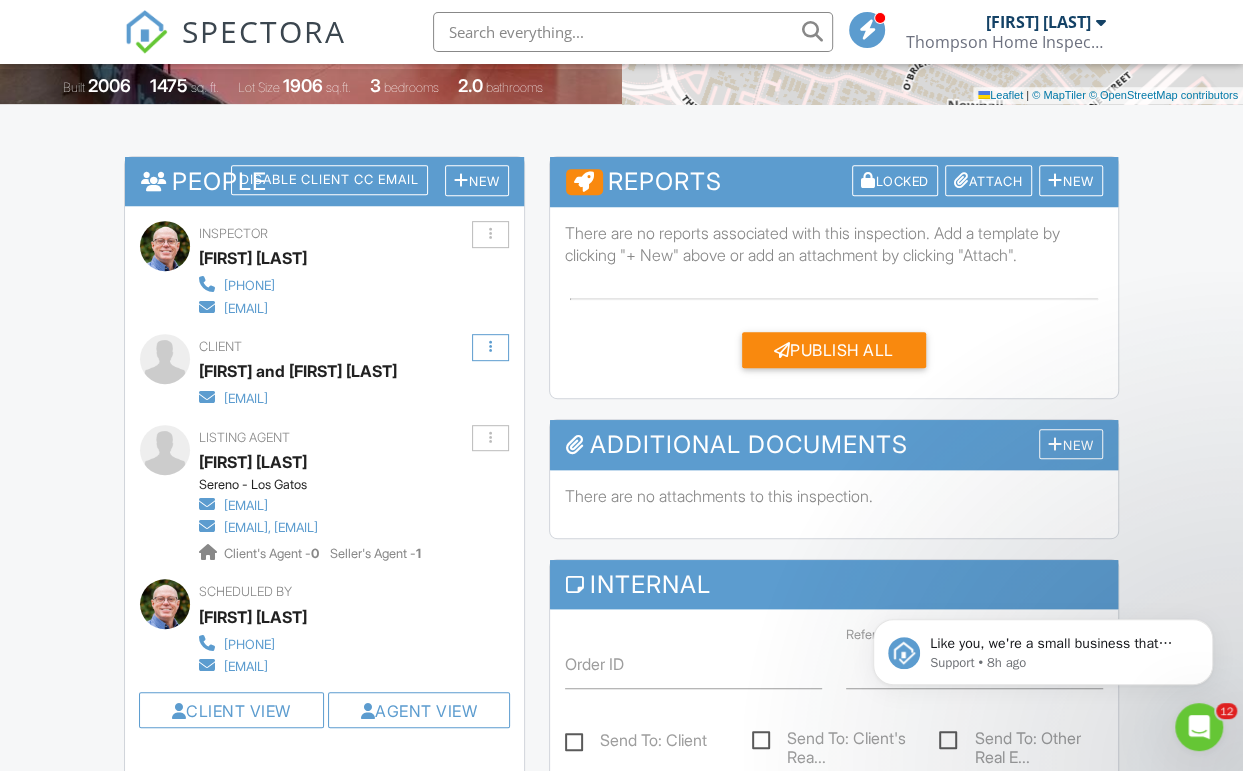 click at bounding box center [490, 347] 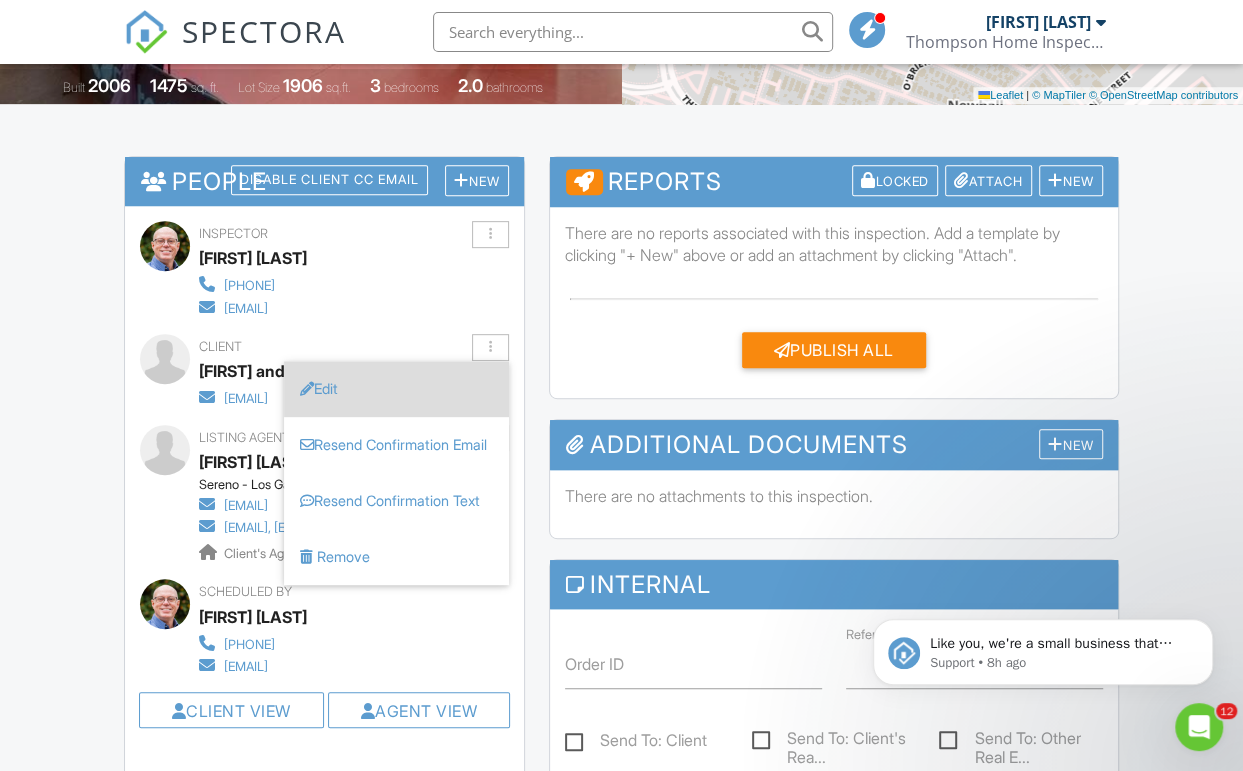 click on "Edit" at bounding box center (396, 389) 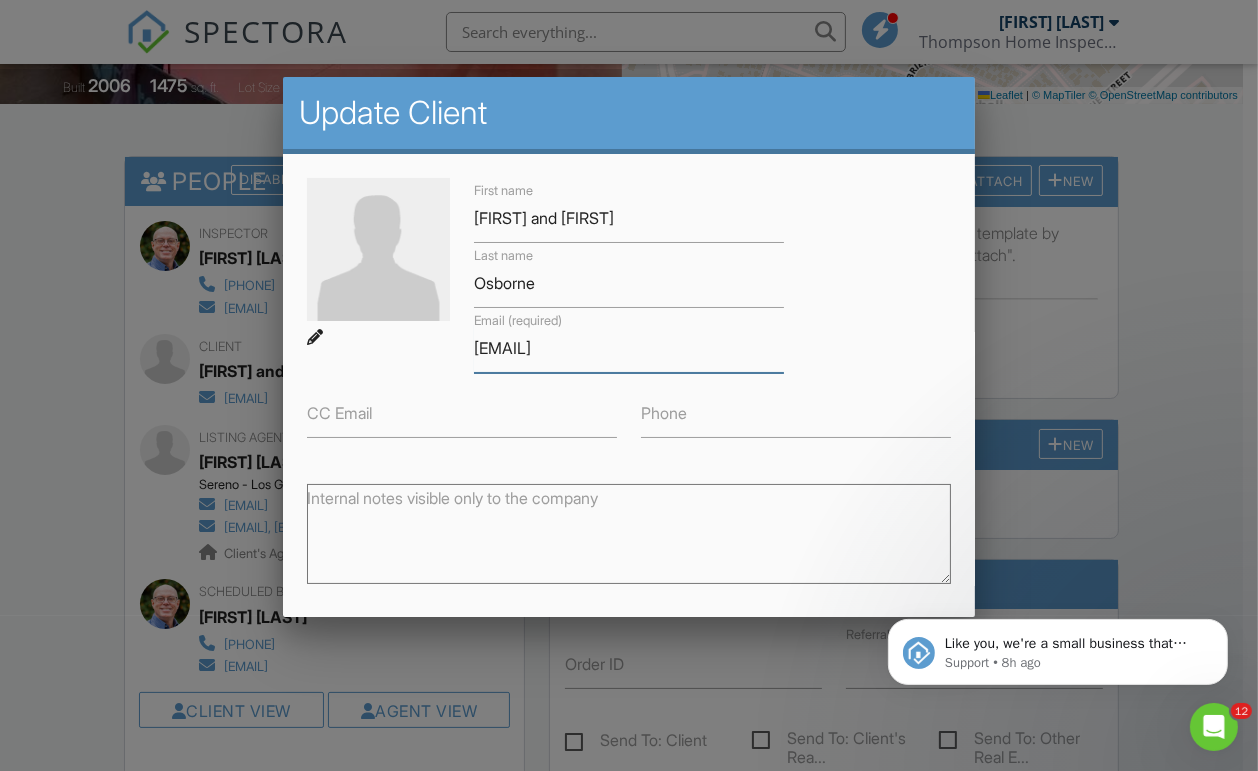 click on "connie.osborne@yahoo.com" at bounding box center [629, 348] 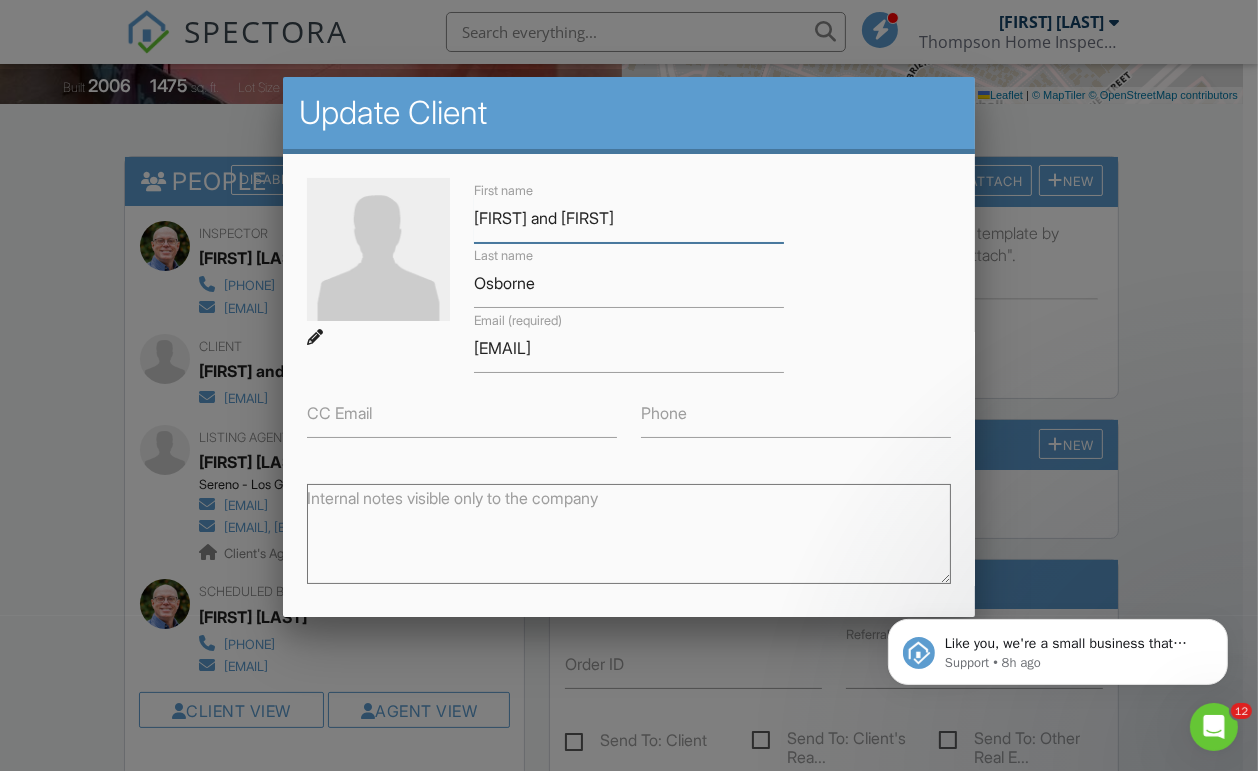 drag, startPoint x: 589, startPoint y: 217, endPoint x: 467, endPoint y: 214, distance: 122.03688 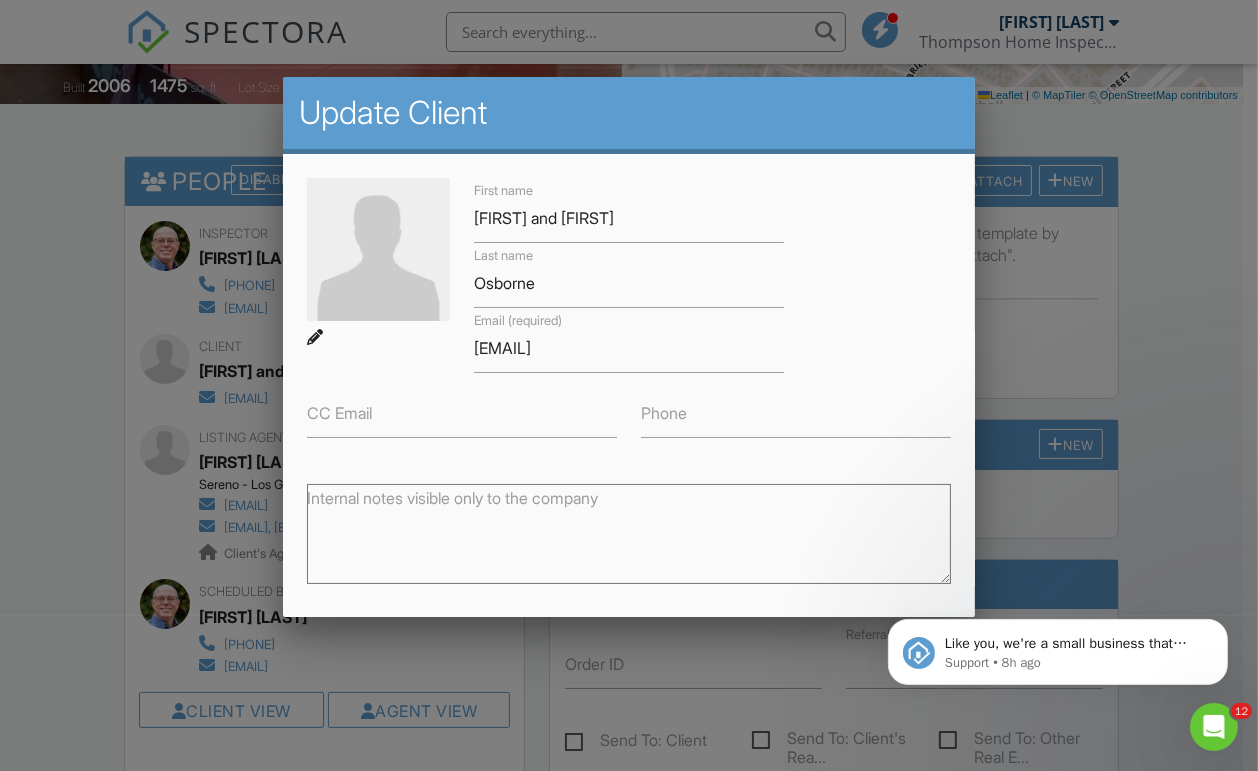 click on "First name
Tom and Connie
Last name
Osborne
Email (required)
connie.osborne@yahoo.com
CC Email
Phone" at bounding box center [629, 308] 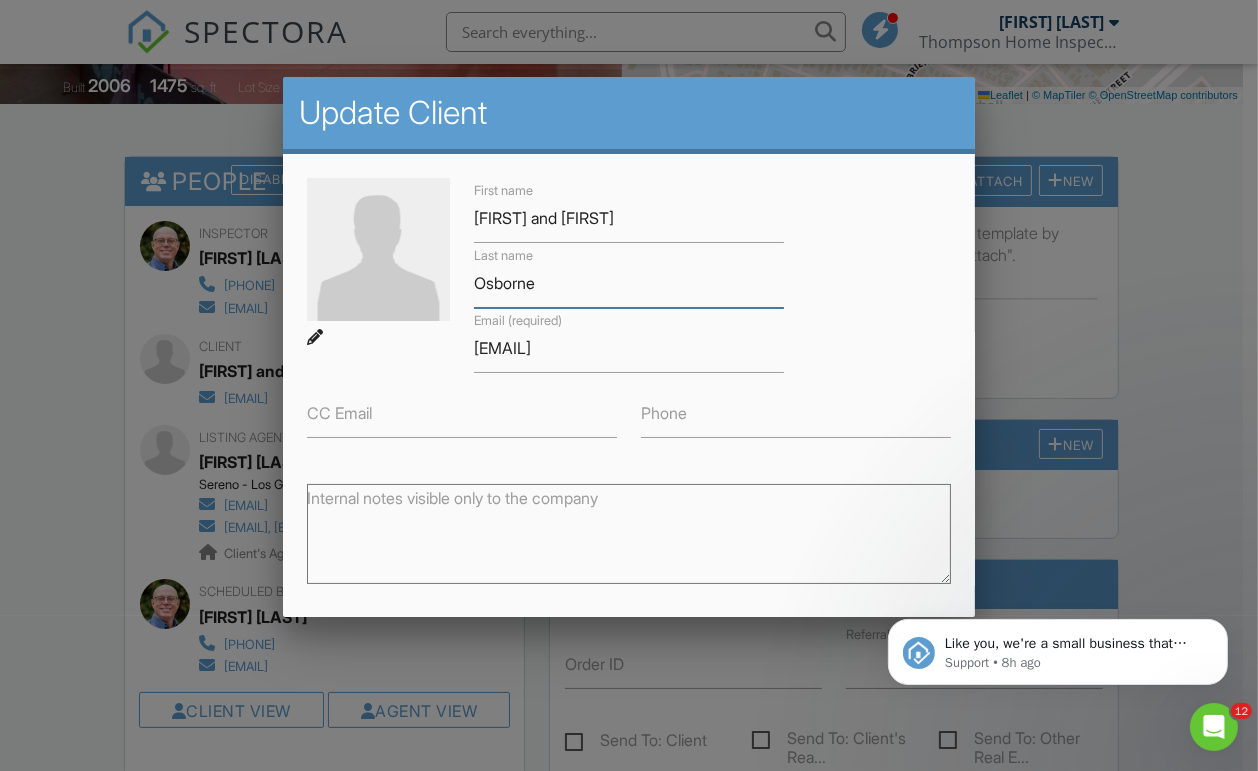 click on "Osborne" at bounding box center (629, 283) 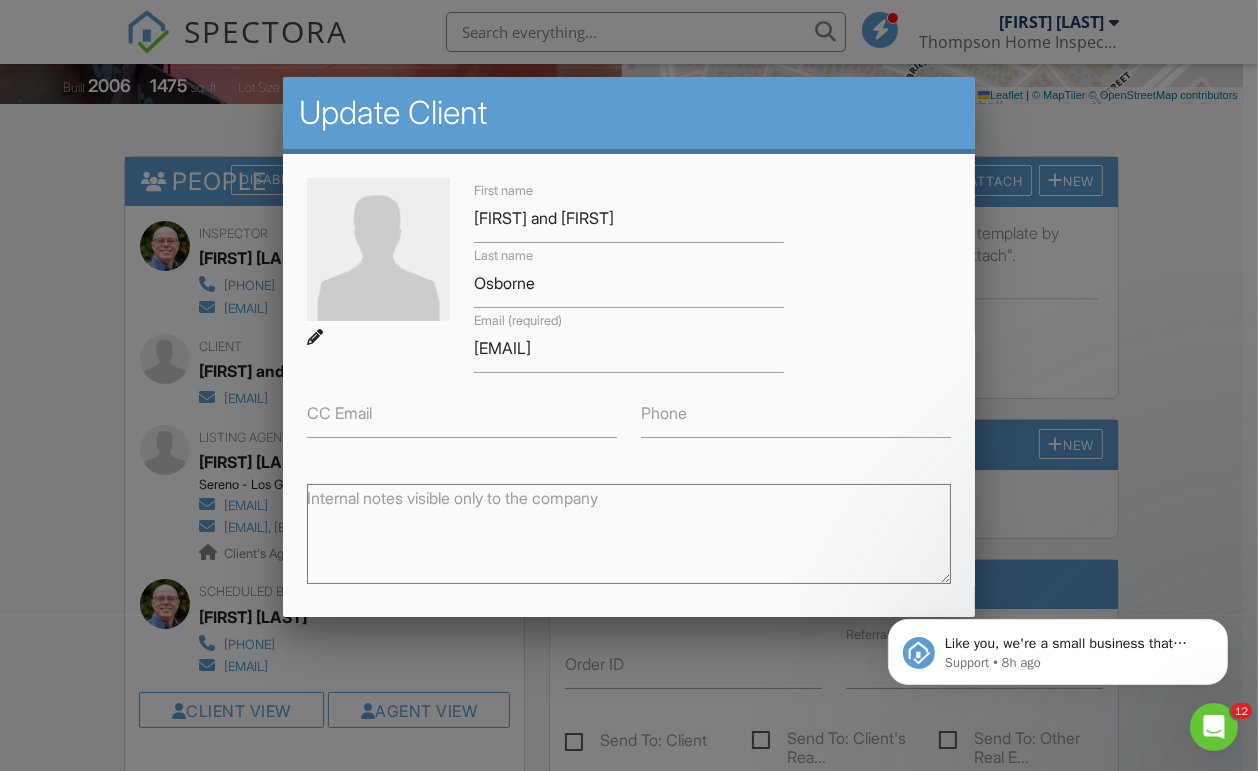 drag, startPoint x: 1019, startPoint y: 310, endPoint x: 851, endPoint y: 400, distance: 190.58856 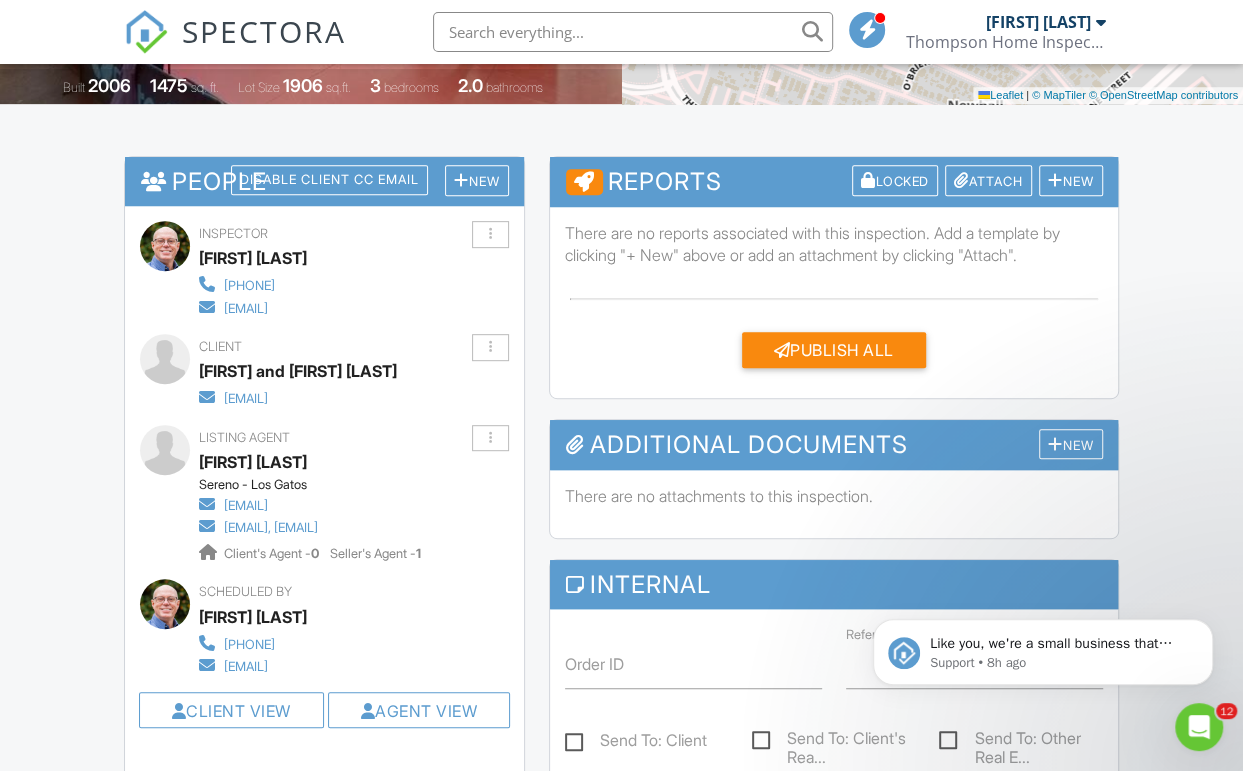 click on "Publish All
Checking report completion" at bounding box center (834, 357) 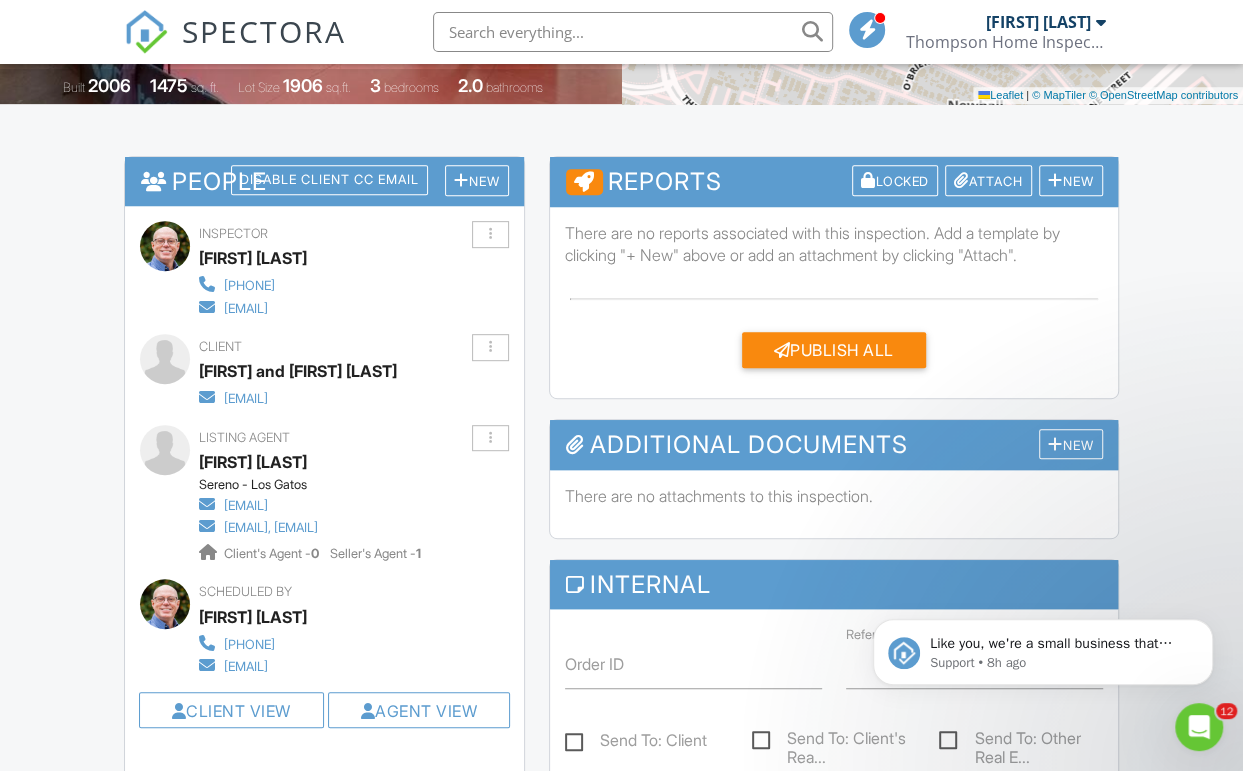 click on "Dashboard
Templates
Contacts
Metrics
Automations
Advanced
Settings
Support Center
Inspection Details
Client View
More
Property Details
Reschedule
Reorder / Copy
Share
Cancel
Delete
Print Order
Convert to V9
View Change Log
07/29/2025 10:30 am
- 1:00 pm
1246 Dahlia Loop
San Jose, CA 95126
Built
2006
1475
sq. ft.
Lot Size
1906
sq.ft.
3
bedrooms
2.0
bathrooms
+ −  Leaflet   |   © MapTiler   © OpenStreetMap contributors
All emails and texts are disabled for this inspection!
Turn on emails and texts
Turn on and Requeue Notifications
Reports
Locked
Attach
New
Publish All
Checking report completion
New" at bounding box center (621, 1204) 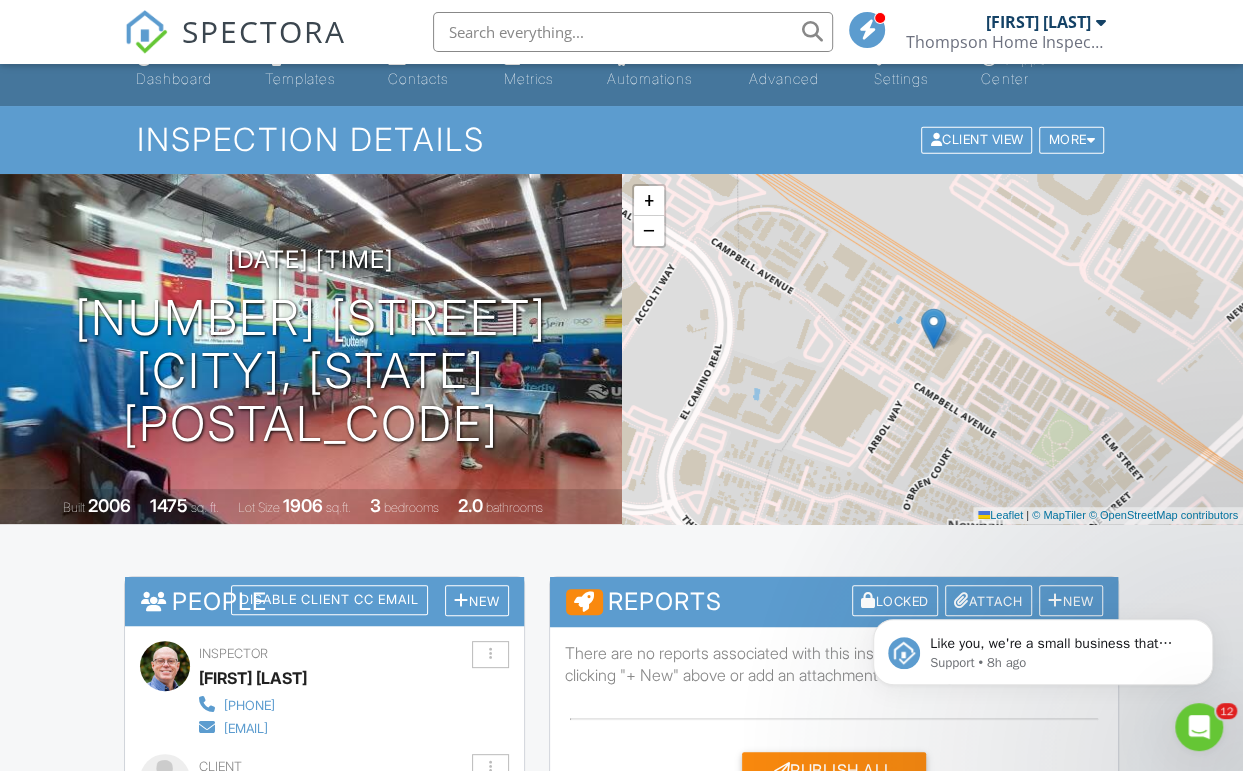 scroll, scrollTop: 0, scrollLeft: 0, axis: both 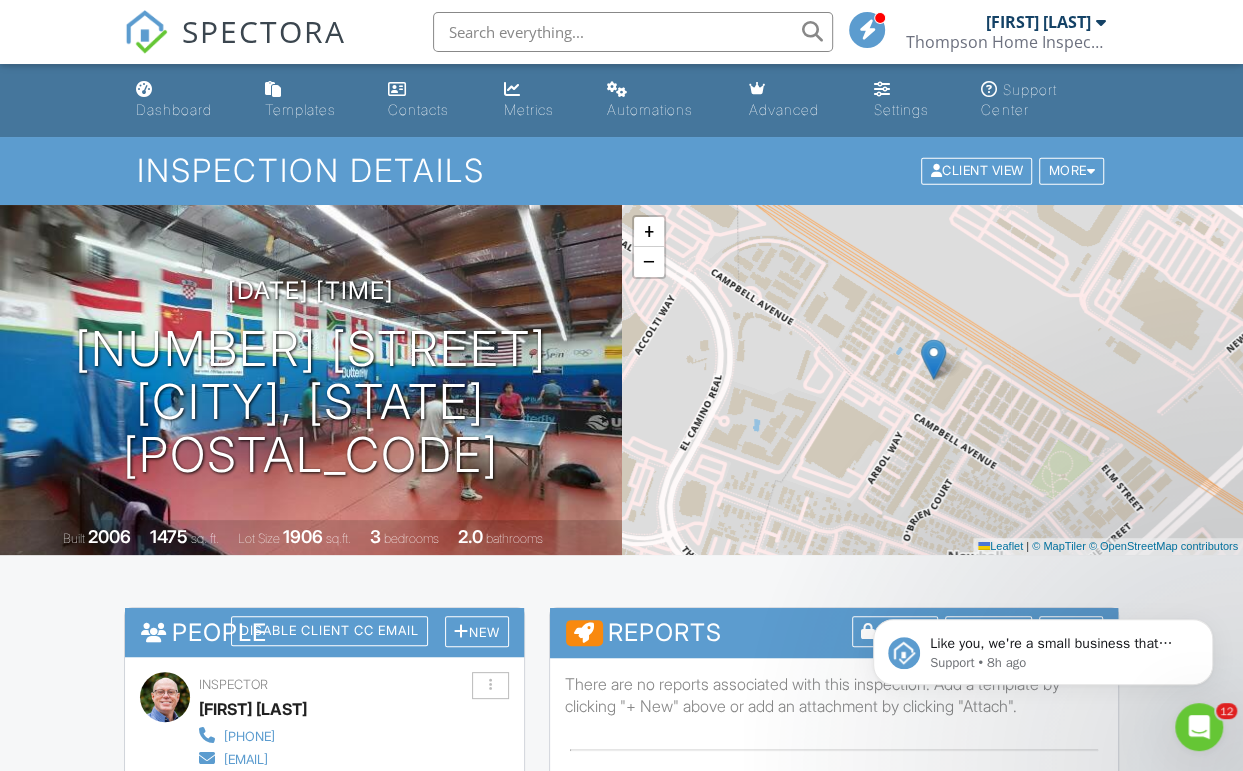 click on "SPECTORA
David Thompson
Thompson Home Inspection Inc.
Role:
Inspector
Change Role
Dashboard
New Inspection
Inspections
Calendar
Template Editor
Contacts
Automations
Team
Metrics
Payments
Data Exports
Billing
Reporting
Advanced
Settings
What's New
Sign Out" at bounding box center (621, 32) 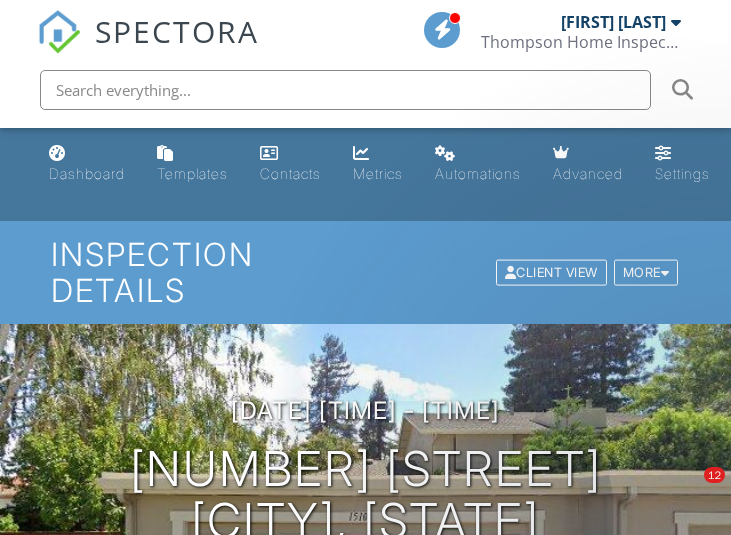scroll, scrollTop: 590, scrollLeft: 0, axis: vertical 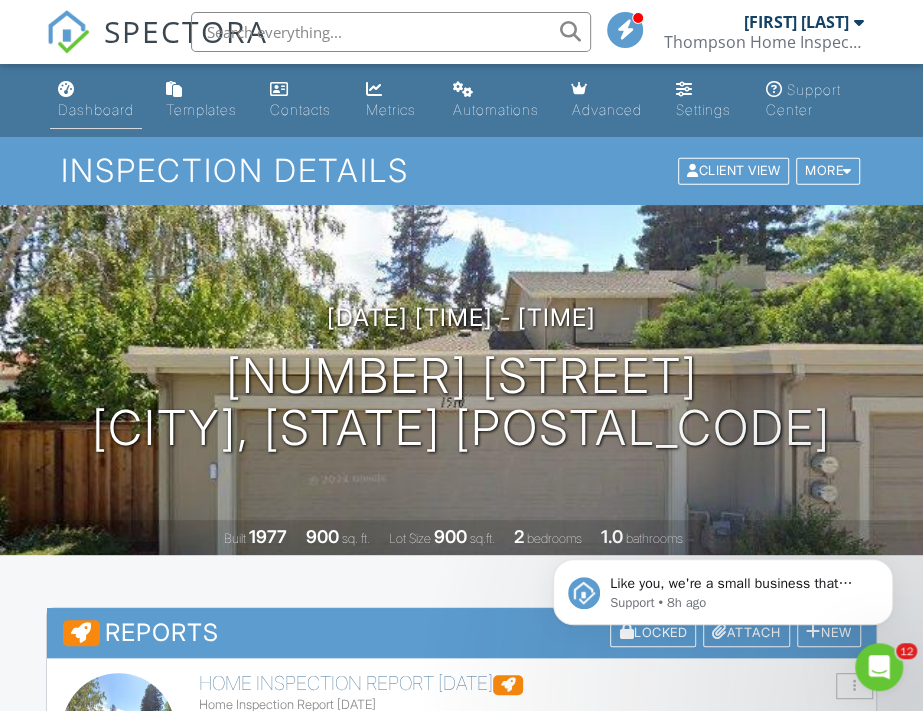 click on "Dashboard" 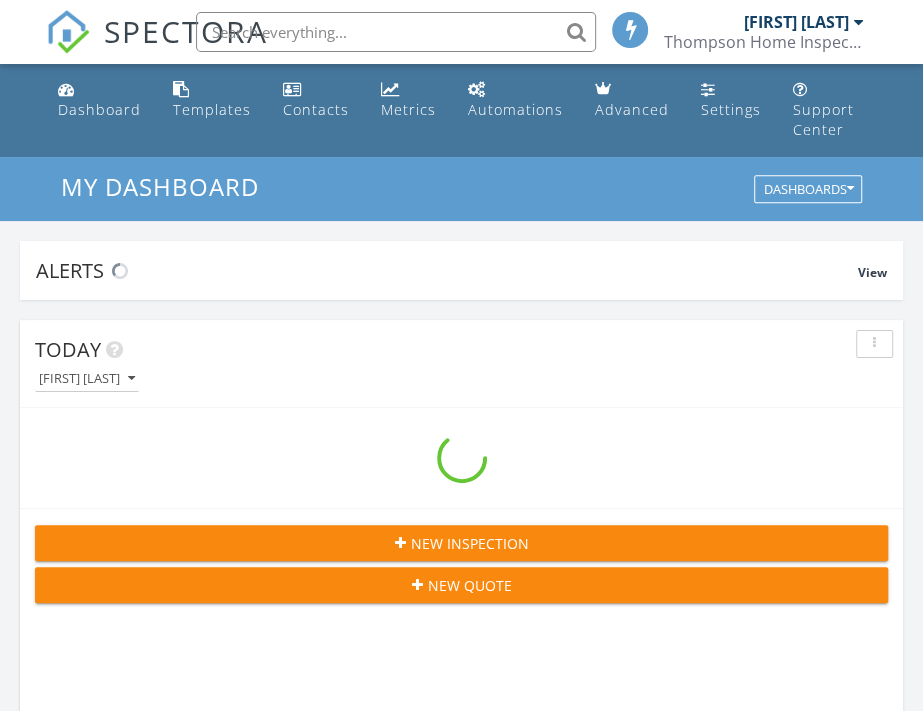 scroll, scrollTop: 363, scrollLeft: 0, axis: vertical 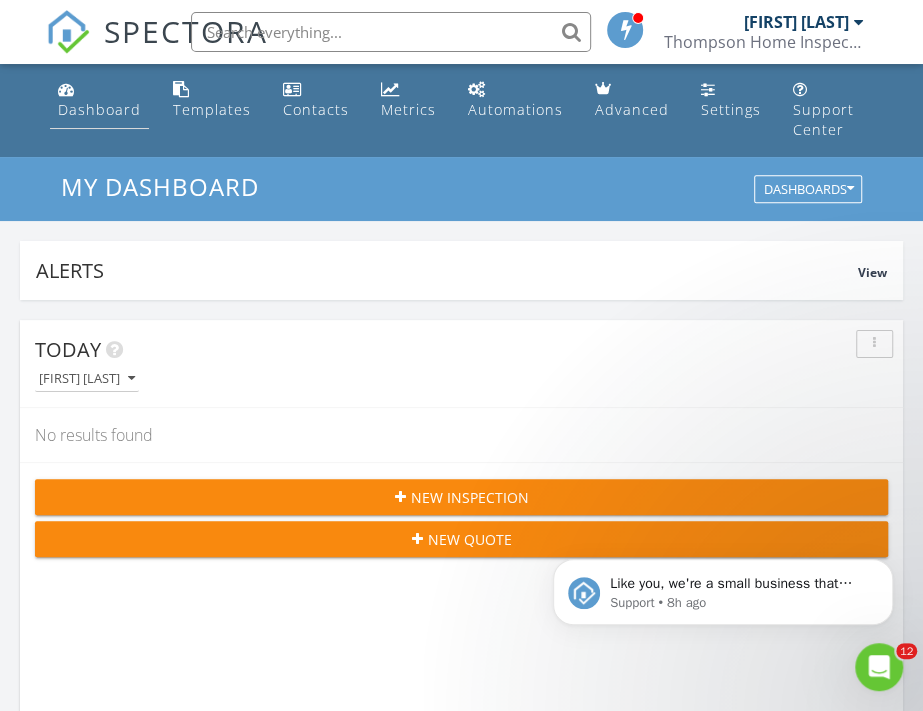 click on "Dashboard" at bounding box center (99, 109) 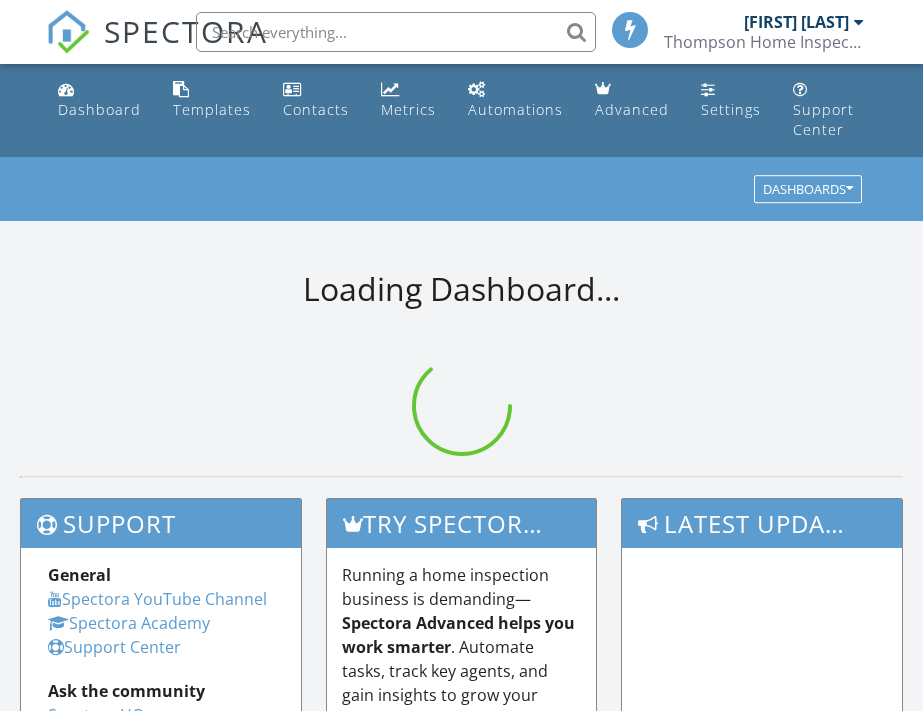 scroll, scrollTop: 0, scrollLeft: 0, axis: both 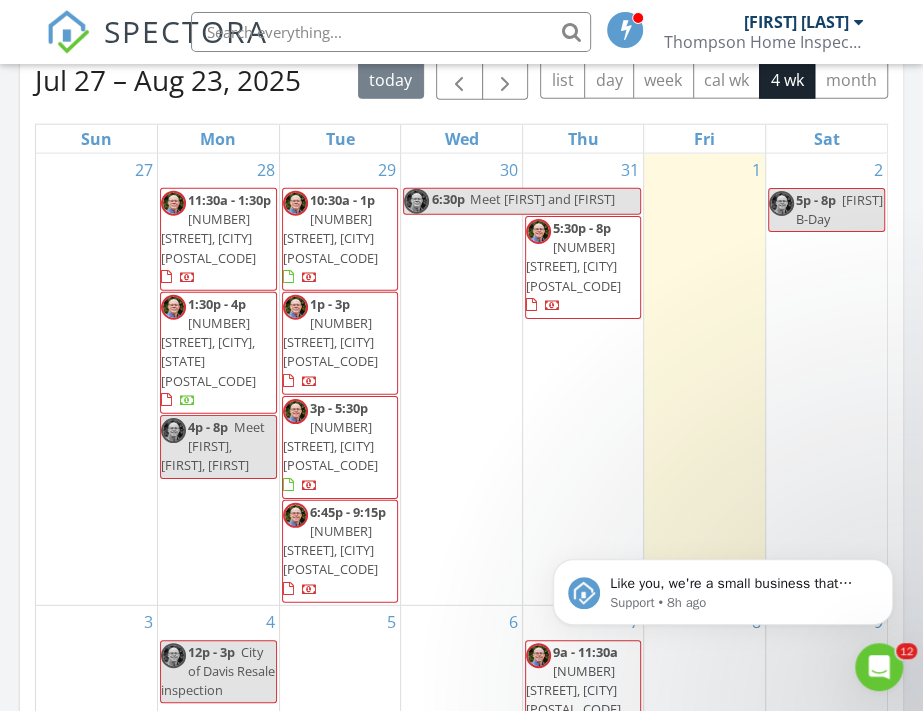 click on "[NUMBER] [STREET], [CITY] [POSTAL_CODE]" at bounding box center [330, 238] 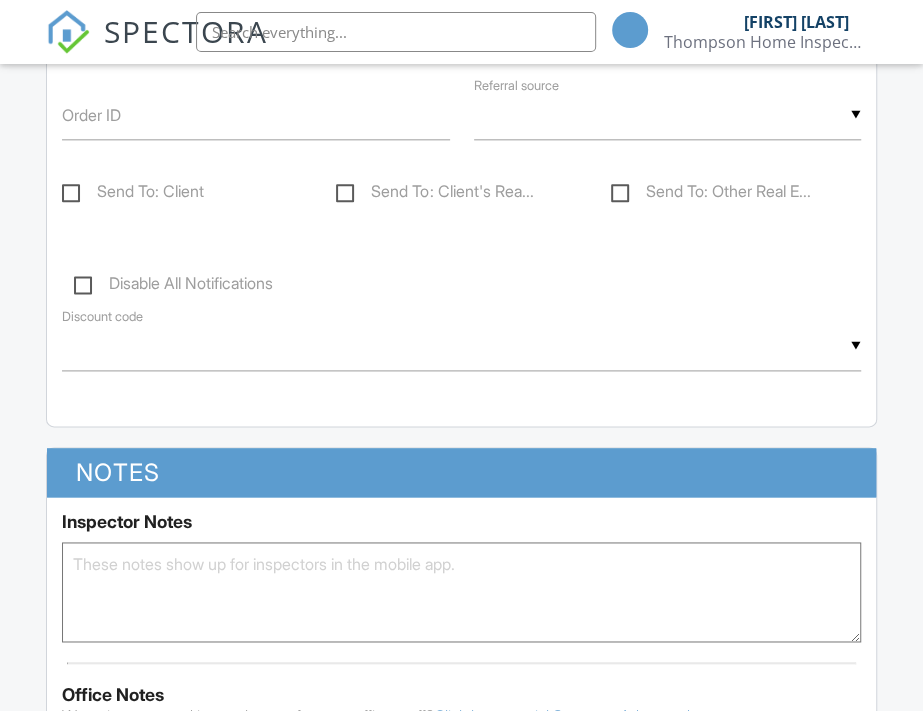 scroll, scrollTop: 1181, scrollLeft: 0, axis: vertical 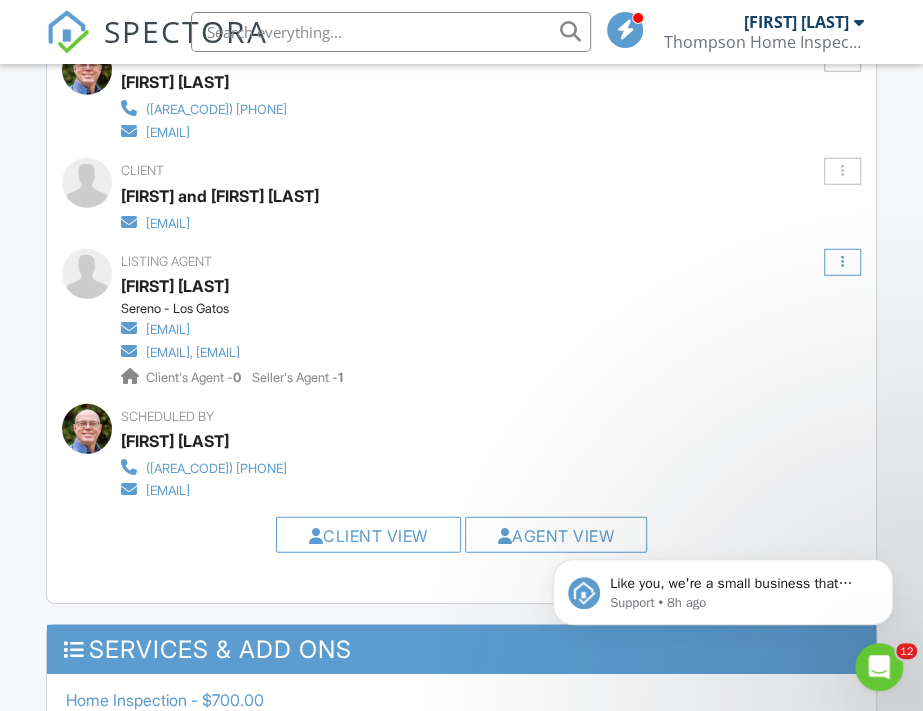click at bounding box center [842, 262] 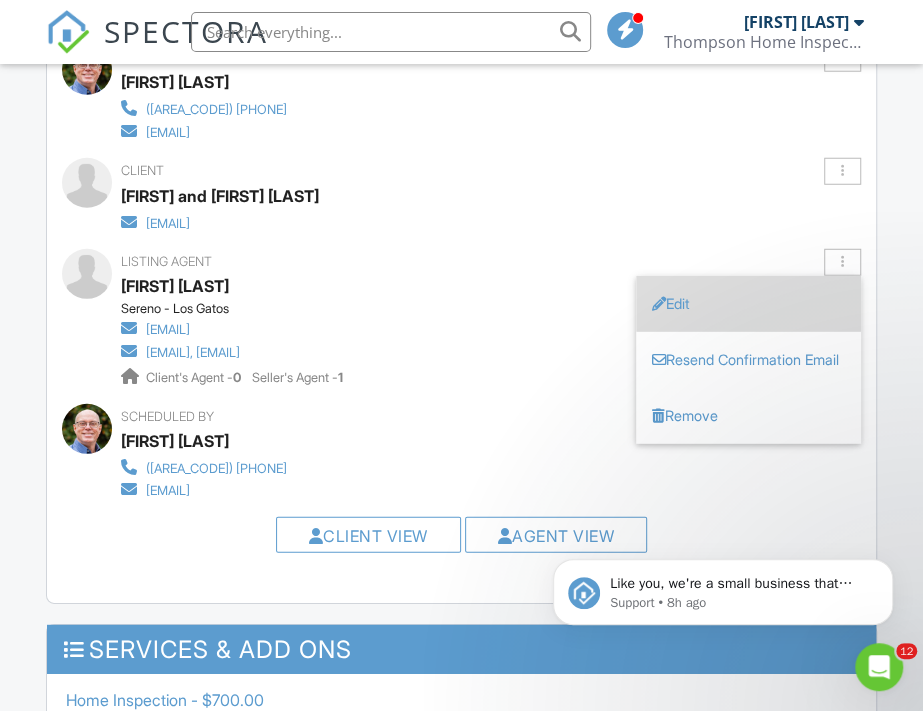 click on "Edit" at bounding box center (748, 304) 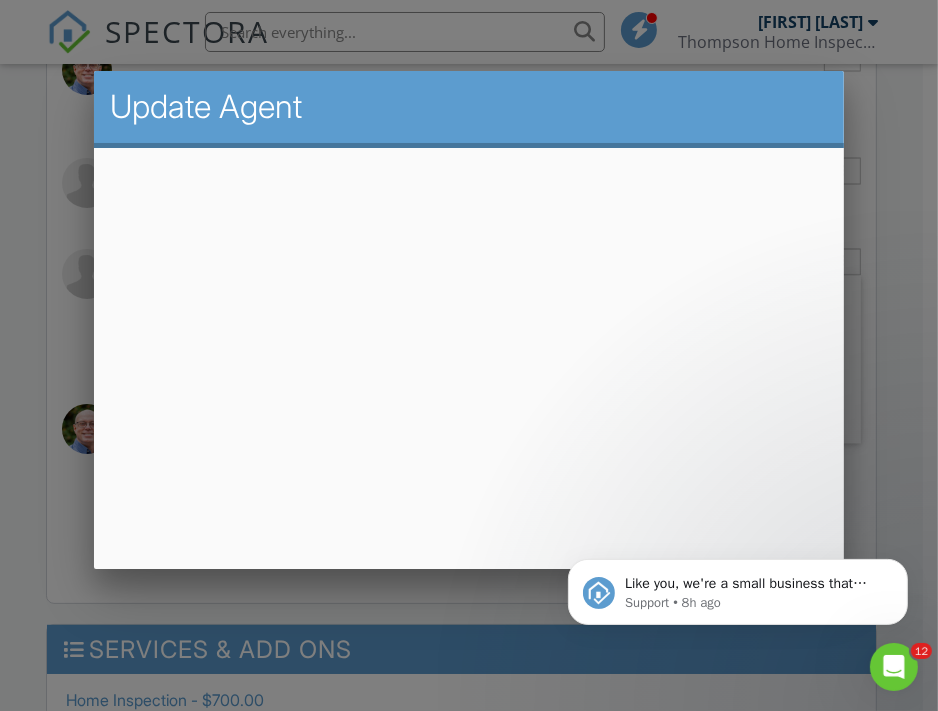 click at bounding box center [469, 344] 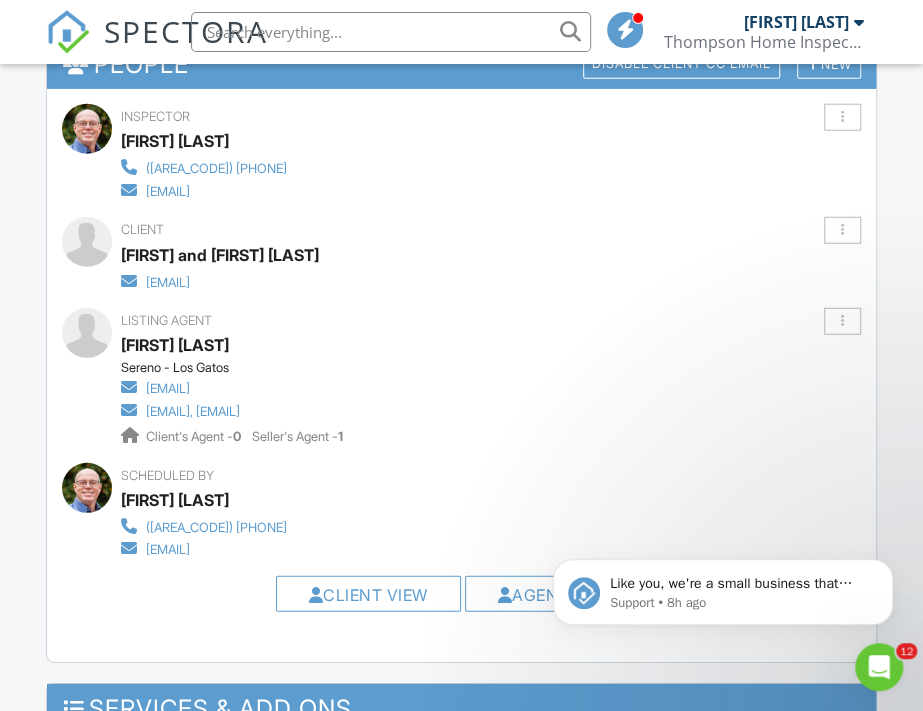 scroll, scrollTop: 2272, scrollLeft: 0, axis: vertical 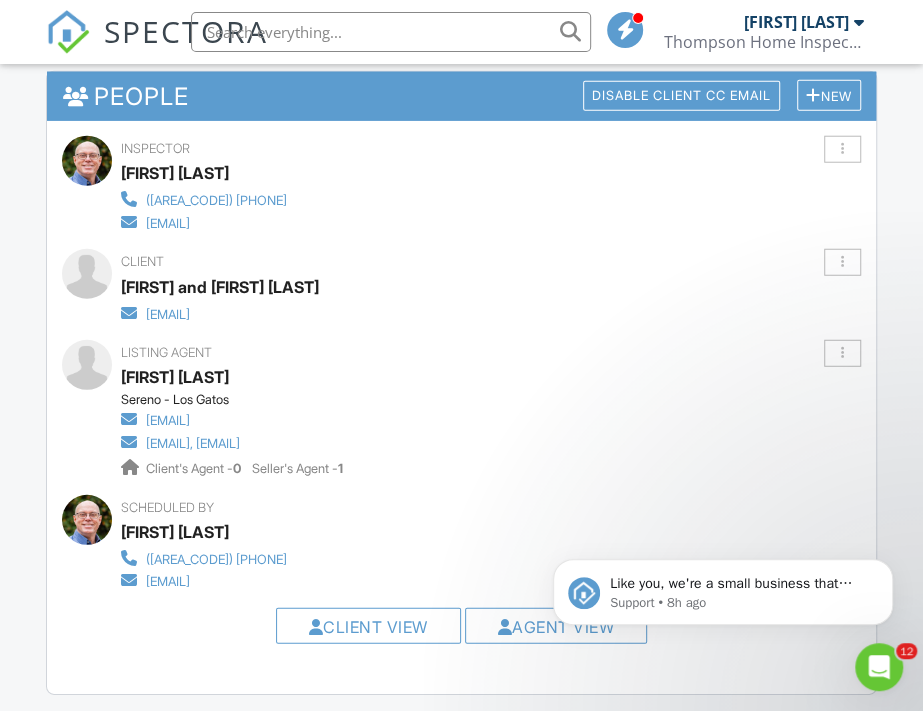click on "connie.osborne@yahoo.com" at bounding box center (220, 313) 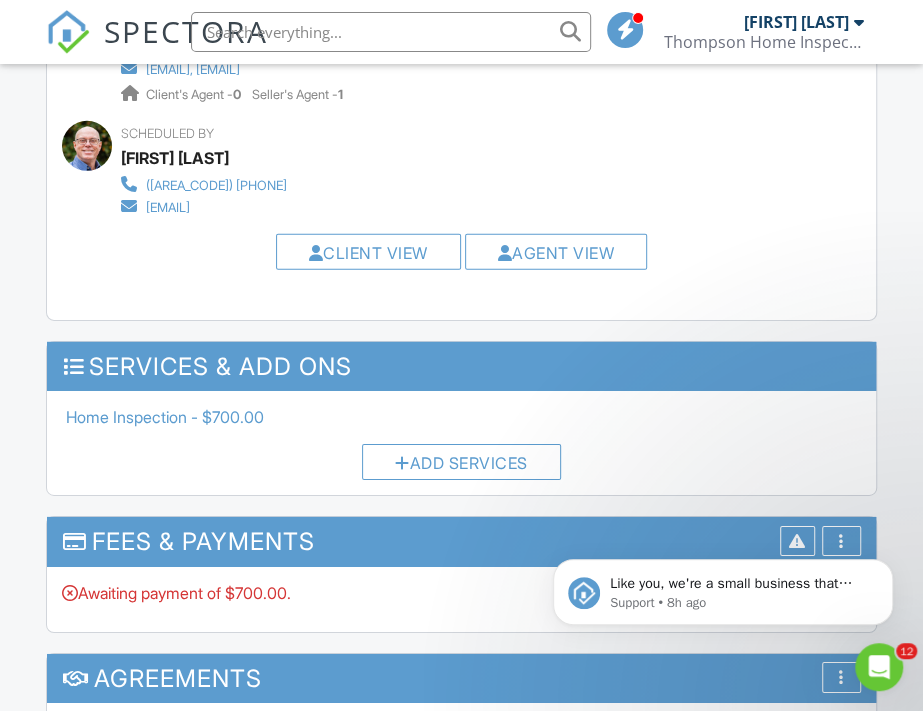 scroll, scrollTop: 2272, scrollLeft: 0, axis: vertical 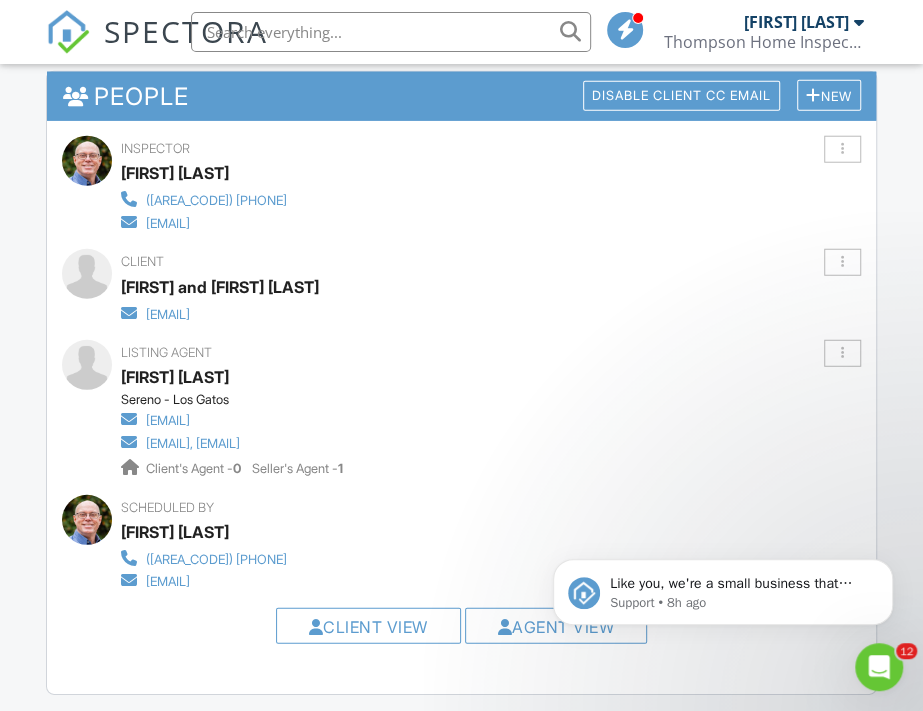 click on "Tom and Connie Osborne" at bounding box center (220, 287) 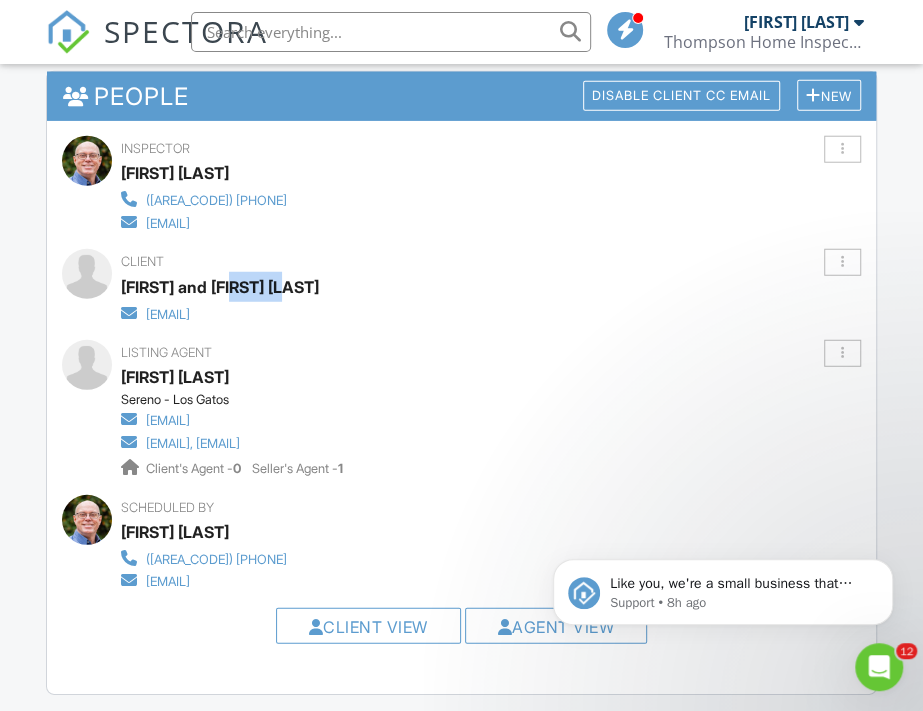 click on "Tom and Connie Osborne" at bounding box center [220, 287] 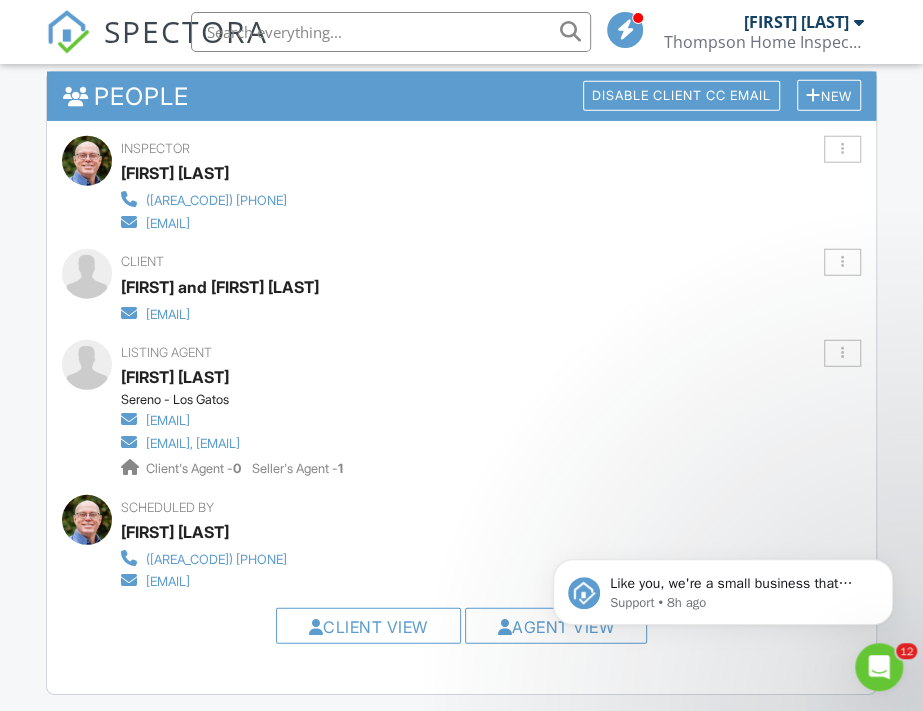 click on "connie.osborne@yahoo.com" at bounding box center (220, 313) 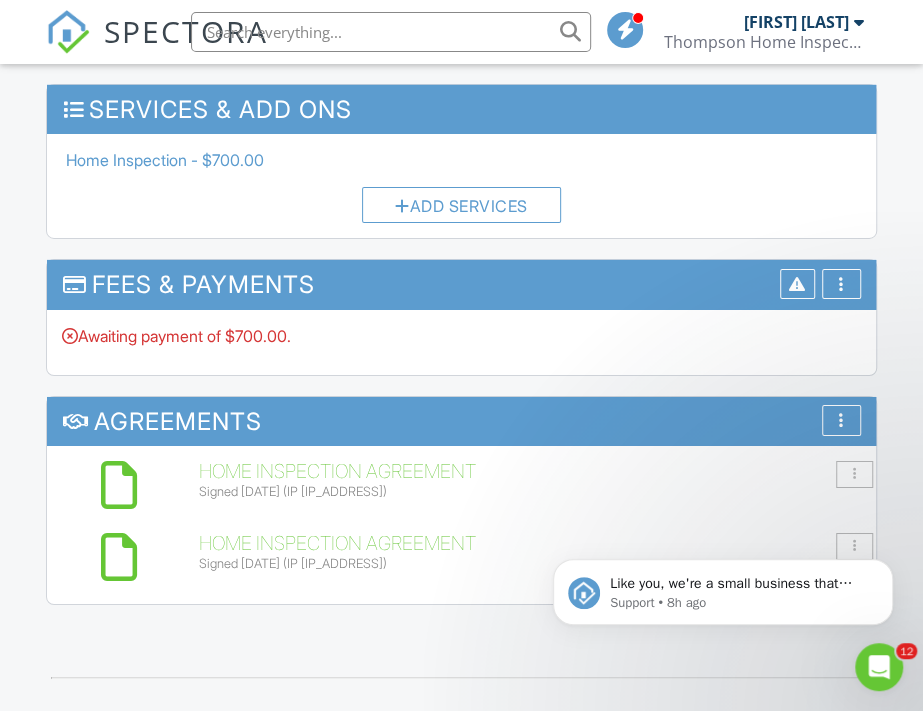 scroll, scrollTop: 2909, scrollLeft: 0, axis: vertical 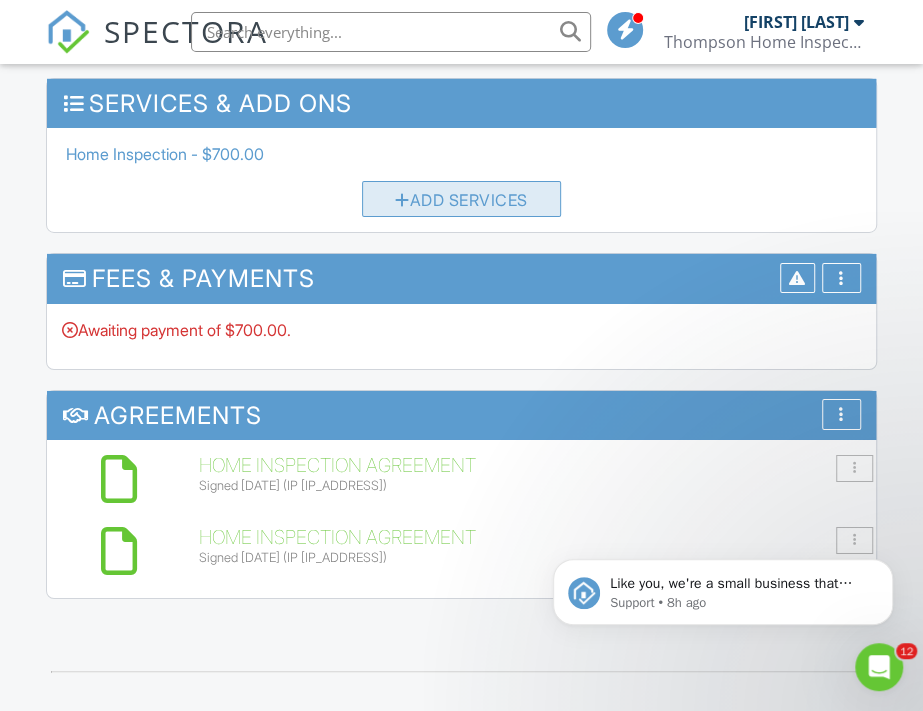click on "Add Services" at bounding box center (461, 199) 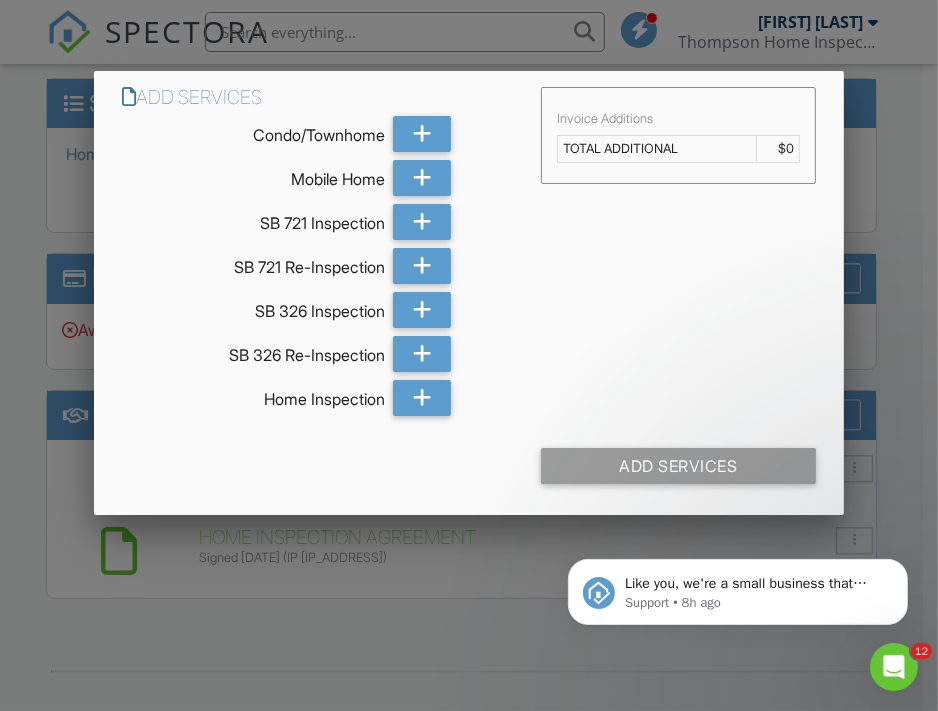 click at bounding box center (469, 344) 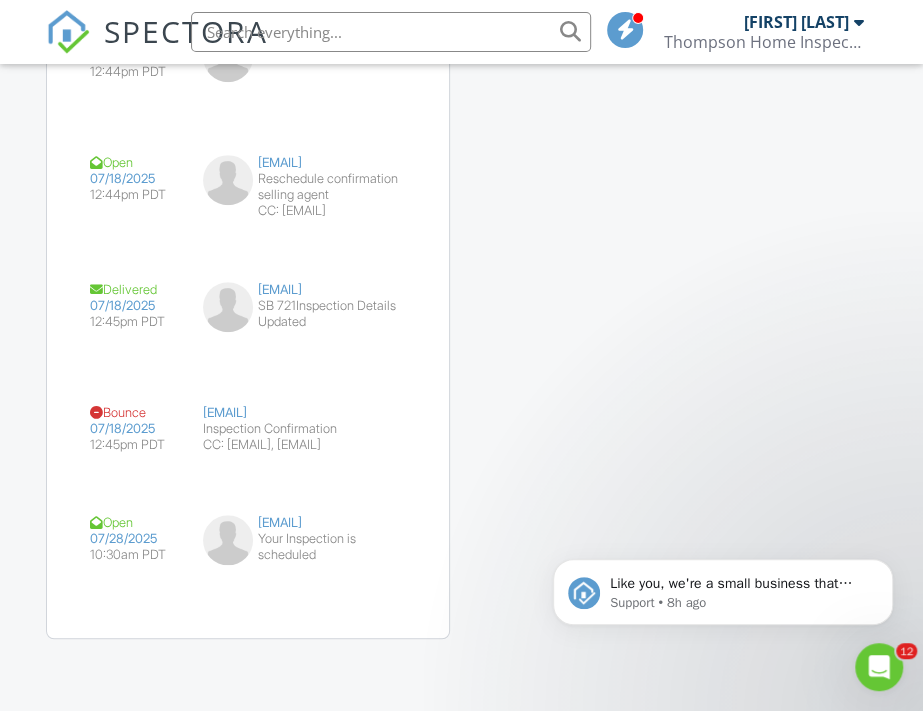 scroll, scrollTop: 4067, scrollLeft: 0, axis: vertical 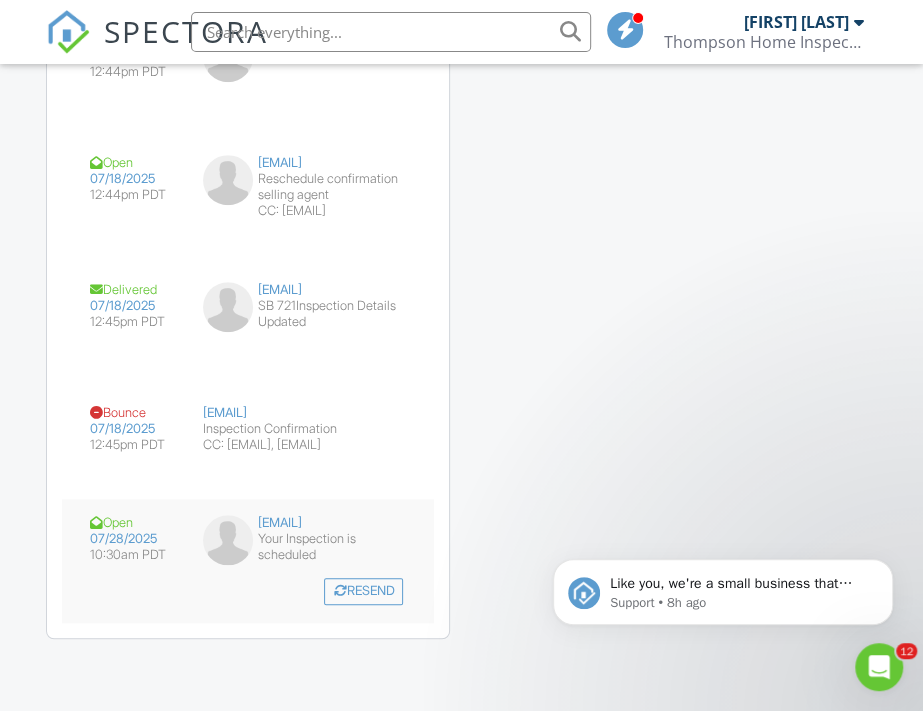 click on "connie.osborne@yahoo.com" at bounding box center [304, 523] 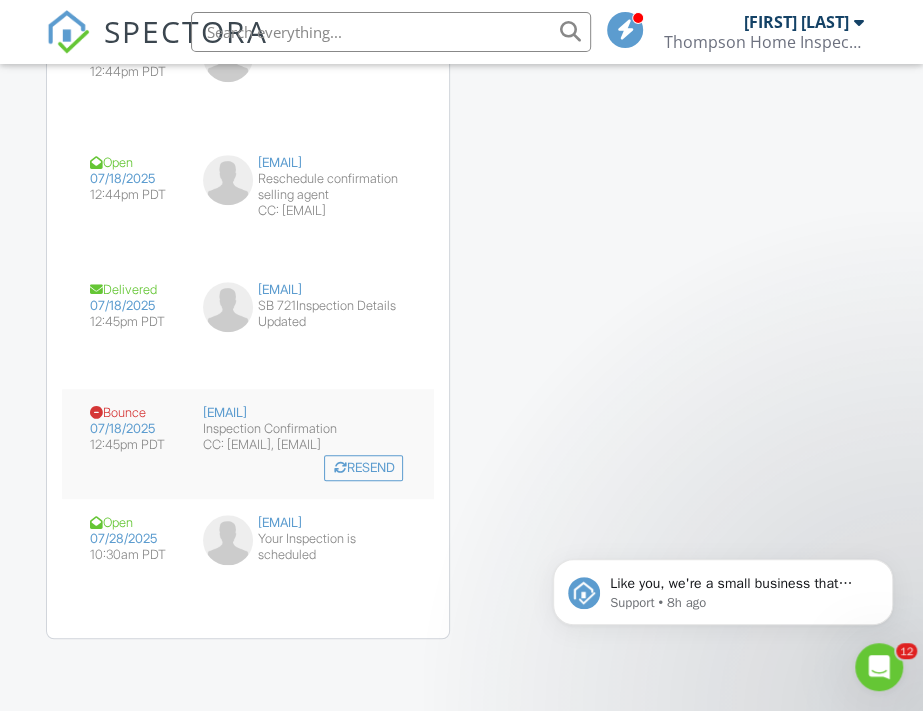 click on "istanton@sereno.com" at bounding box center (304, 413) 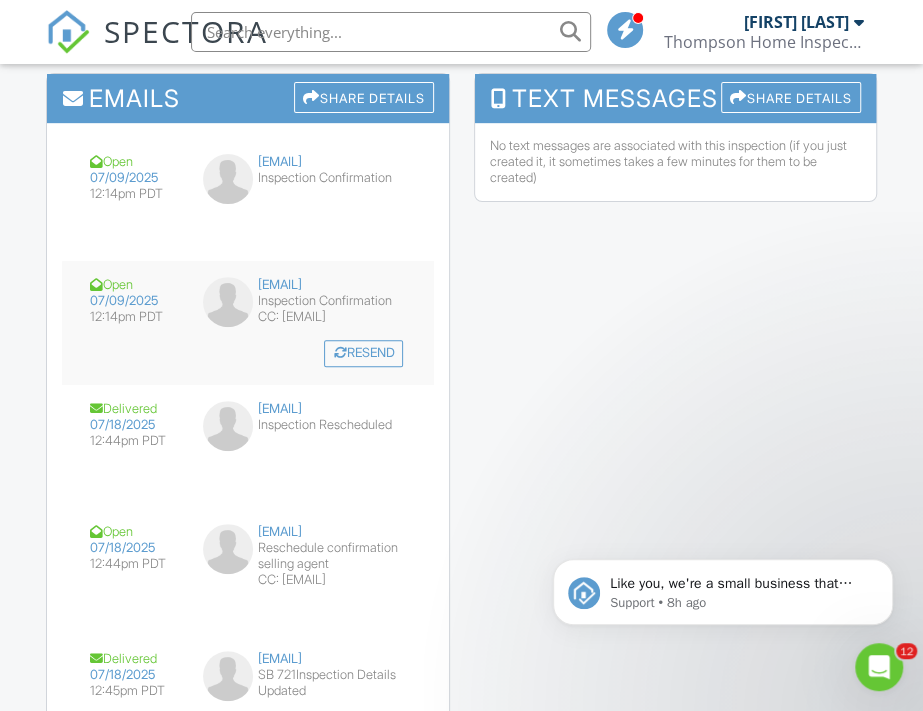 scroll, scrollTop: 3430, scrollLeft: 0, axis: vertical 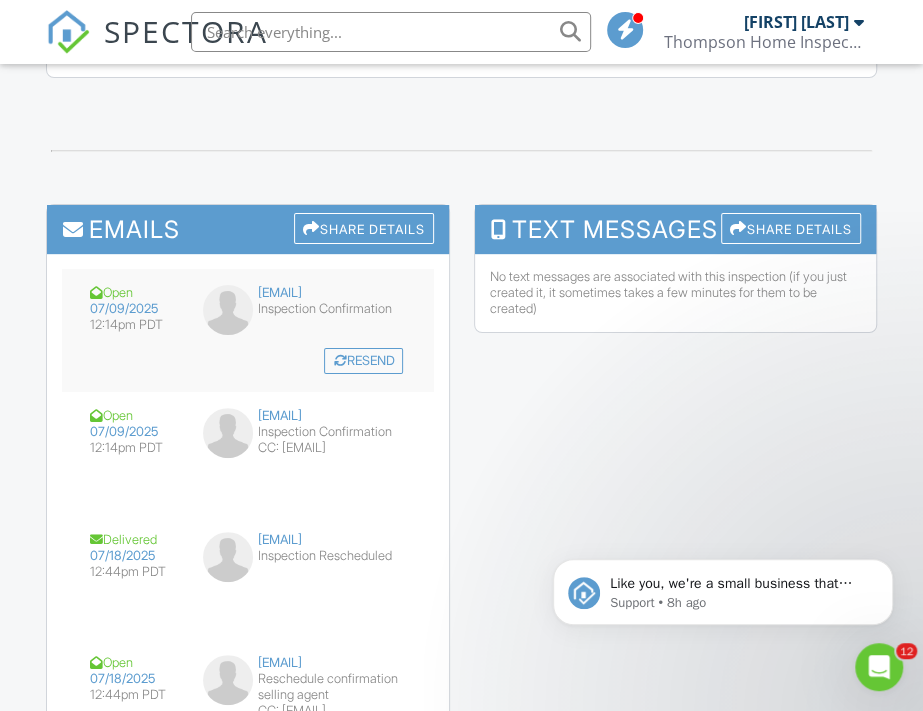 click on "connie.osborne@yahoo.com" at bounding box center [304, 293] 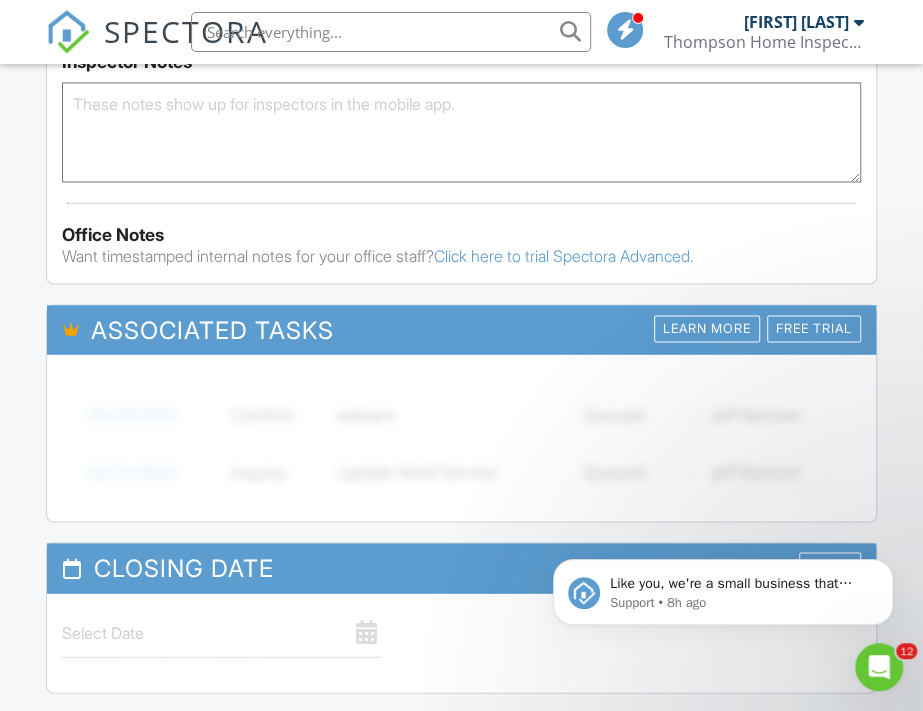 scroll, scrollTop: 1430, scrollLeft: 0, axis: vertical 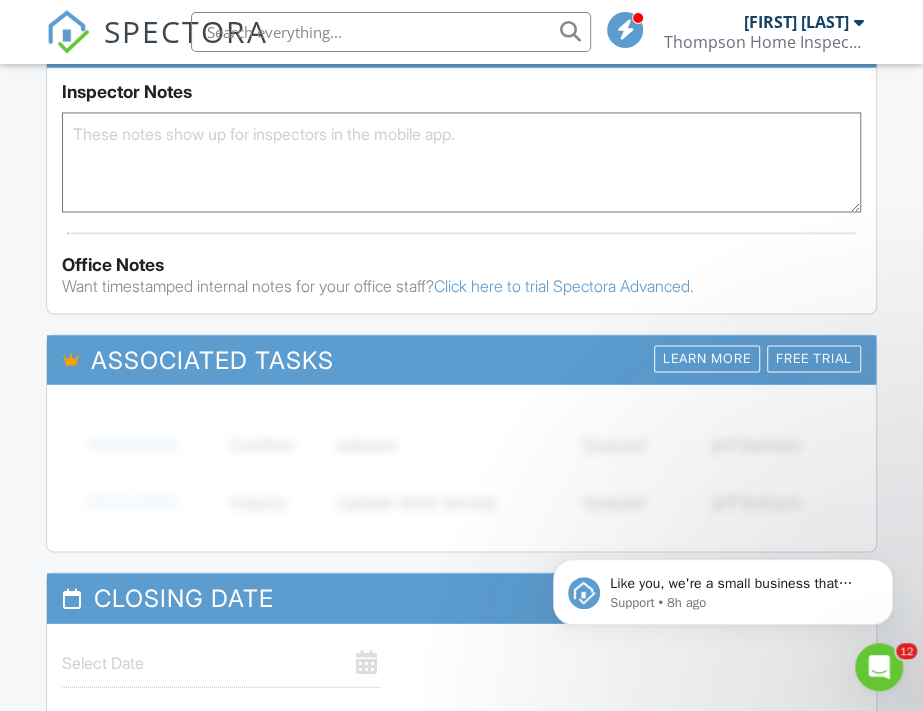 click at bounding box center [461, 162] 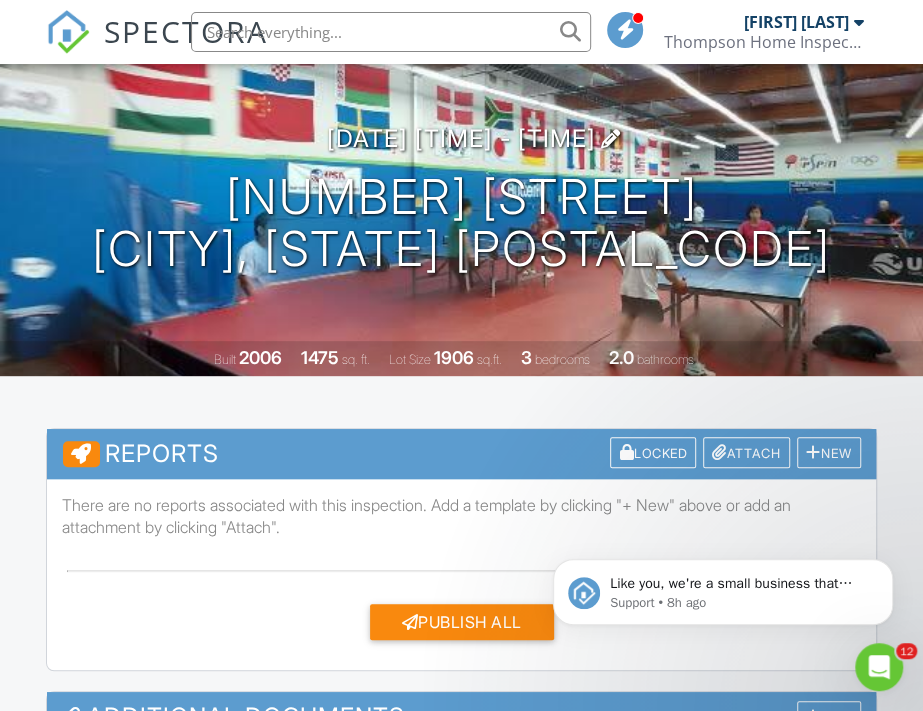 scroll, scrollTop: 0, scrollLeft: 0, axis: both 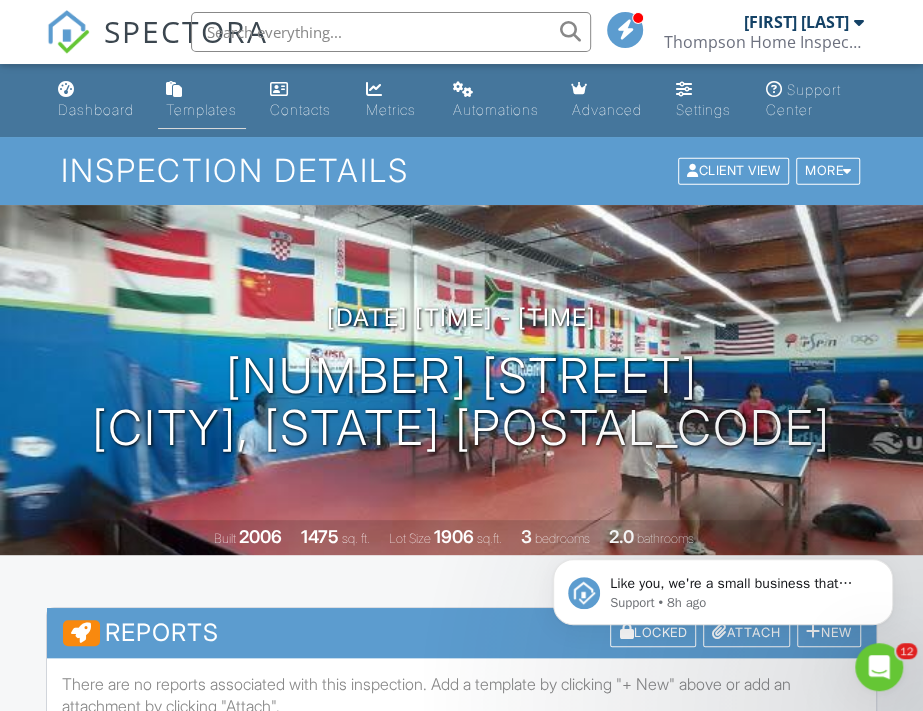 click on "Templates" at bounding box center (201, 109) 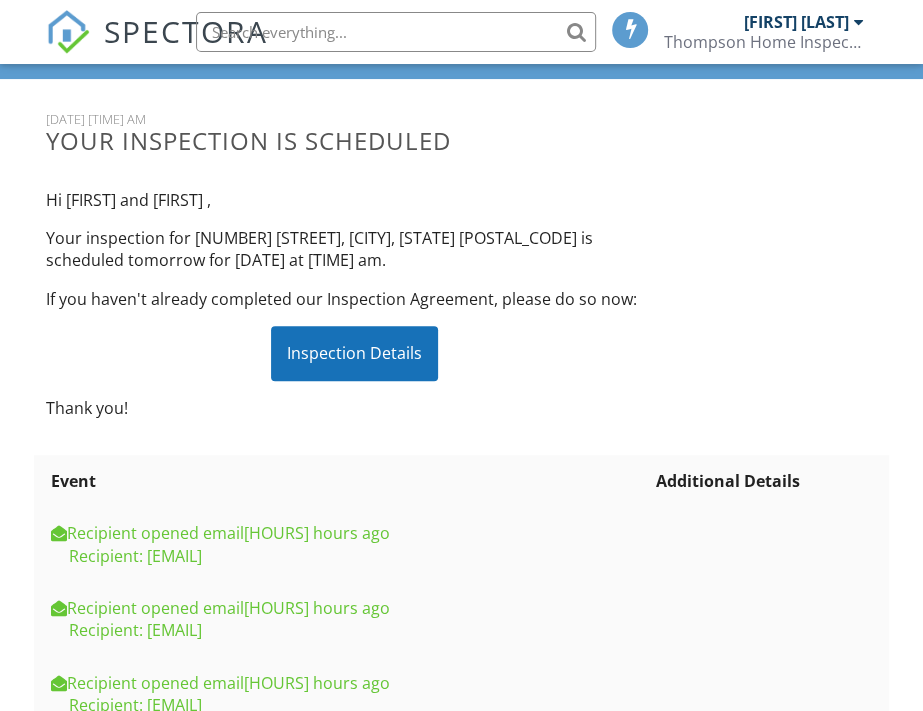 scroll, scrollTop: 447, scrollLeft: 0, axis: vertical 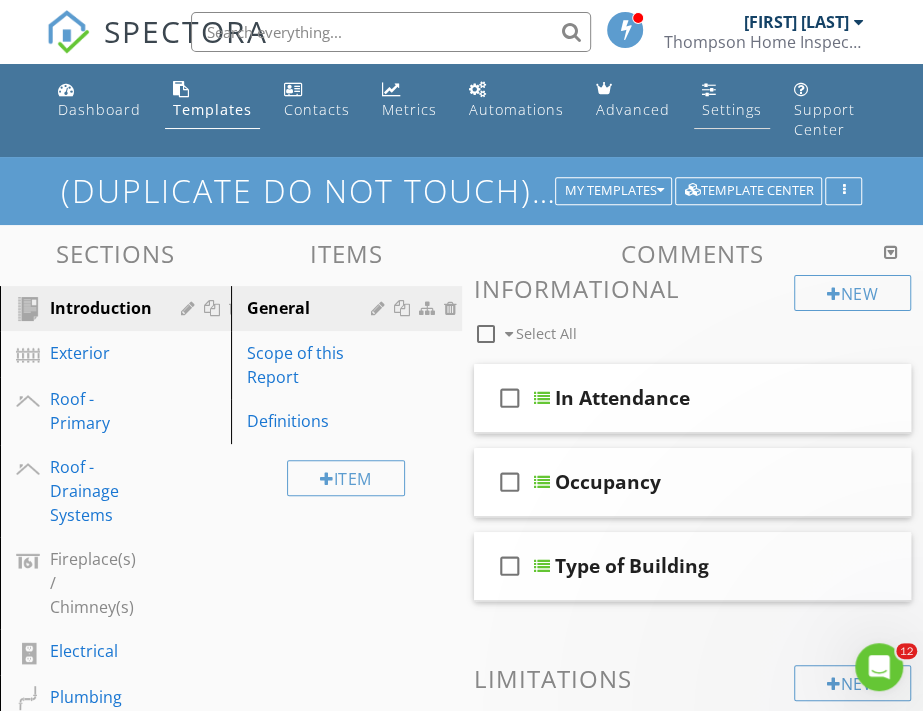 click on "Settings" at bounding box center [732, 109] 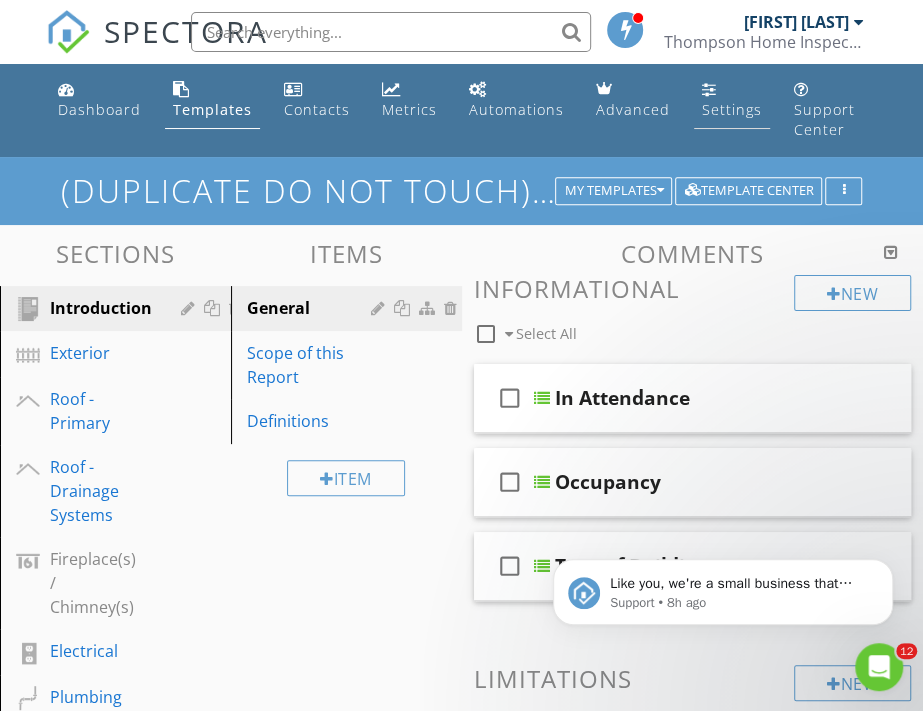 scroll, scrollTop: 0, scrollLeft: 0, axis: both 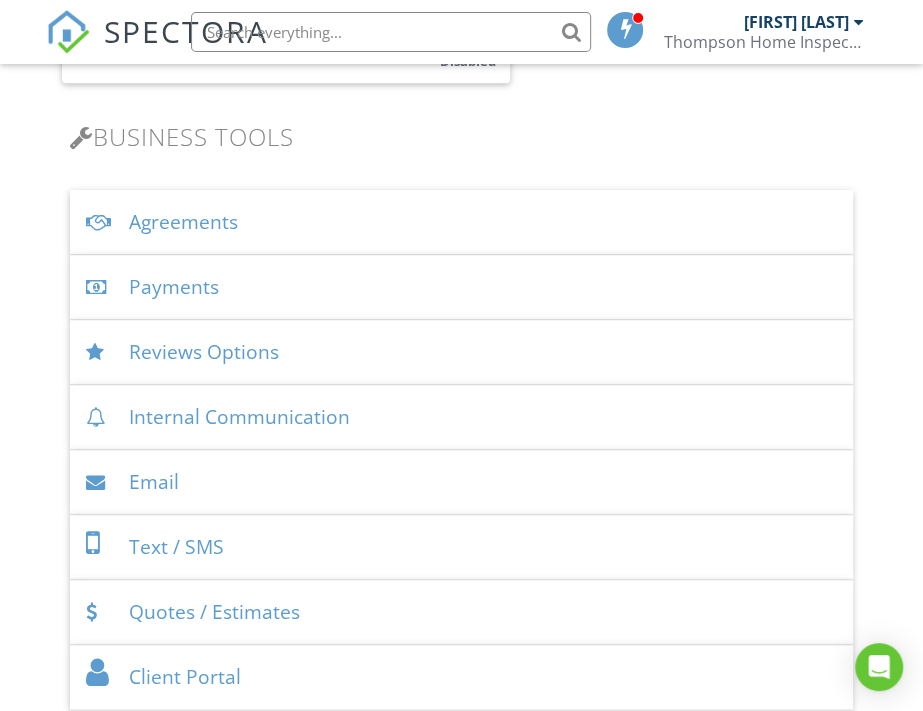 click on "Payments" at bounding box center [461, 287] 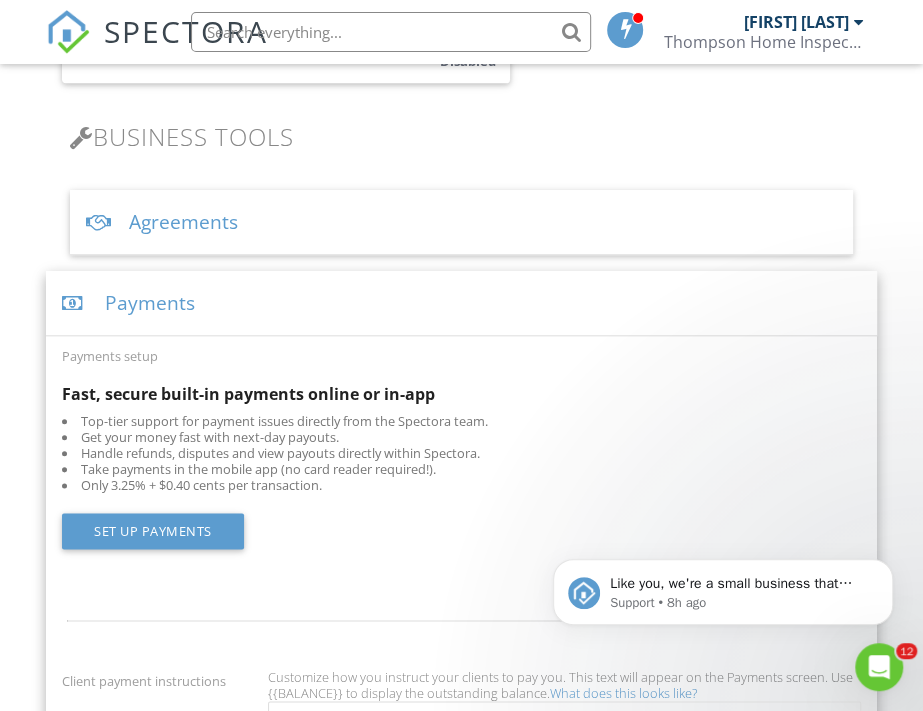 scroll, scrollTop: 0, scrollLeft: 0, axis: both 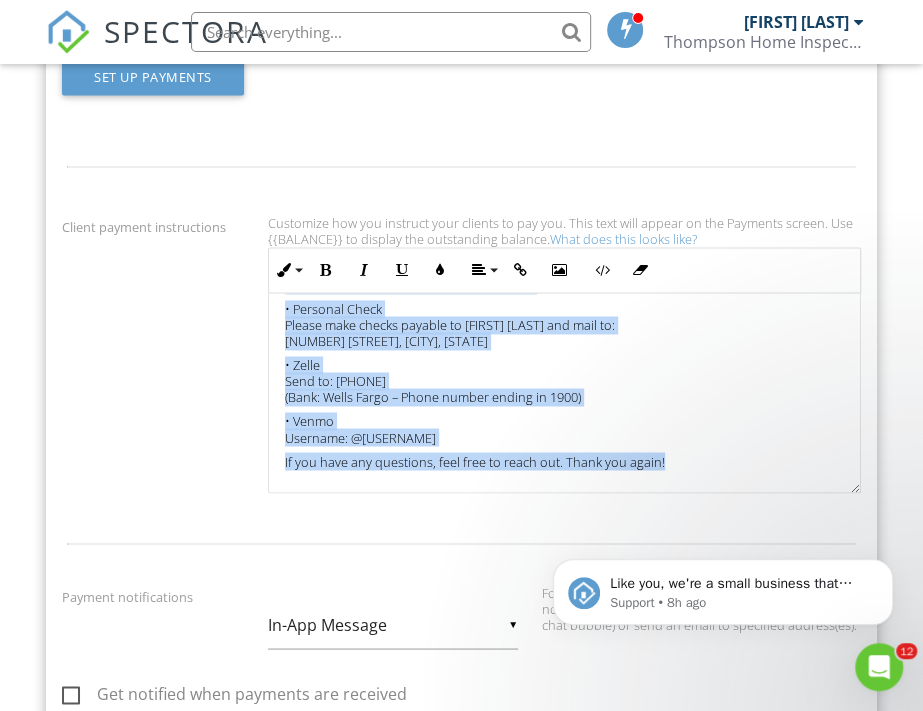 drag, startPoint x: 283, startPoint y: 347, endPoint x: 672, endPoint y: 442, distance: 400.43228 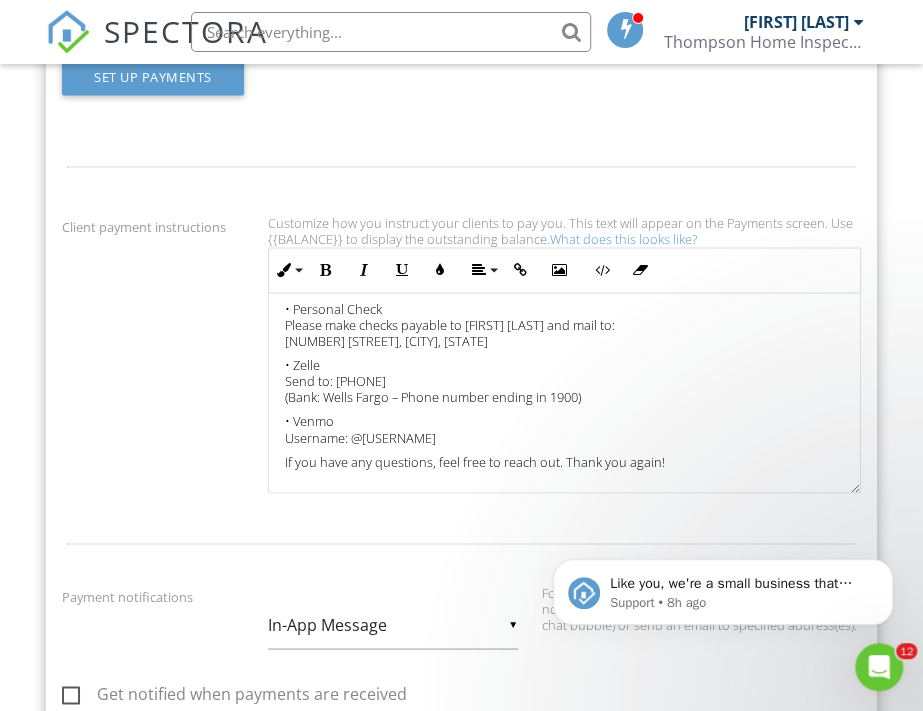drag, startPoint x: 166, startPoint y: 427, endPoint x: 169, endPoint y: 380, distance: 47.095646 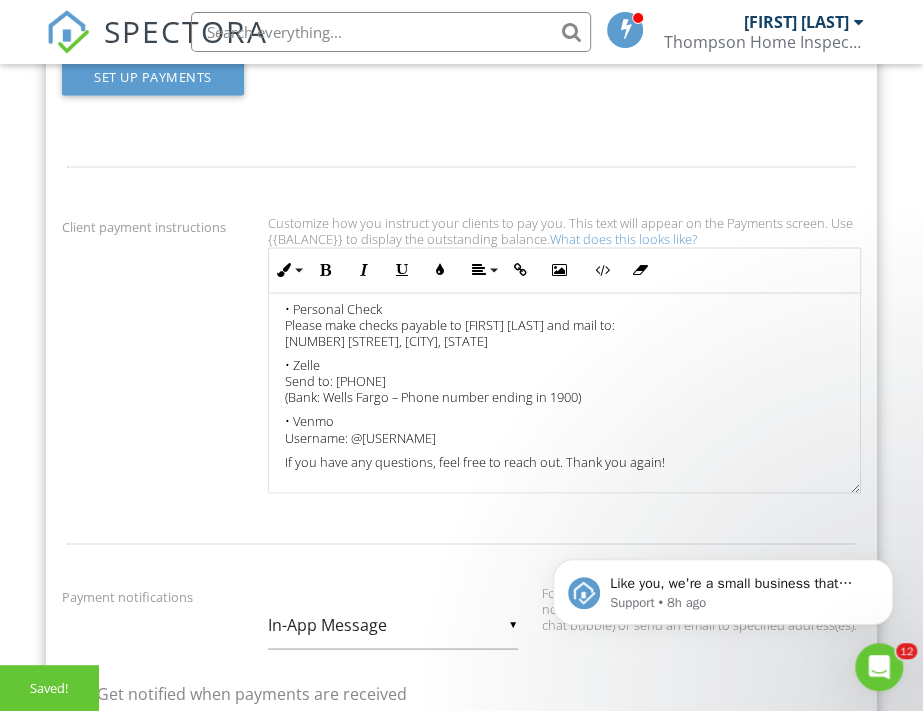 scroll, scrollTop: 798, scrollLeft: 0, axis: vertical 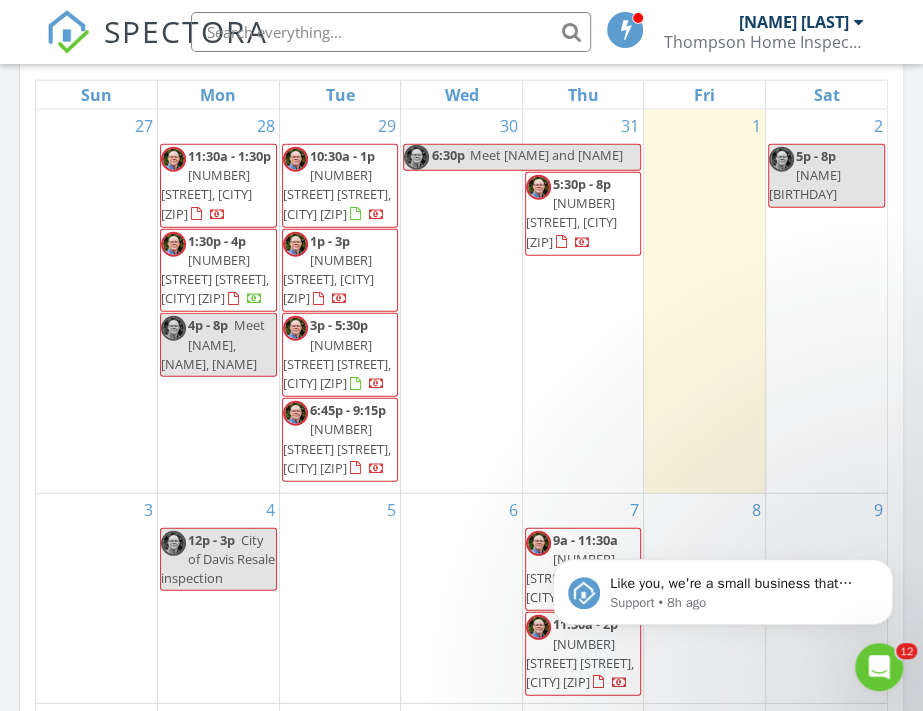 click on "[NUMBER] [STREET], [CITY] [ZIP]" at bounding box center [340, 271] 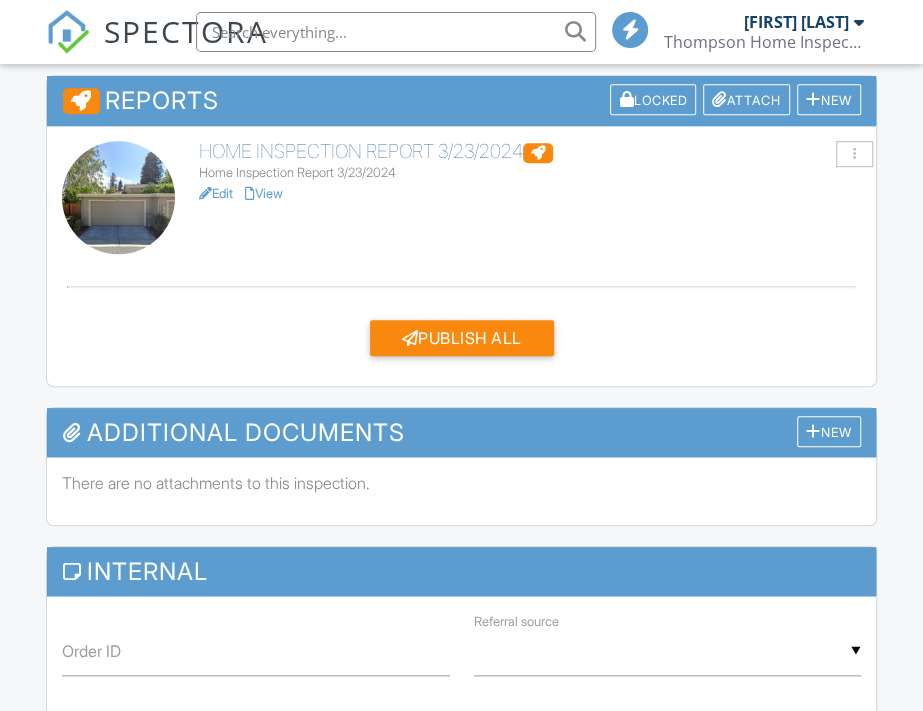 scroll, scrollTop: 1143, scrollLeft: 0, axis: vertical 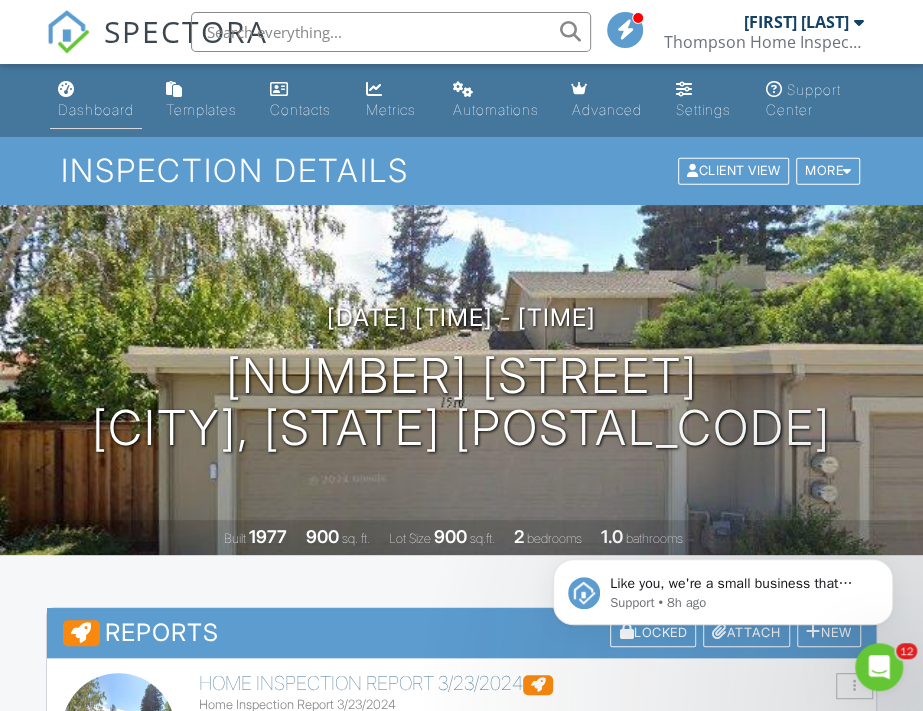 click on "Dashboard" at bounding box center [96, 109] 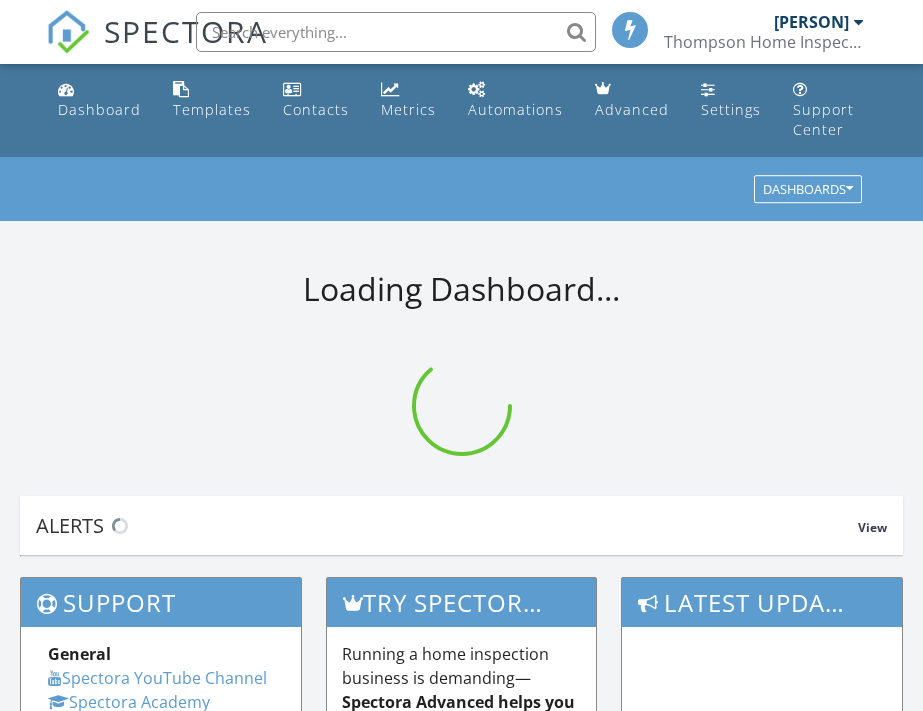 scroll, scrollTop: 0, scrollLeft: 0, axis: both 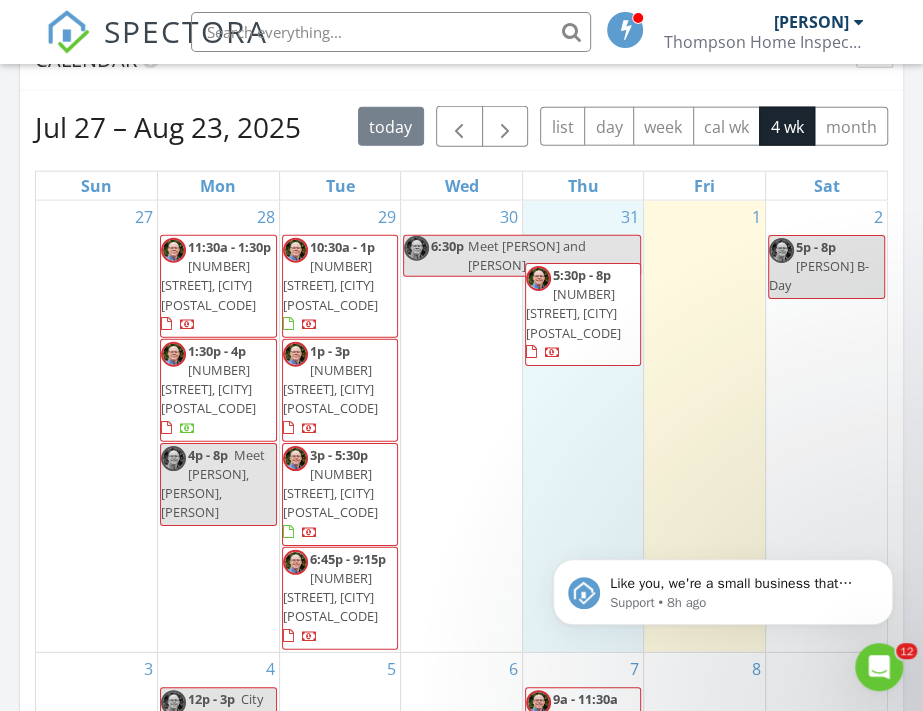 click on "[AGE]
[TIME] - [TIME]
[NUMBER] [STREET], [CITY] [POSTAL_CODE]" at bounding box center [583, 426] 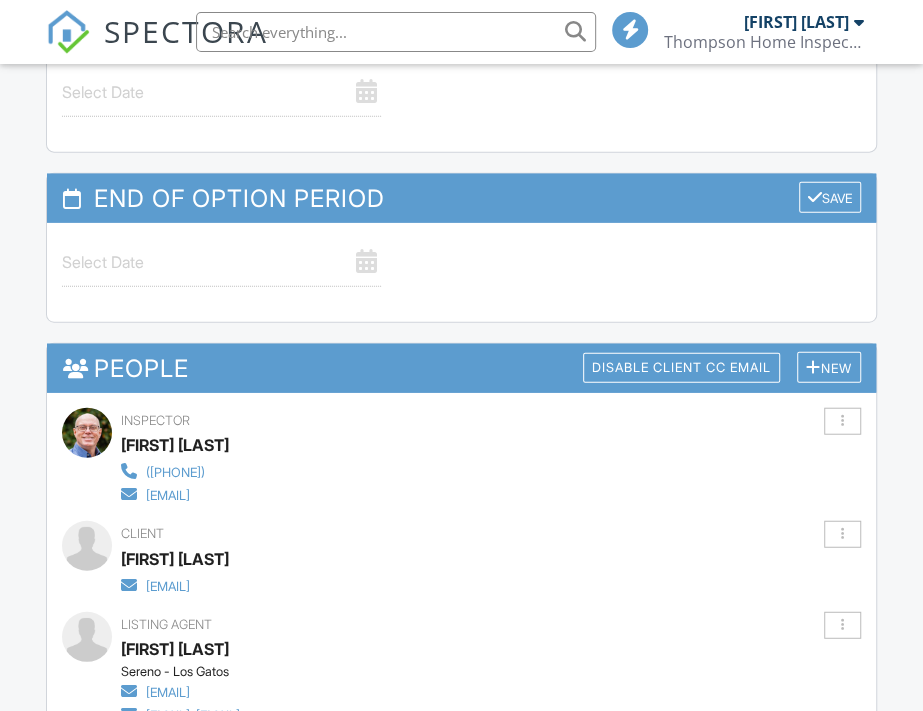 scroll, scrollTop: 2545, scrollLeft: 0, axis: vertical 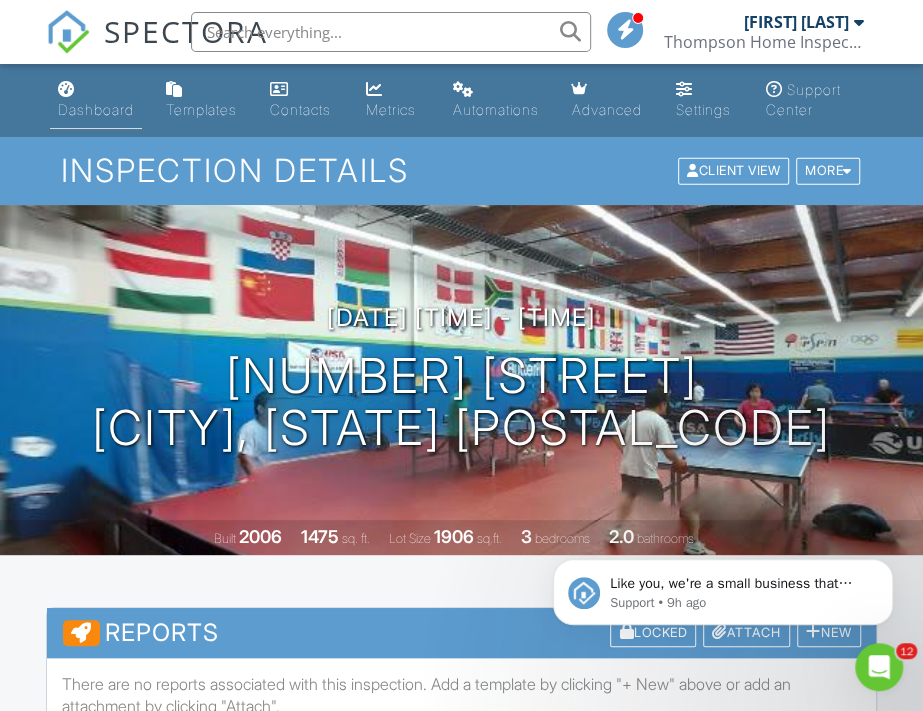 click on "Dashboard" at bounding box center [96, 109] 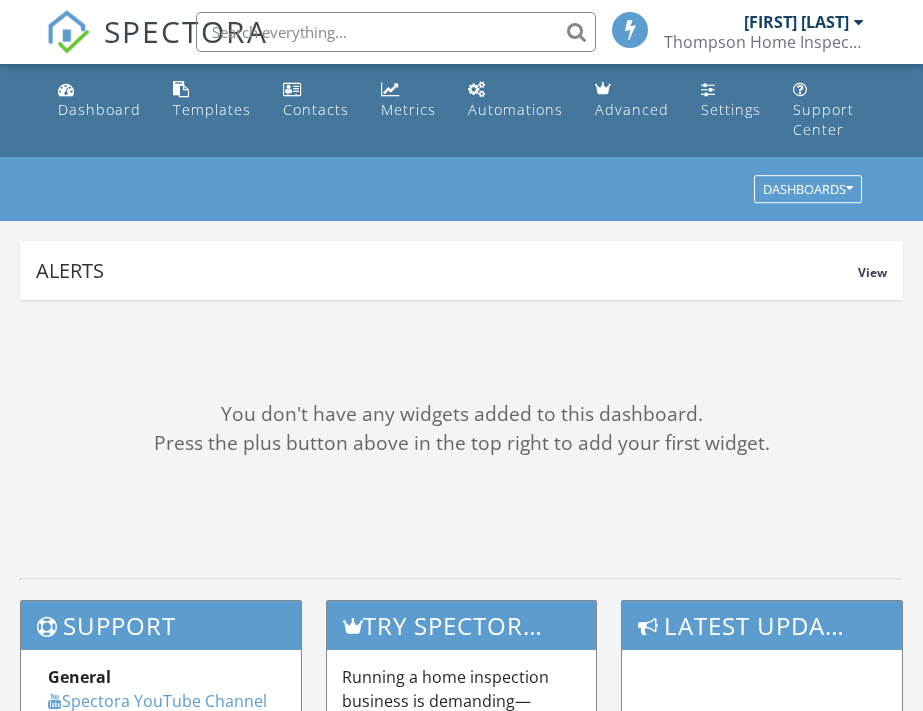 scroll, scrollTop: 0, scrollLeft: 0, axis: both 